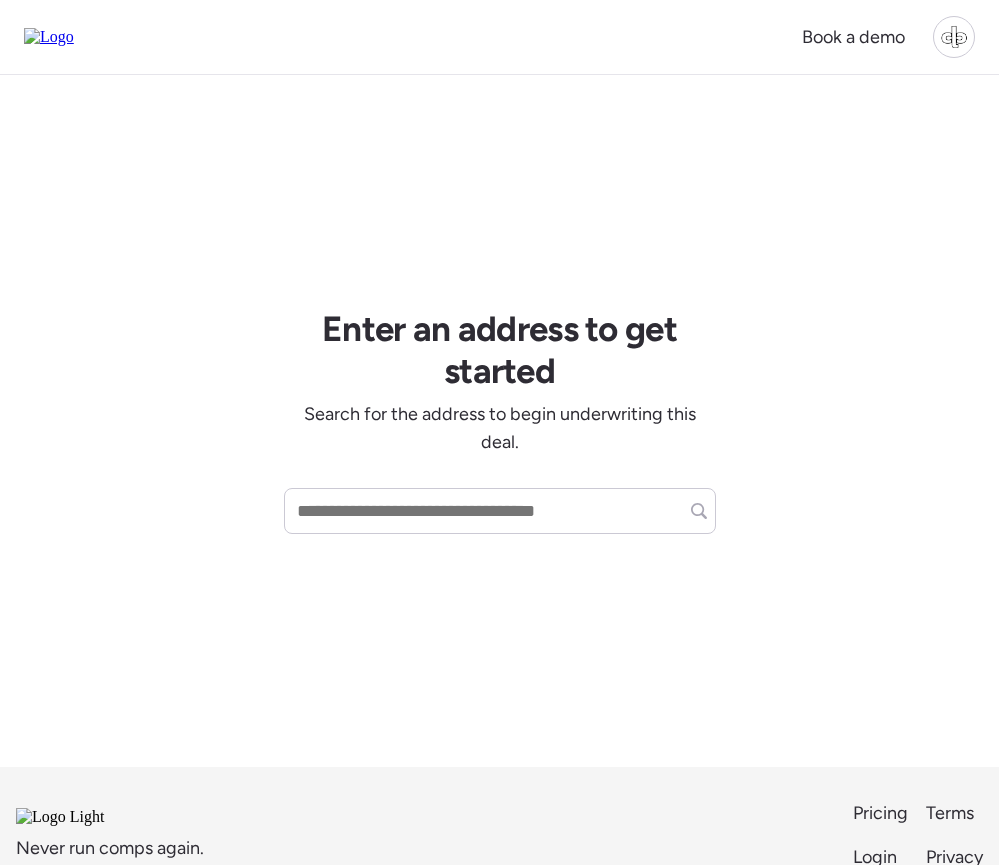 scroll, scrollTop: 0, scrollLeft: 0, axis: both 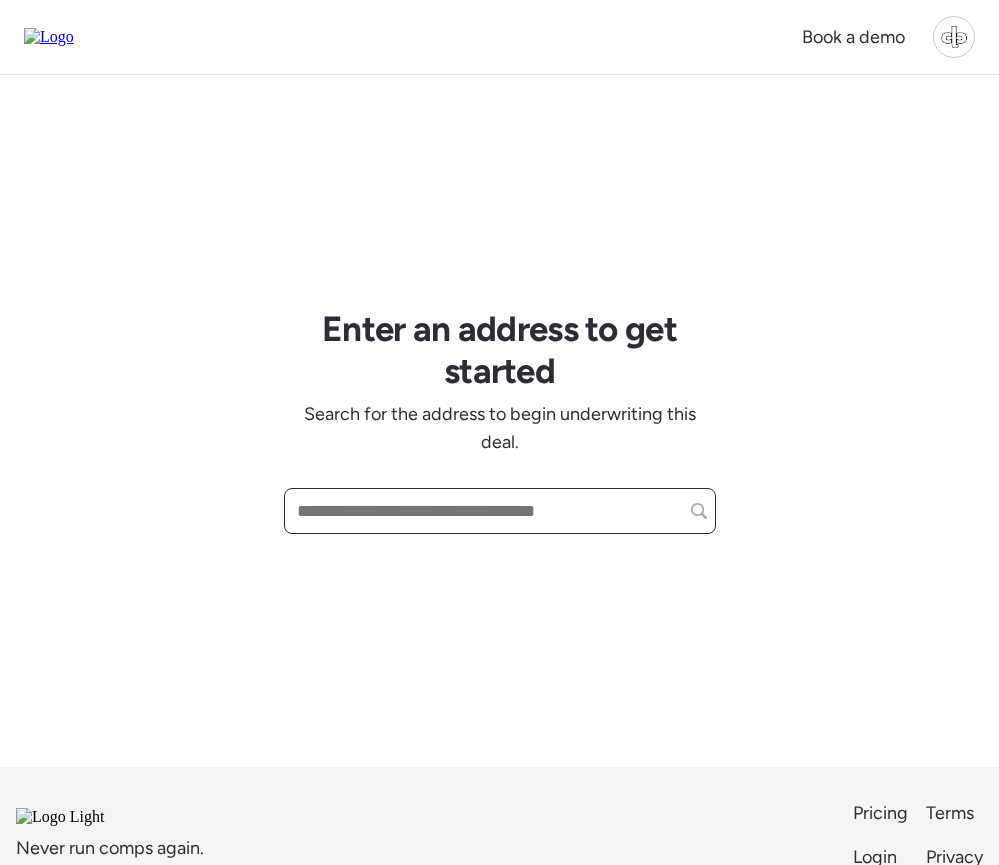 click at bounding box center [500, 511] 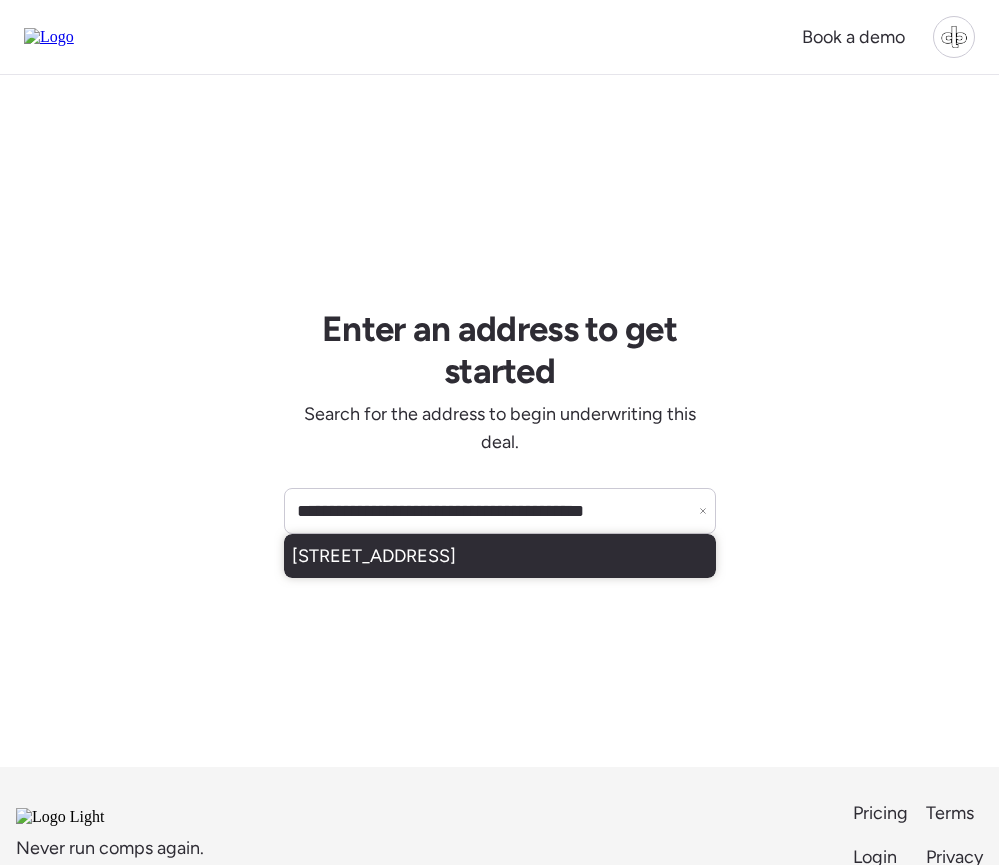 click on "2321 Trelain Dr S, Saint Petersburg, FL, 33712" at bounding box center (374, 556) 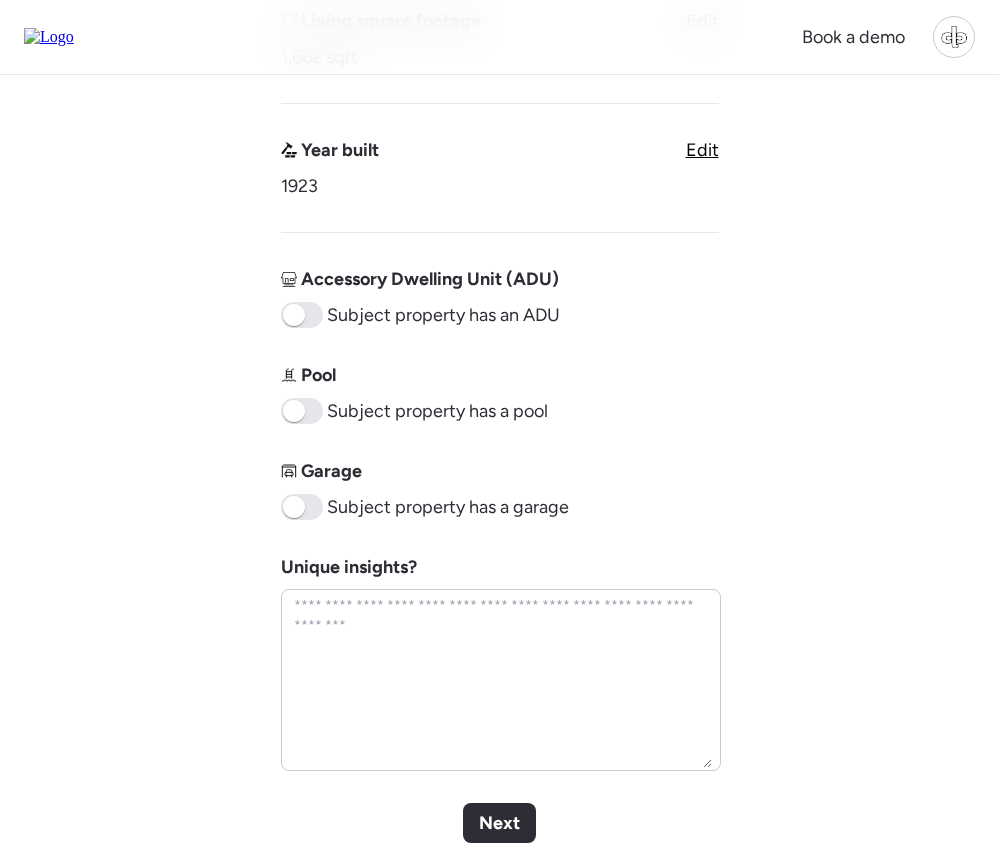 scroll, scrollTop: 1006, scrollLeft: 0, axis: vertical 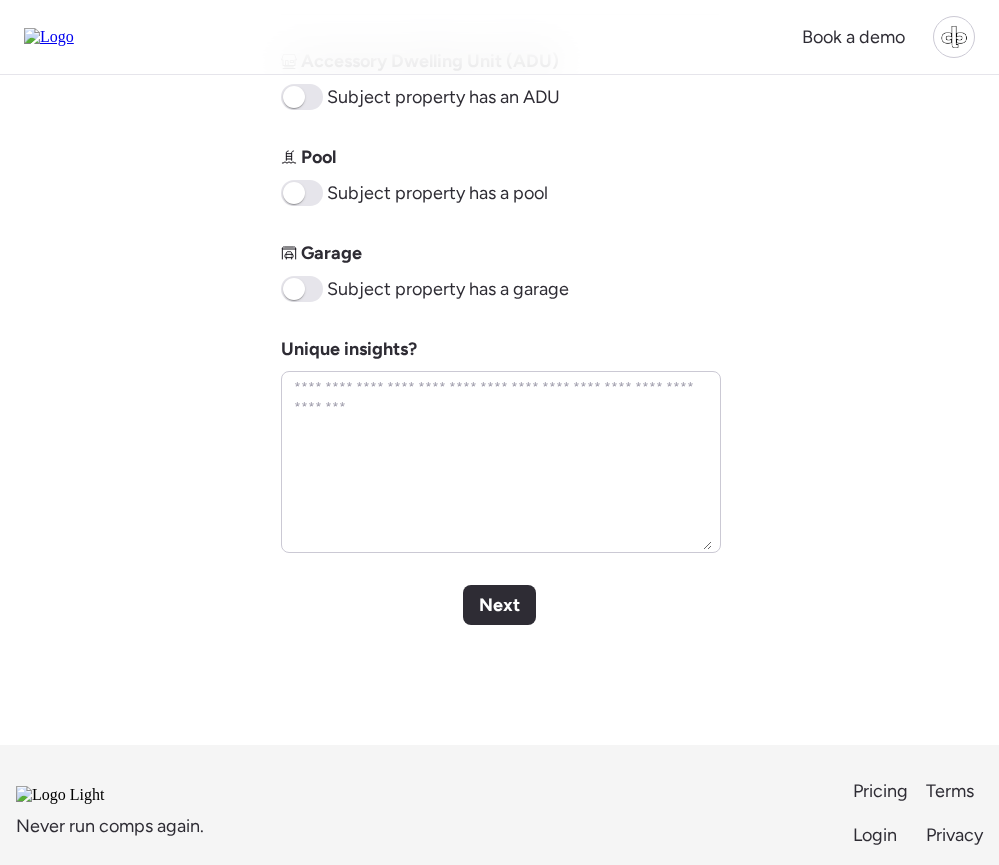 click on "Next" at bounding box center [499, 605] 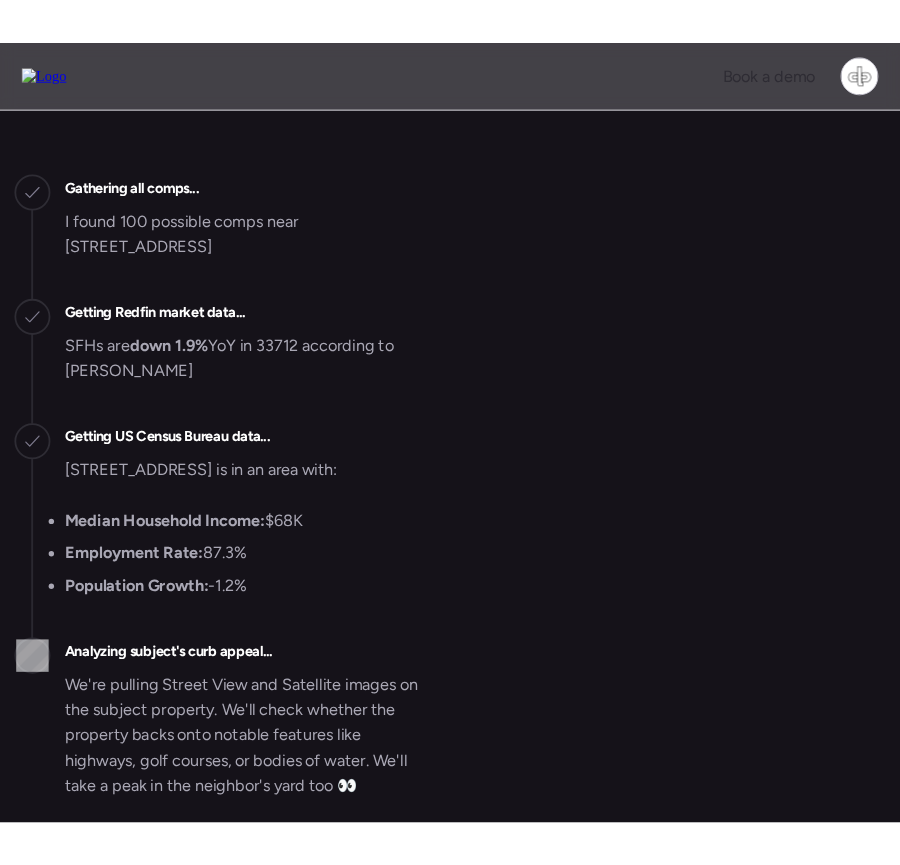 scroll, scrollTop: 0, scrollLeft: 0, axis: both 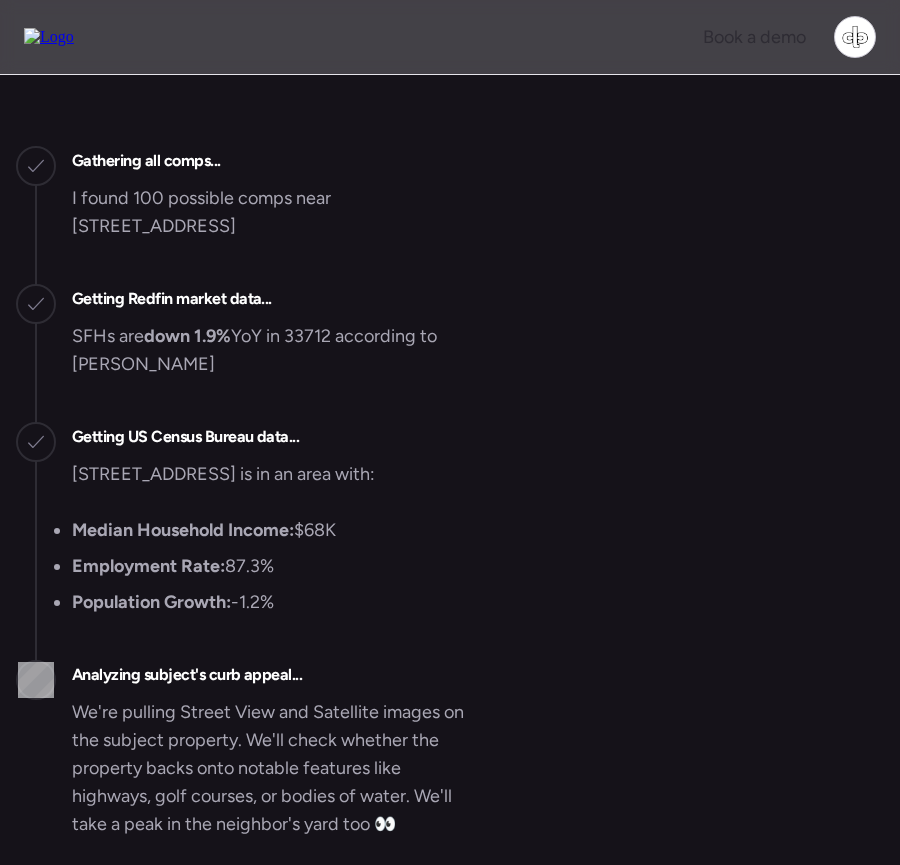click on "Book a demo" at bounding box center [450, 37] 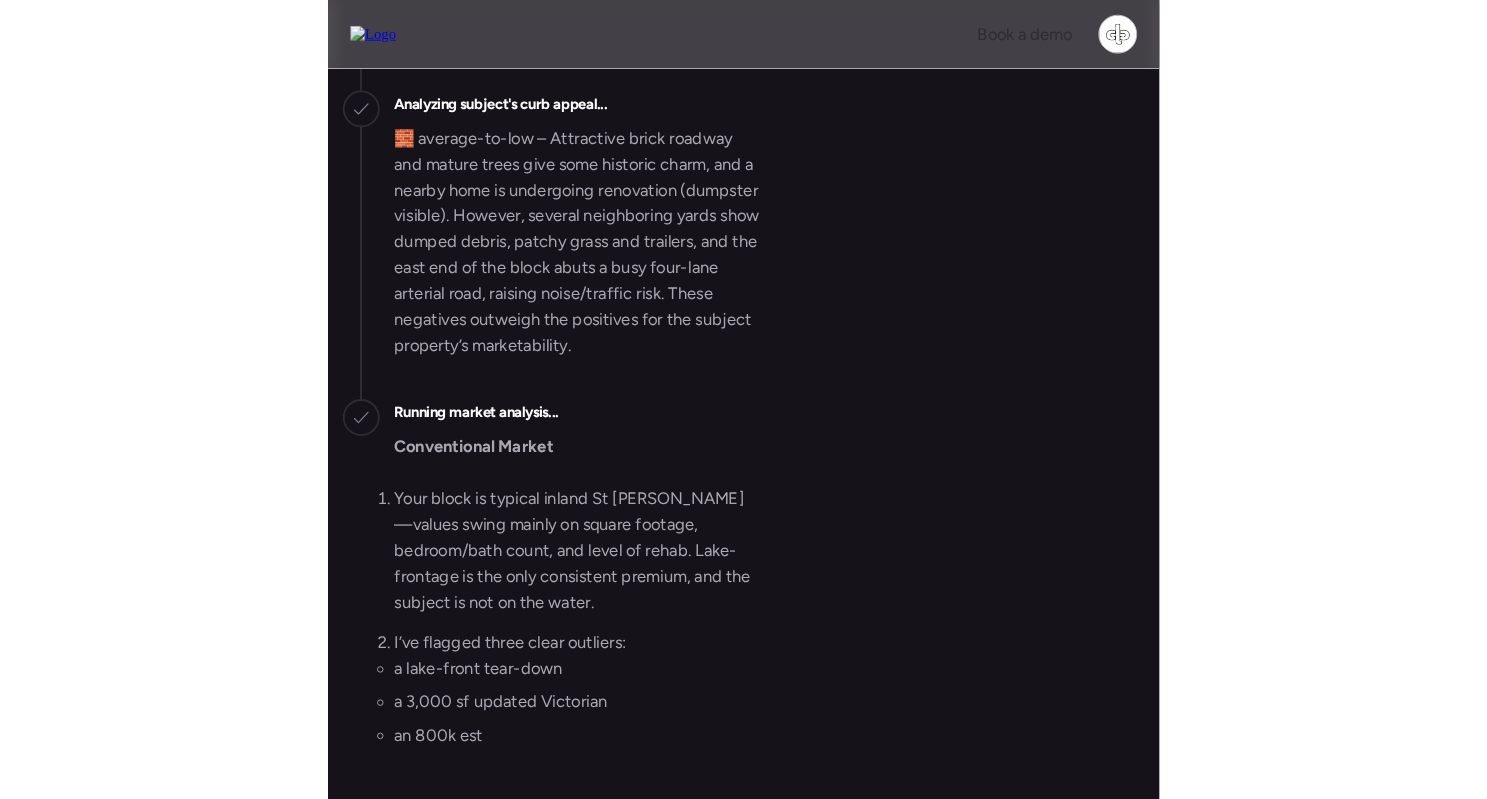 scroll, scrollTop: 0, scrollLeft: 0, axis: both 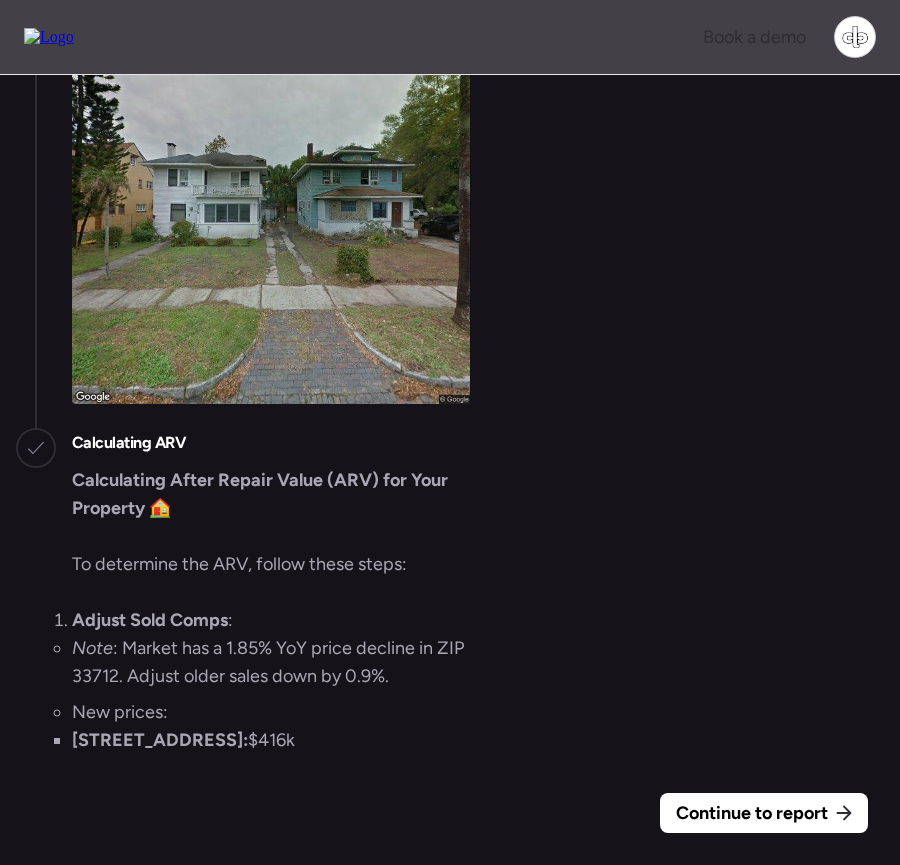 click on "Continue to report" at bounding box center [752, 813] 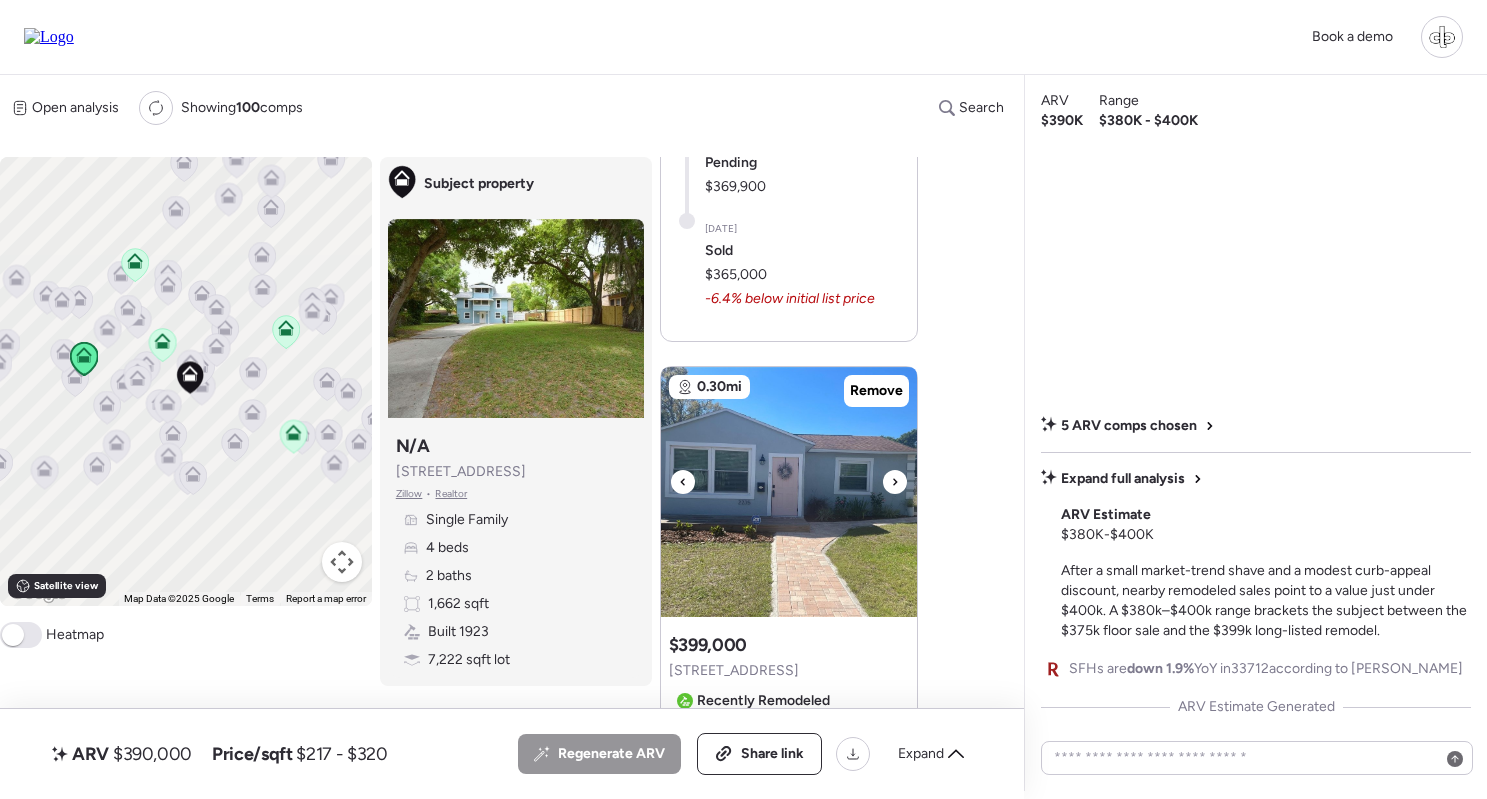scroll, scrollTop: 2006, scrollLeft: 0, axis: vertical 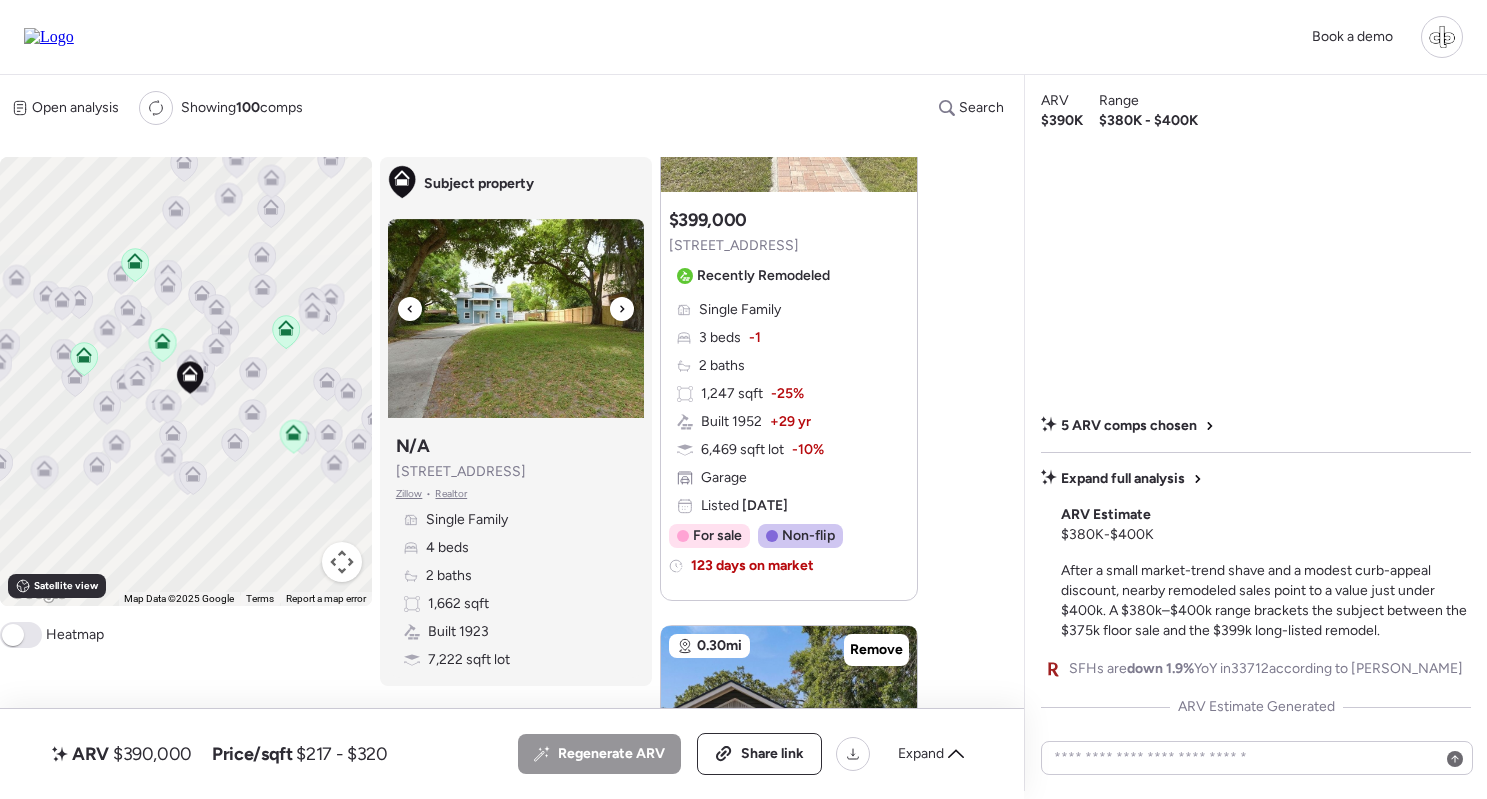 click at bounding box center [516, 318] 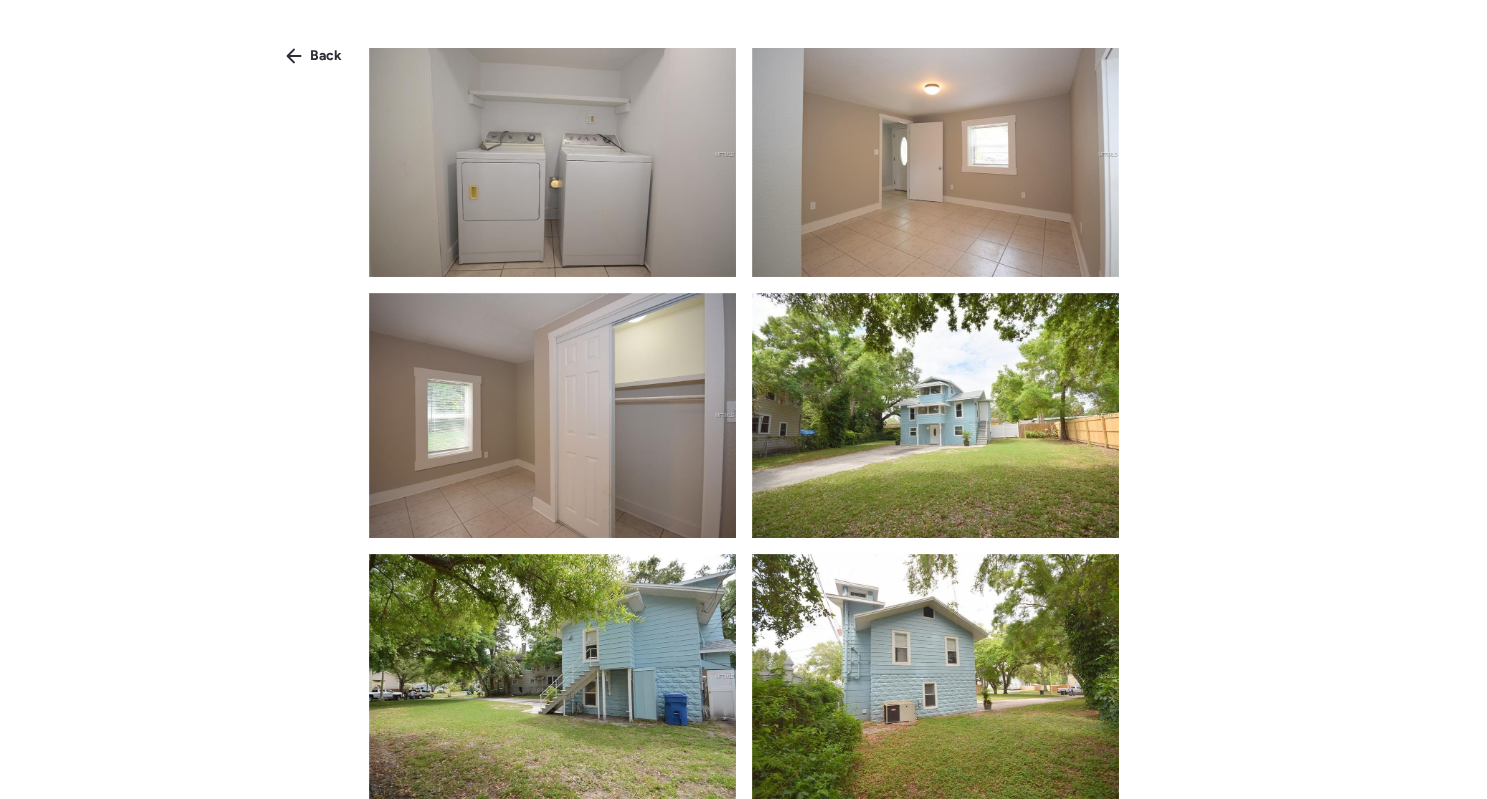 scroll, scrollTop: 3145, scrollLeft: 0, axis: vertical 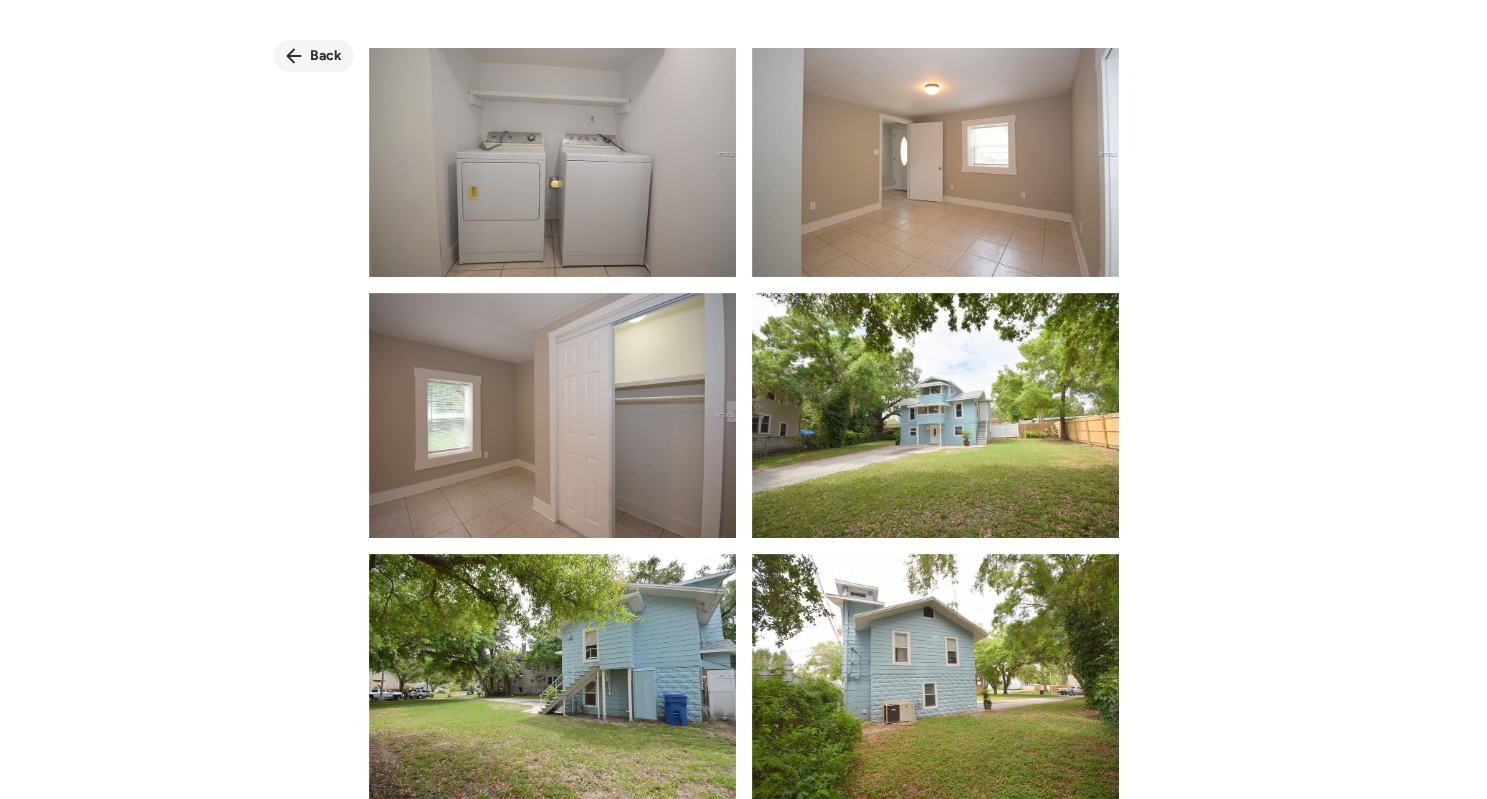 click on "Back" at bounding box center (314, 56) 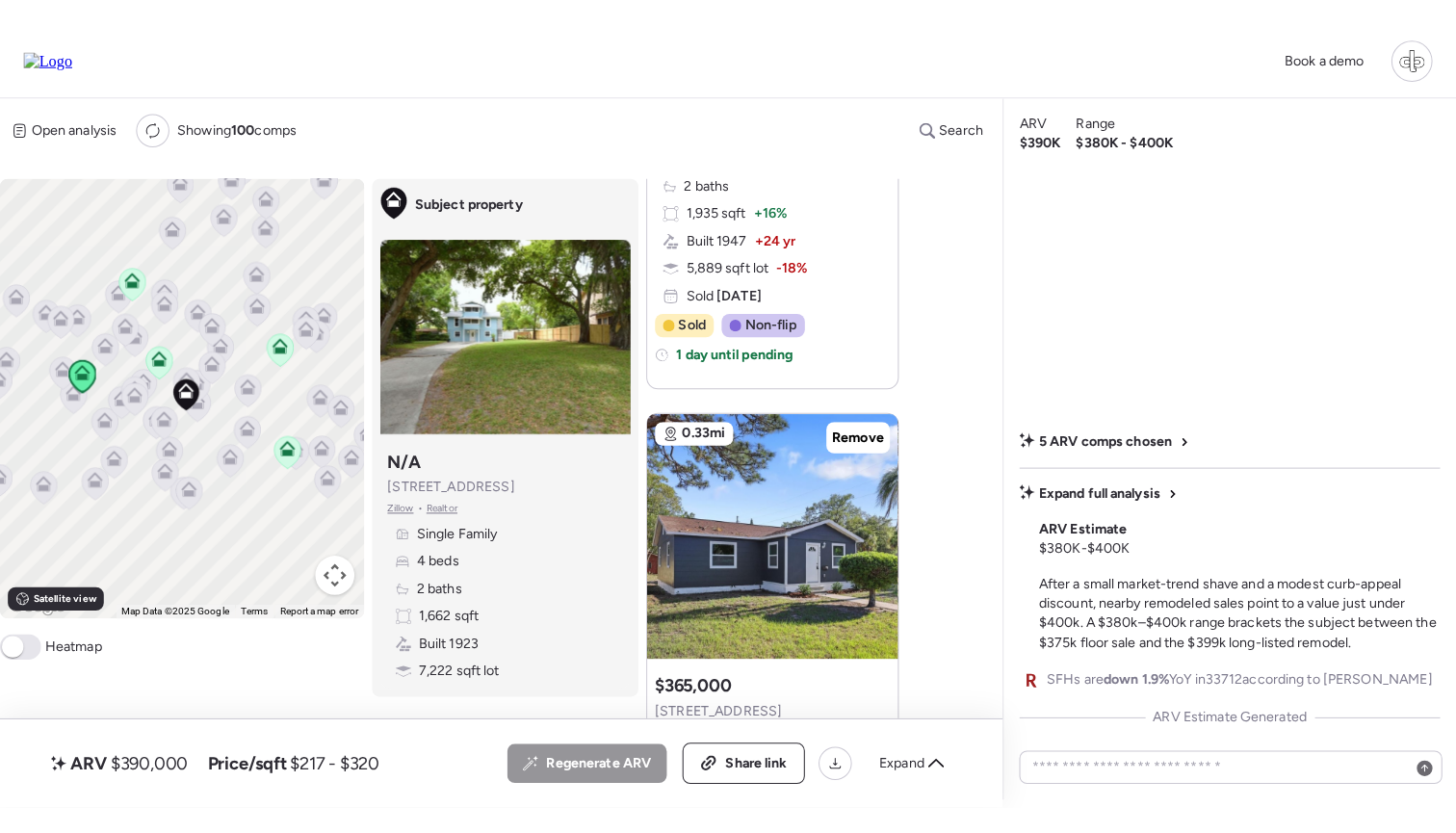 scroll, scrollTop: 136, scrollLeft: 0, axis: vertical 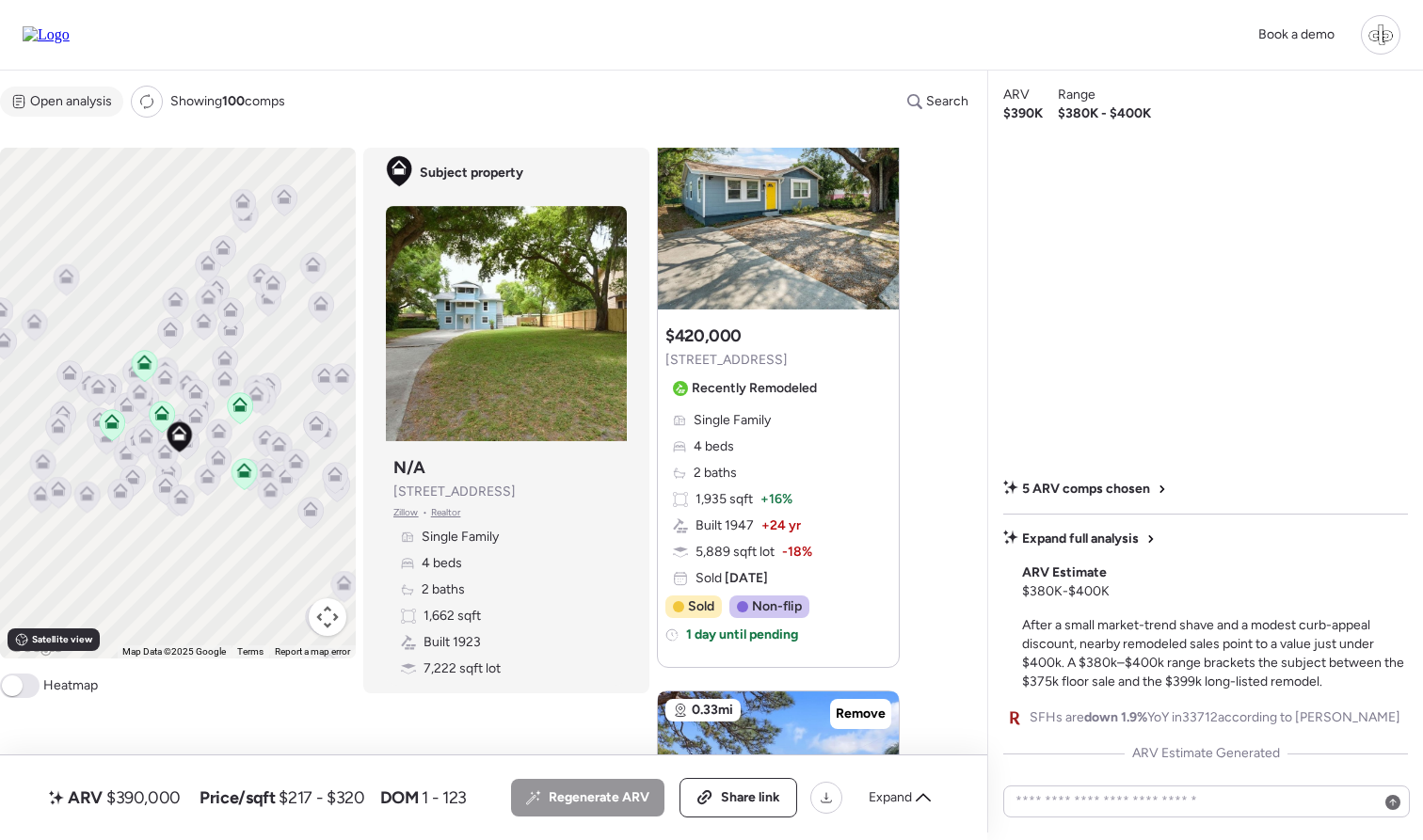 click on "Open analysis" at bounding box center [71, 102] 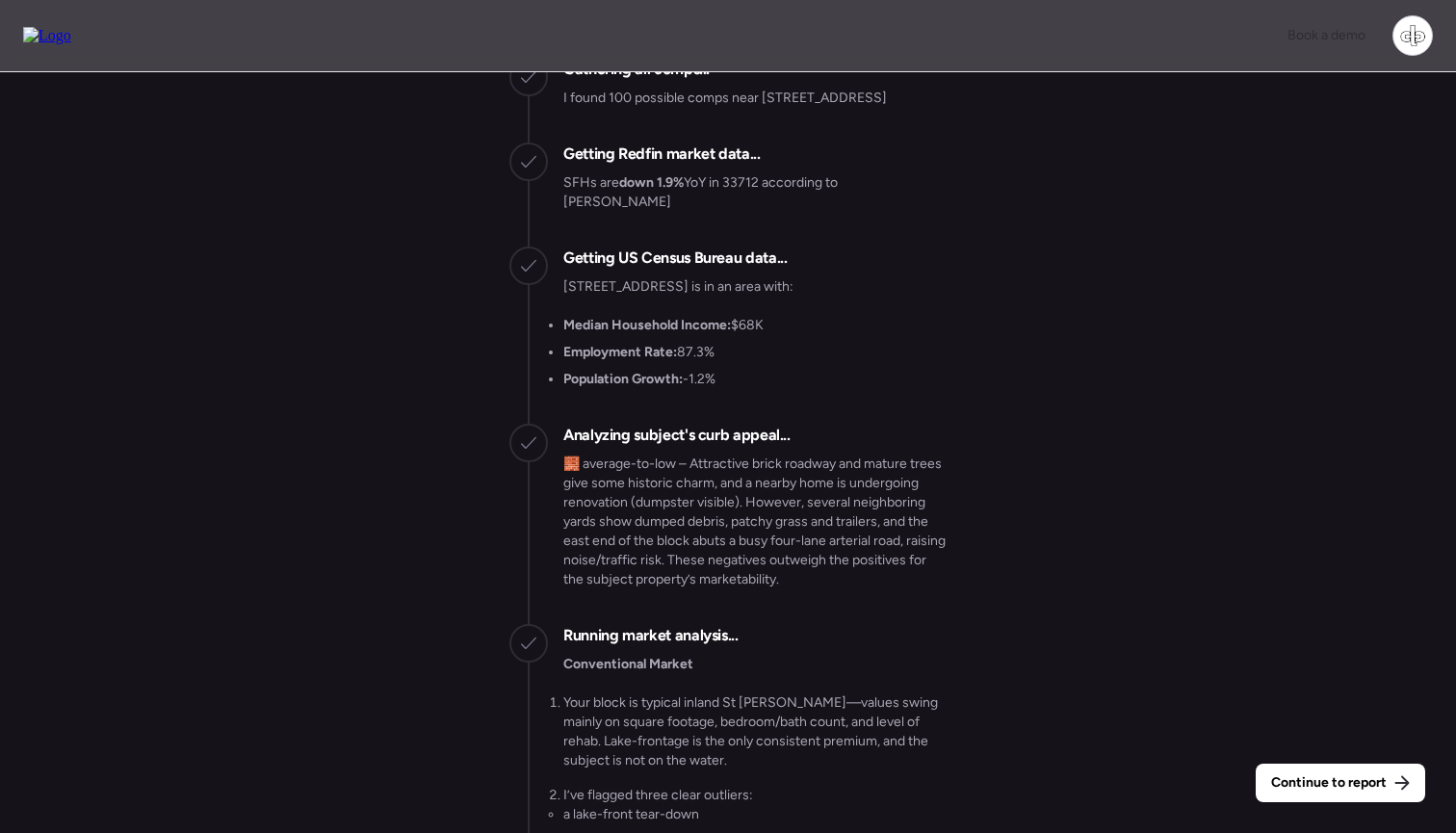 scroll, scrollTop: -2882, scrollLeft: 0, axis: vertical 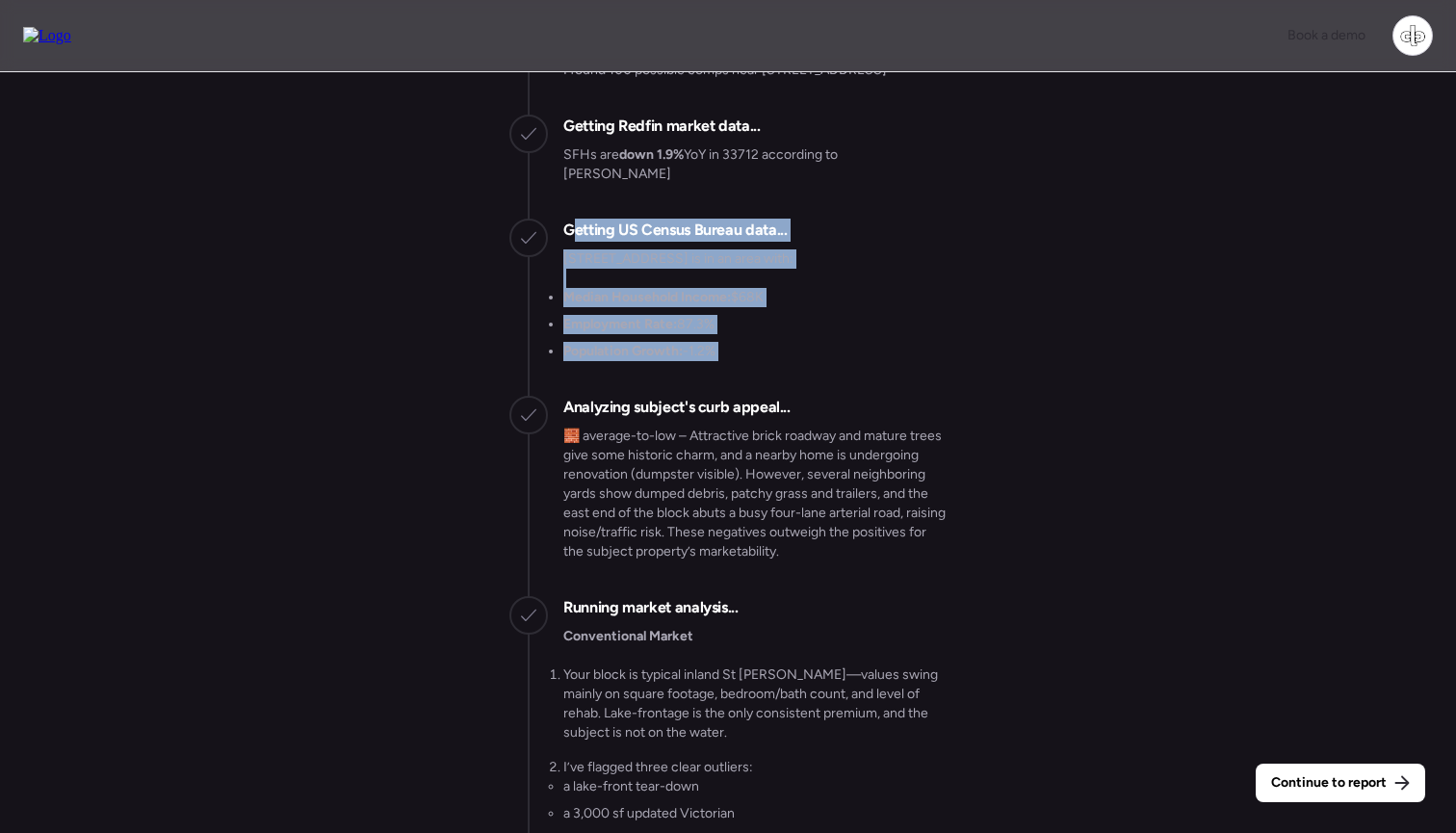 drag, startPoint x: 573, startPoint y: 249, endPoint x: 715, endPoint y: 386, distance: 197.31447 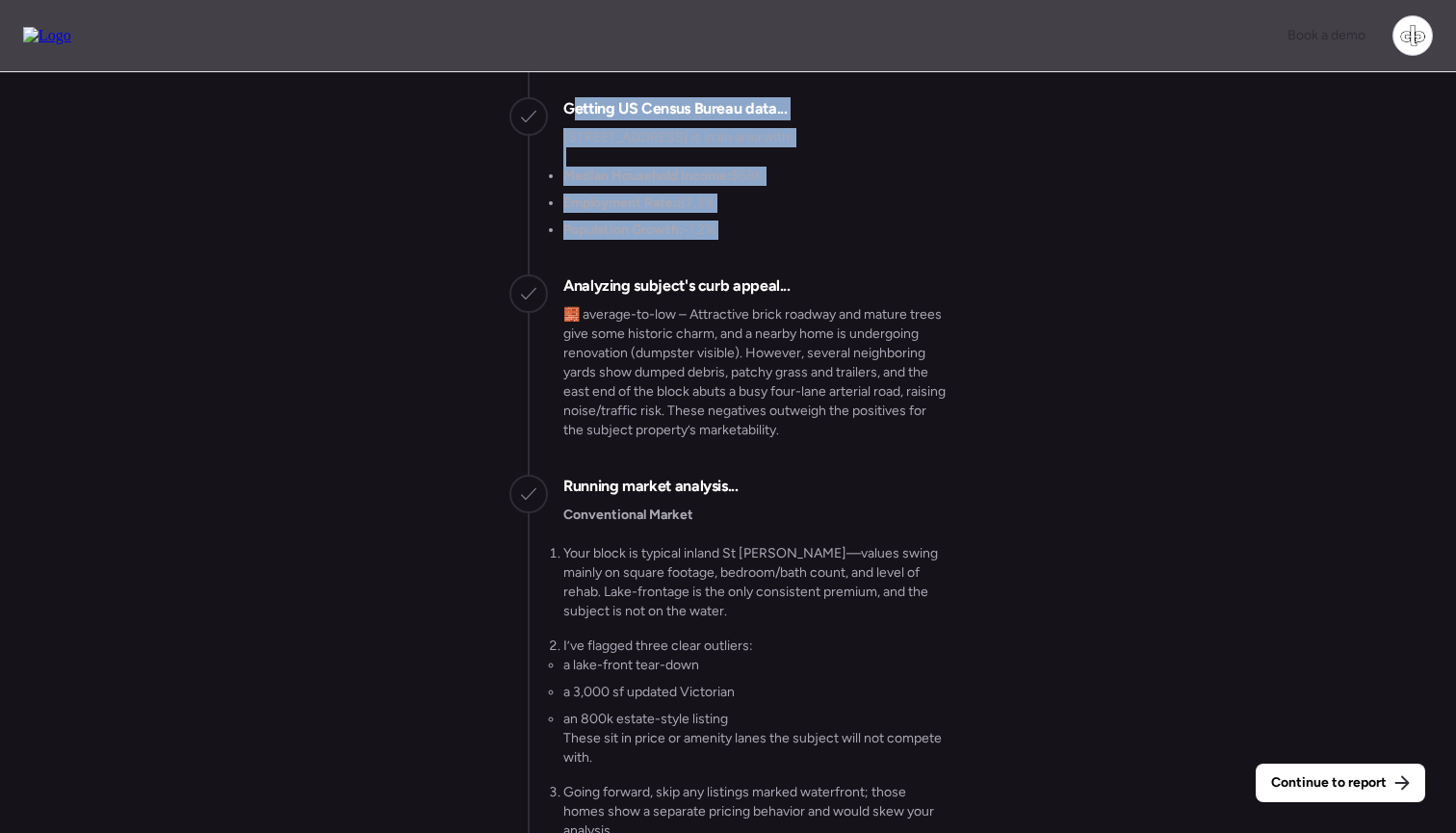 scroll, scrollTop: -3288, scrollLeft: 0, axis: vertical 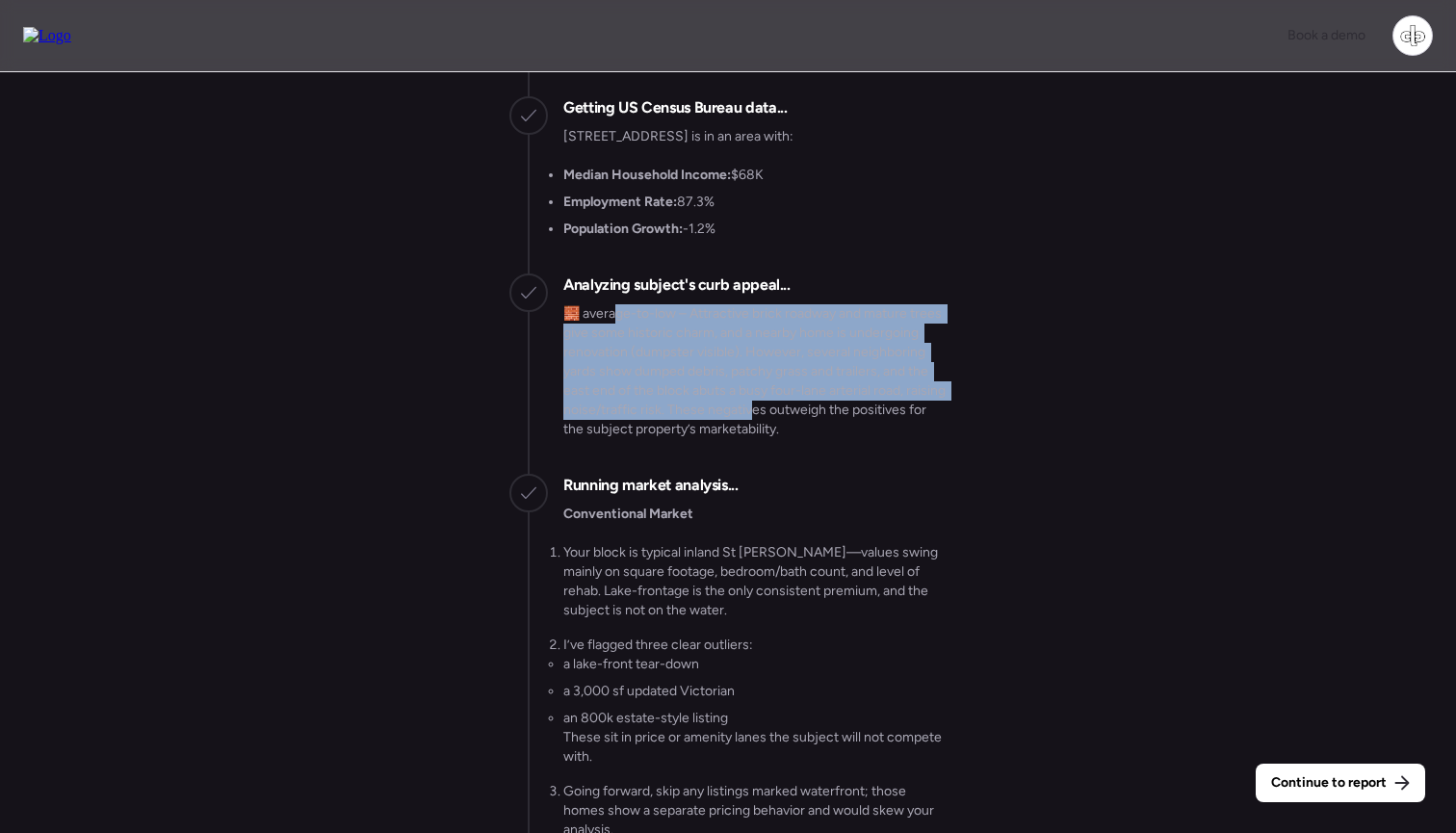 drag, startPoint x: 615, startPoint y: 334, endPoint x: 795, endPoint y: 427, distance: 202.60553 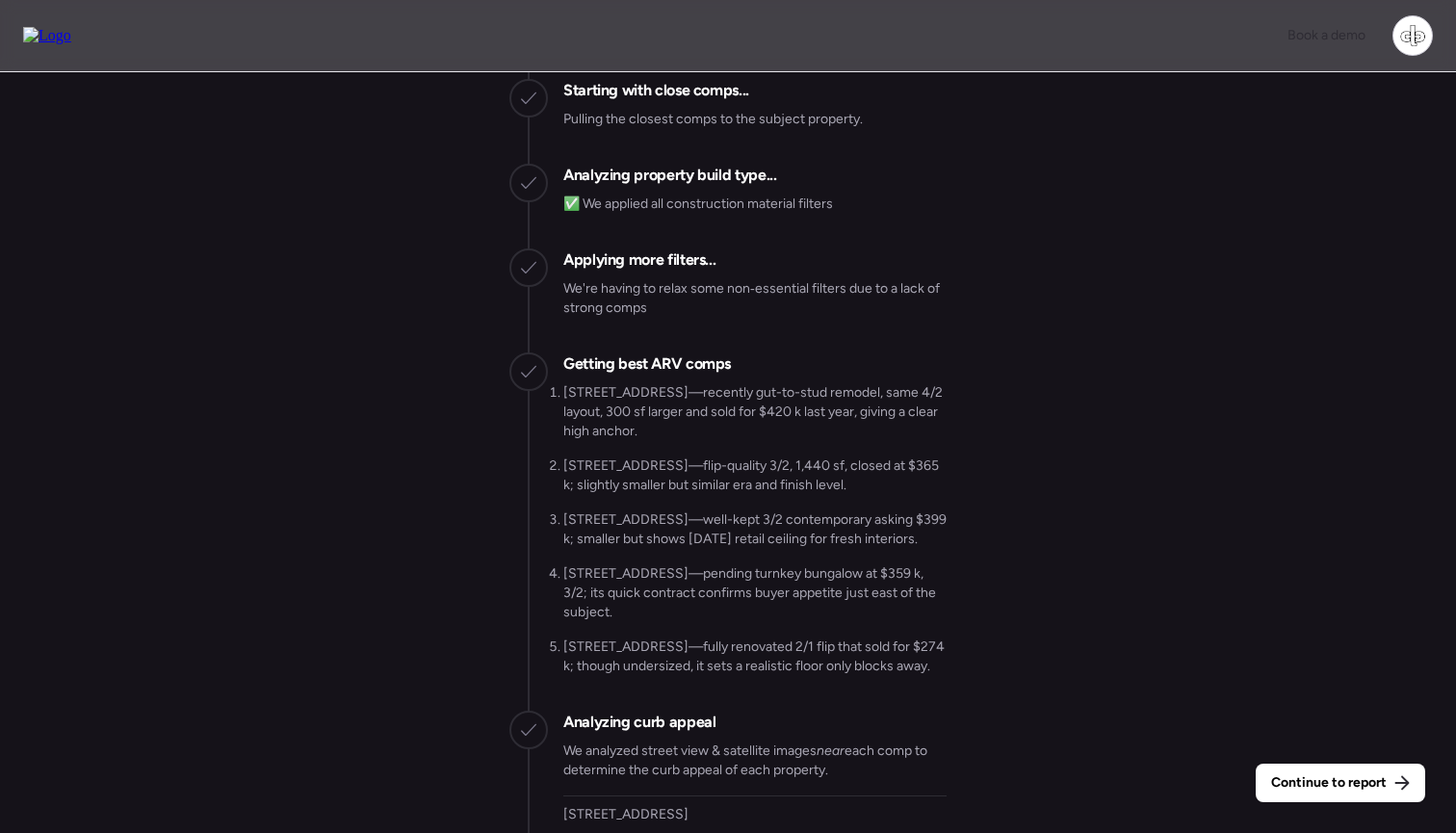 scroll, scrollTop: -2477, scrollLeft: 0, axis: vertical 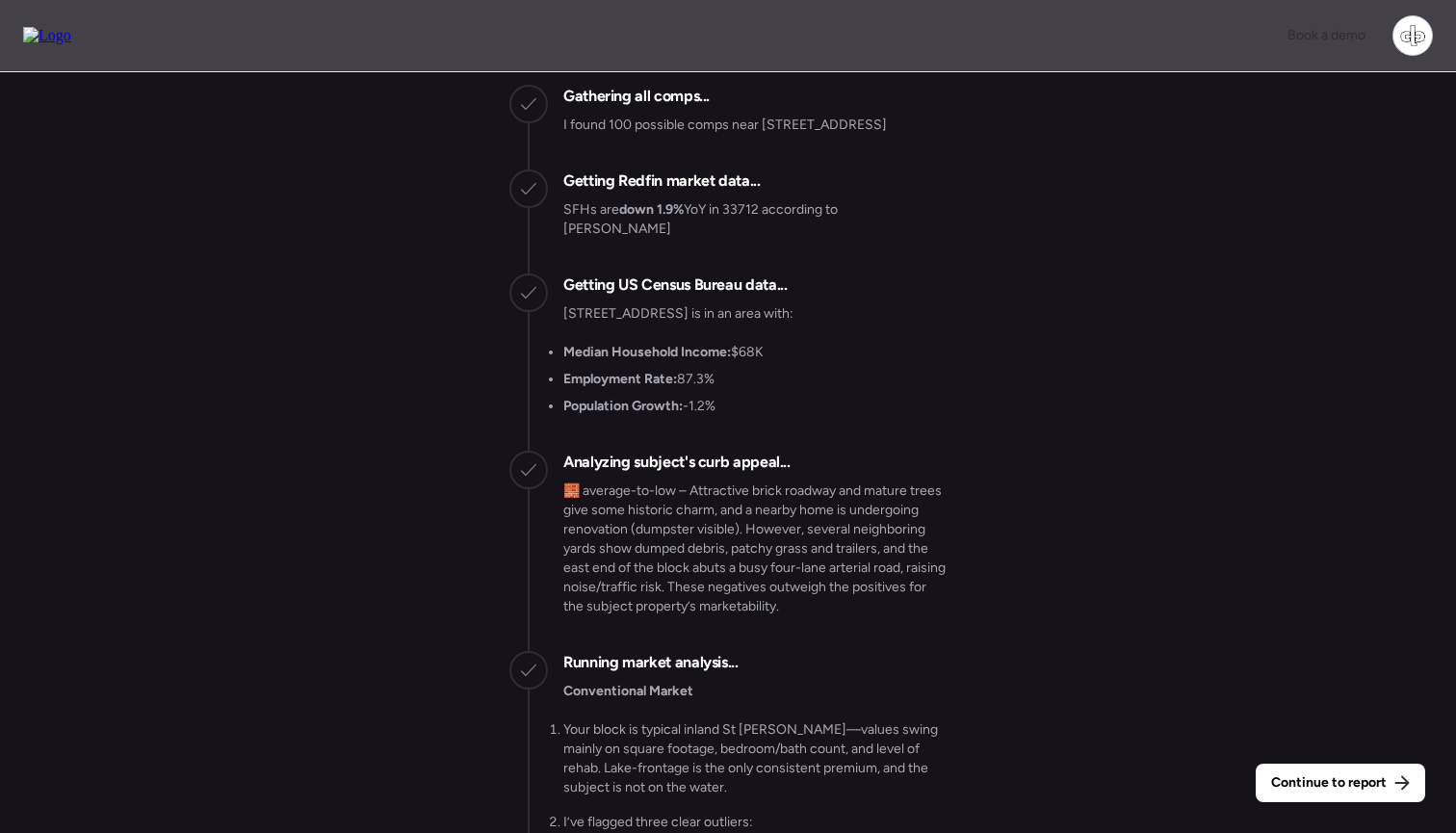 click on "Gathering all comps... I found 100 possible comps near 2321 Trelain Dr S, Saint Petersburg, FL 33712
Getting Redfin market data... SFHs are  down 1.9%  YoY in 33712 according to Redfin
Getting US Census Bureau data... 2321 Trelain Dr S is in an area with:
Median Household Income:  $68K
Employment Rate:  87.3%
Population Growth:  -1.2%
Analyzing subject's curb appeal... 🧱 average-to-low – Attractive brick roadway and mature trees give some historic charm, and a nearby home is undergoing renovation (dumpster visible). However, several neighboring yards show dumped debris, patchy grass and trailers, and the east end of the block abuts a busy four-lane arterial road, raising noise/traffic risk. These negatives outweigh the positives for the subject property’s marketability.
Running market analysis... Conventional Market
I’ve flagged three clear outliers:  a lake-front tear-down a 3,000 sf updated Victorian an 800k estate-style listing
Starting with close comps..." at bounding box center (728, 2178) 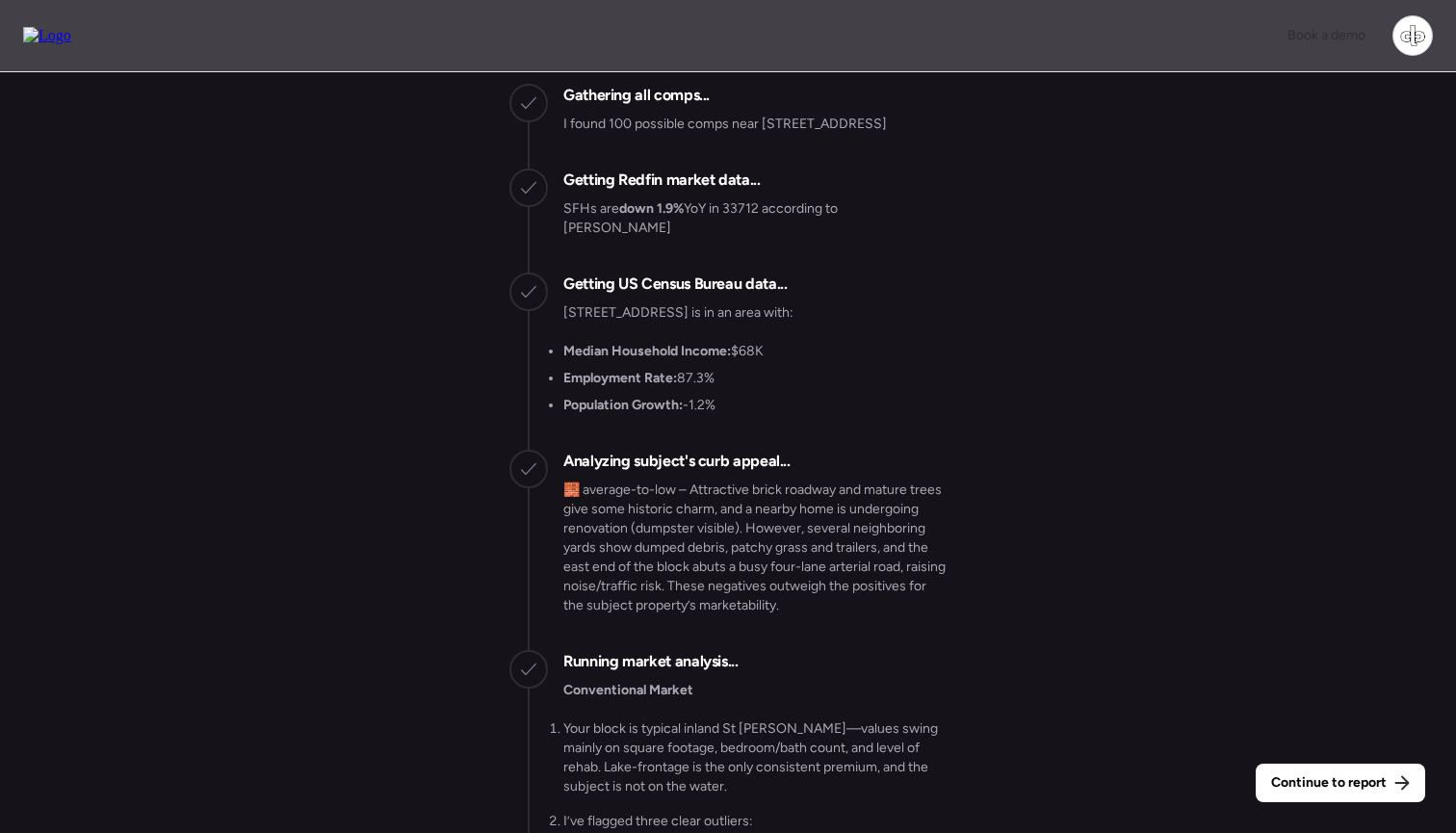 scroll, scrollTop: -3390, scrollLeft: 0, axis: vertical 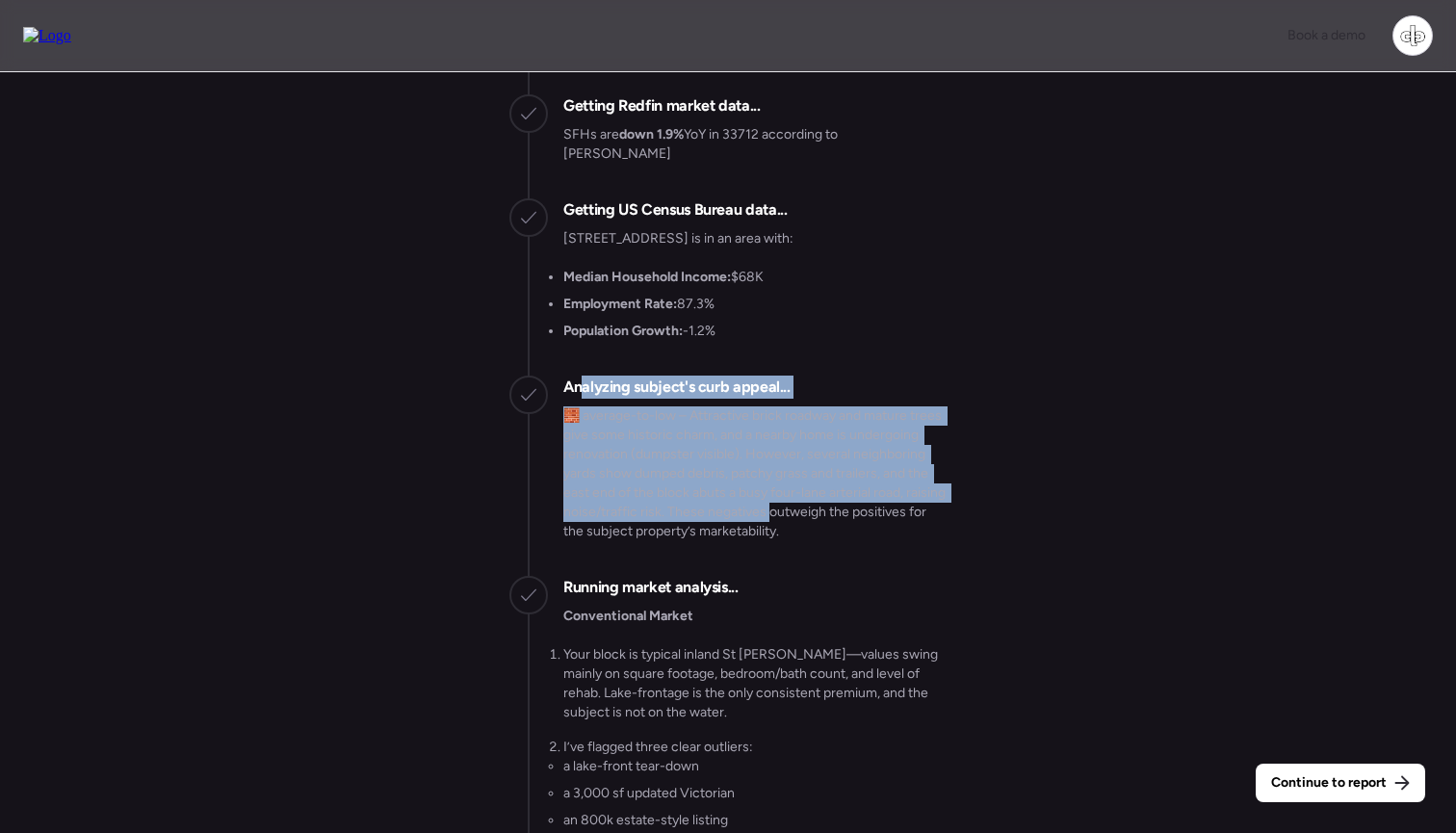 drag, startPoint x: 581, startPoint y: 399, endPoint x: 814, endPoint y: 532, distance: 268.28716 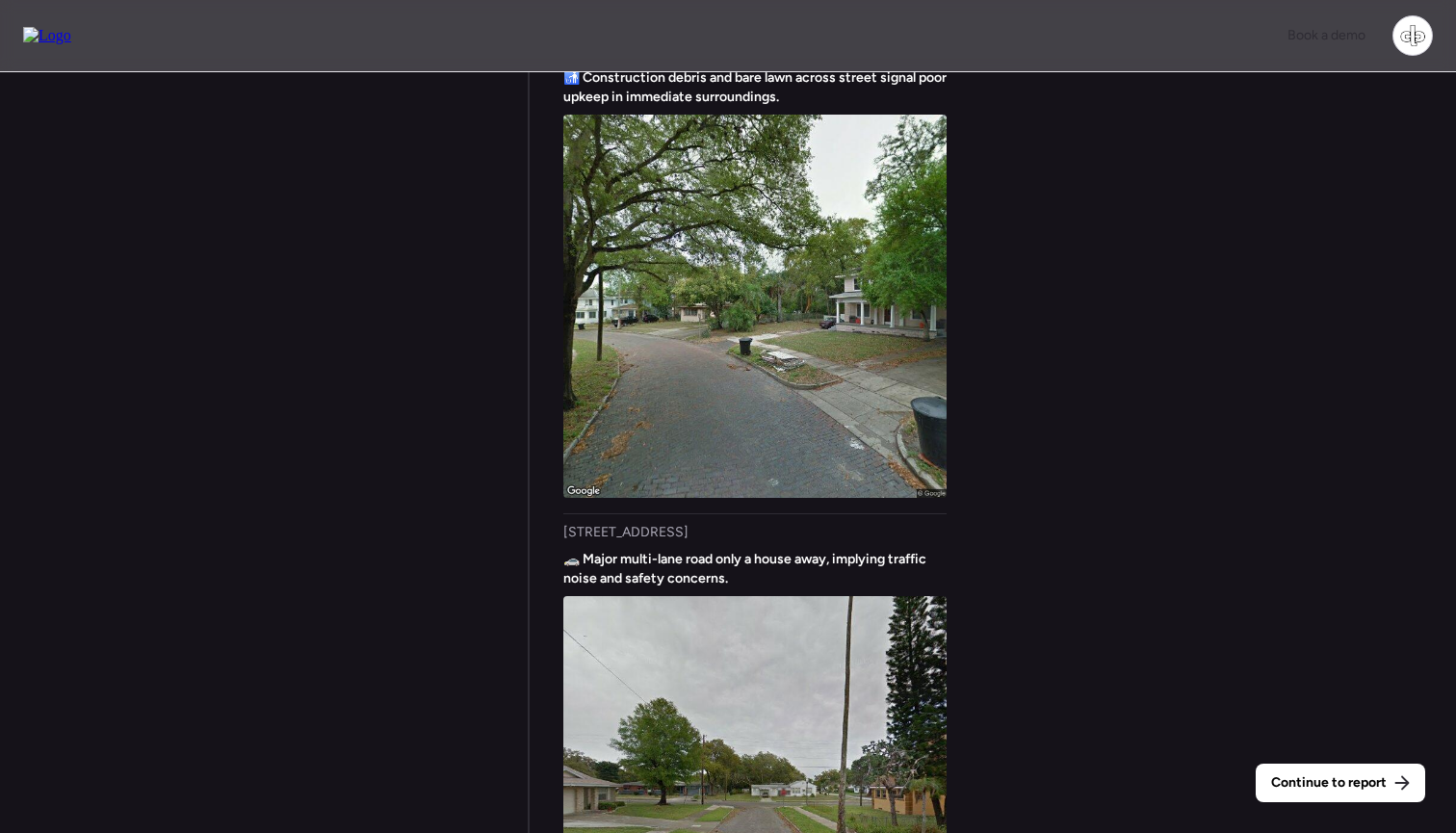 scroll, scrollTop: -1731, scrollLeft: 0, axis: vertical 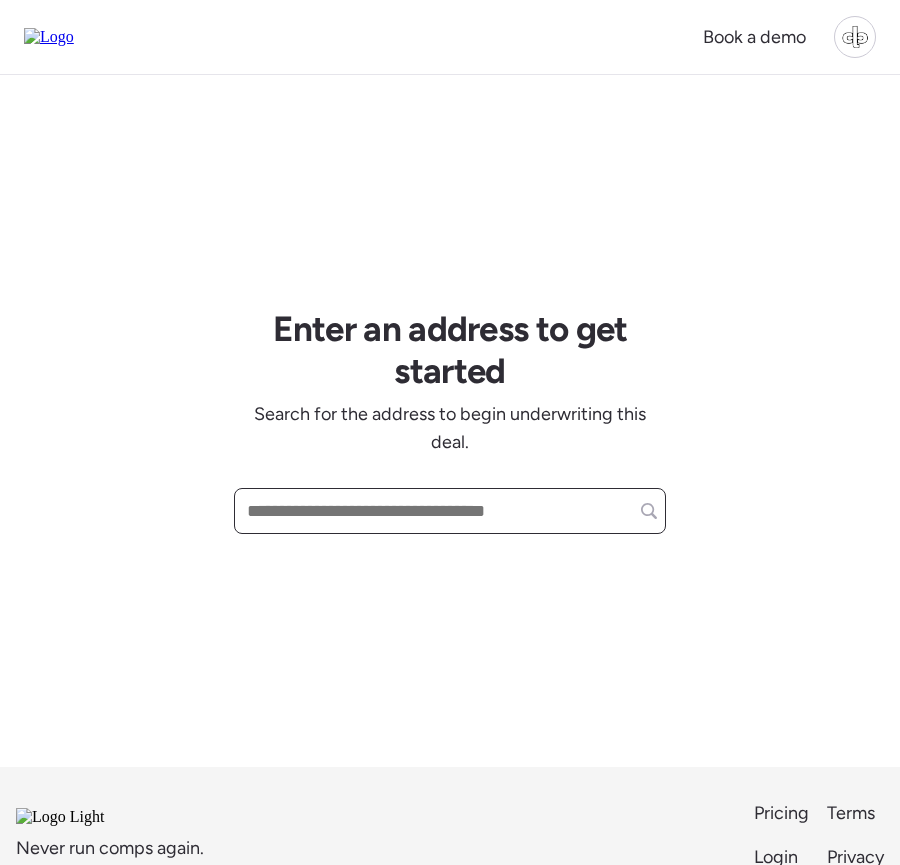 click at bounding box center (450, 511) 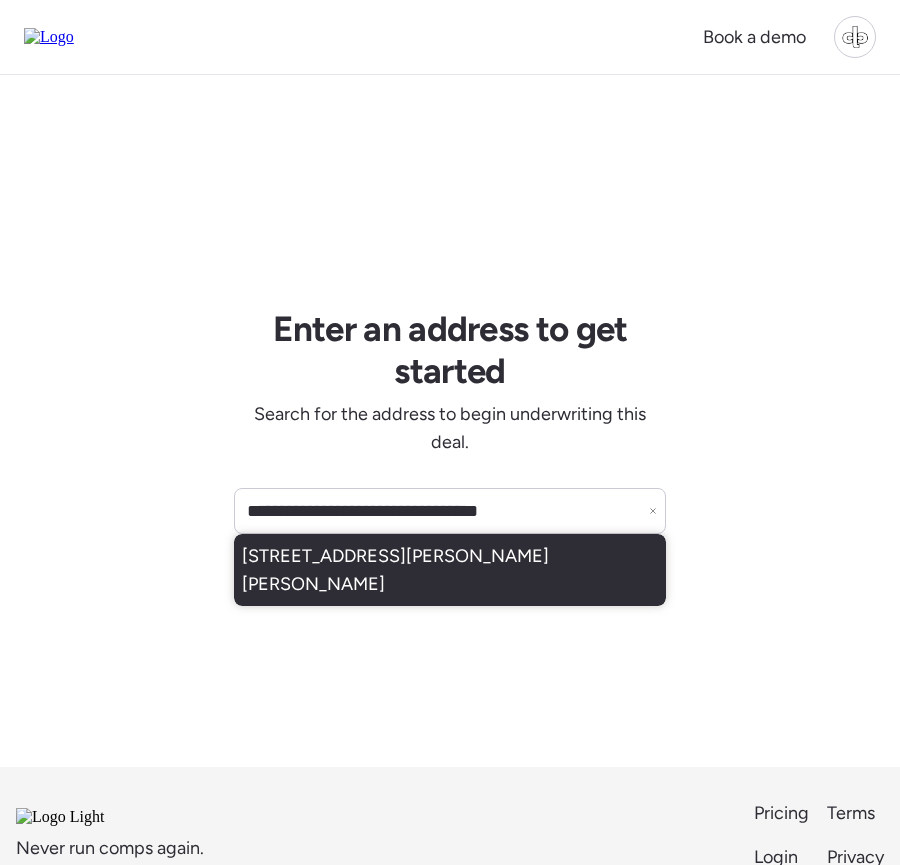 click on "911 S Taylor Rd, Seffner, FL, 33584" at bounding box center [450, 570] 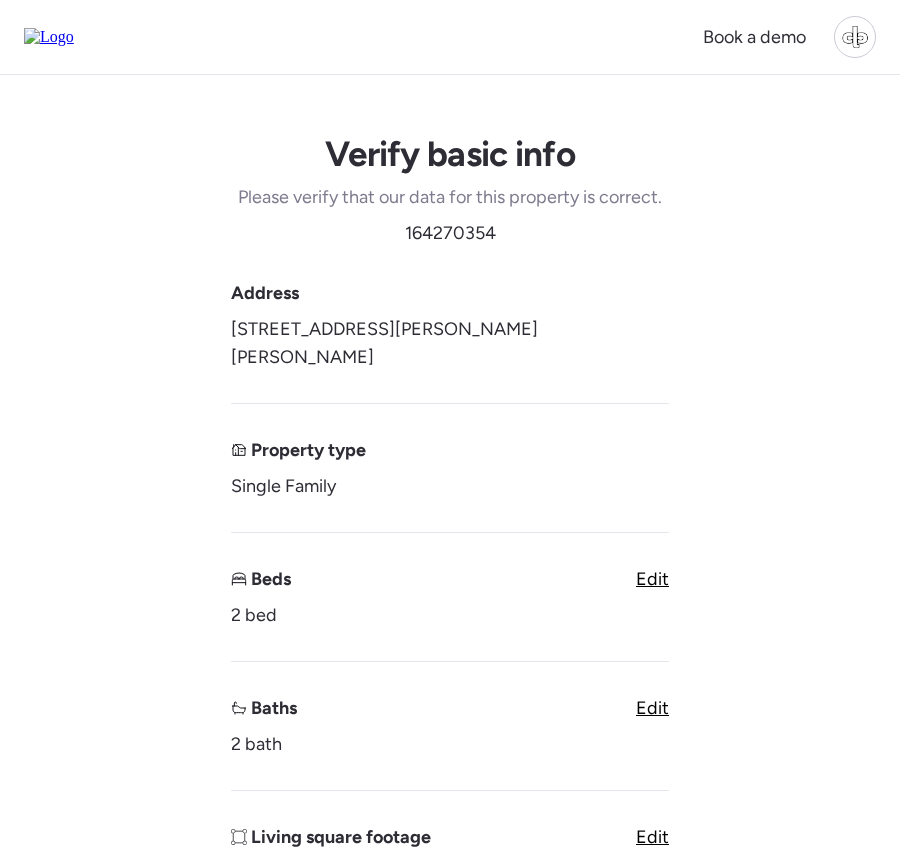 scroll, scrollTop: 0, scrollLeft: 0, axis: both 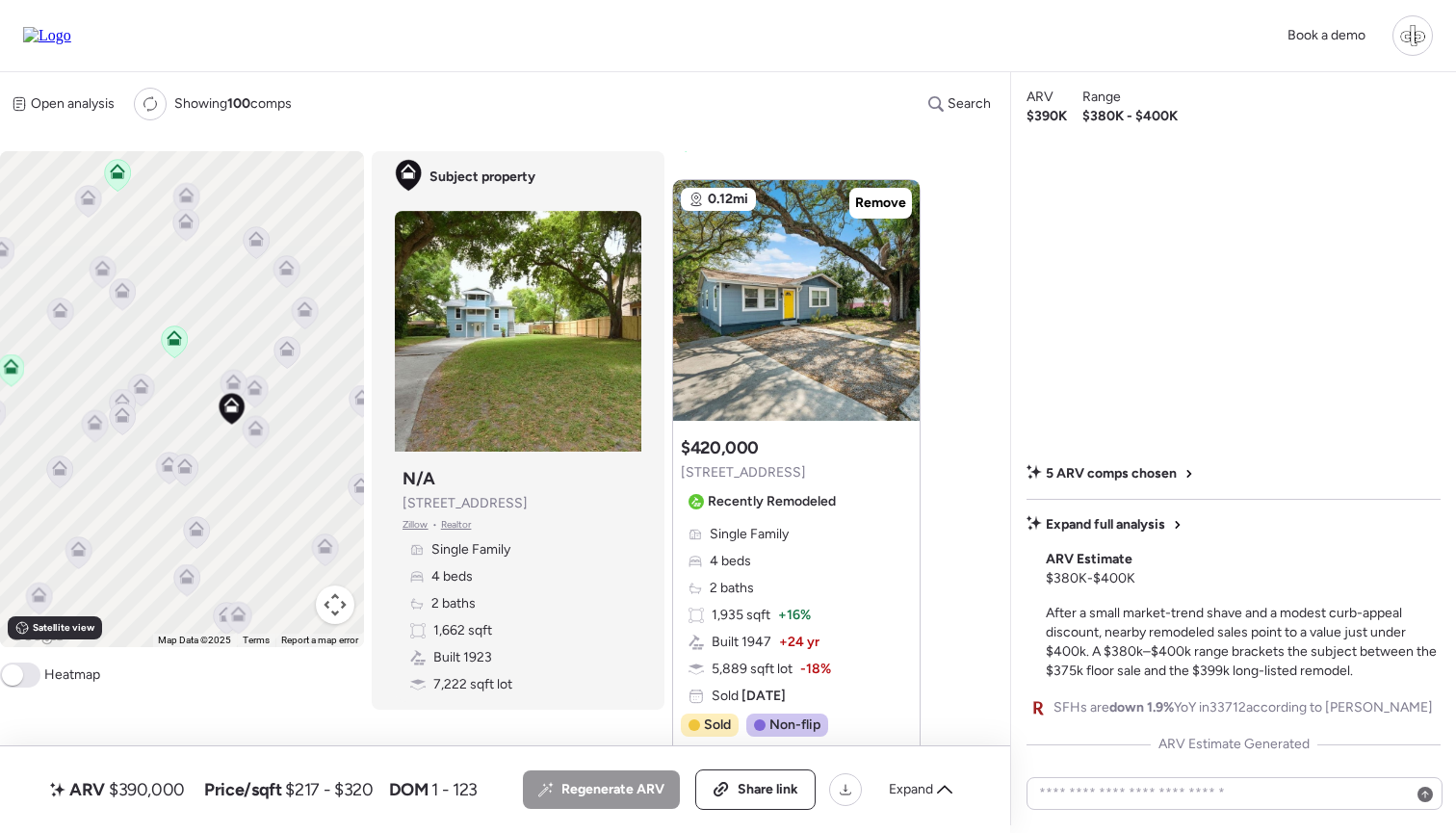 click 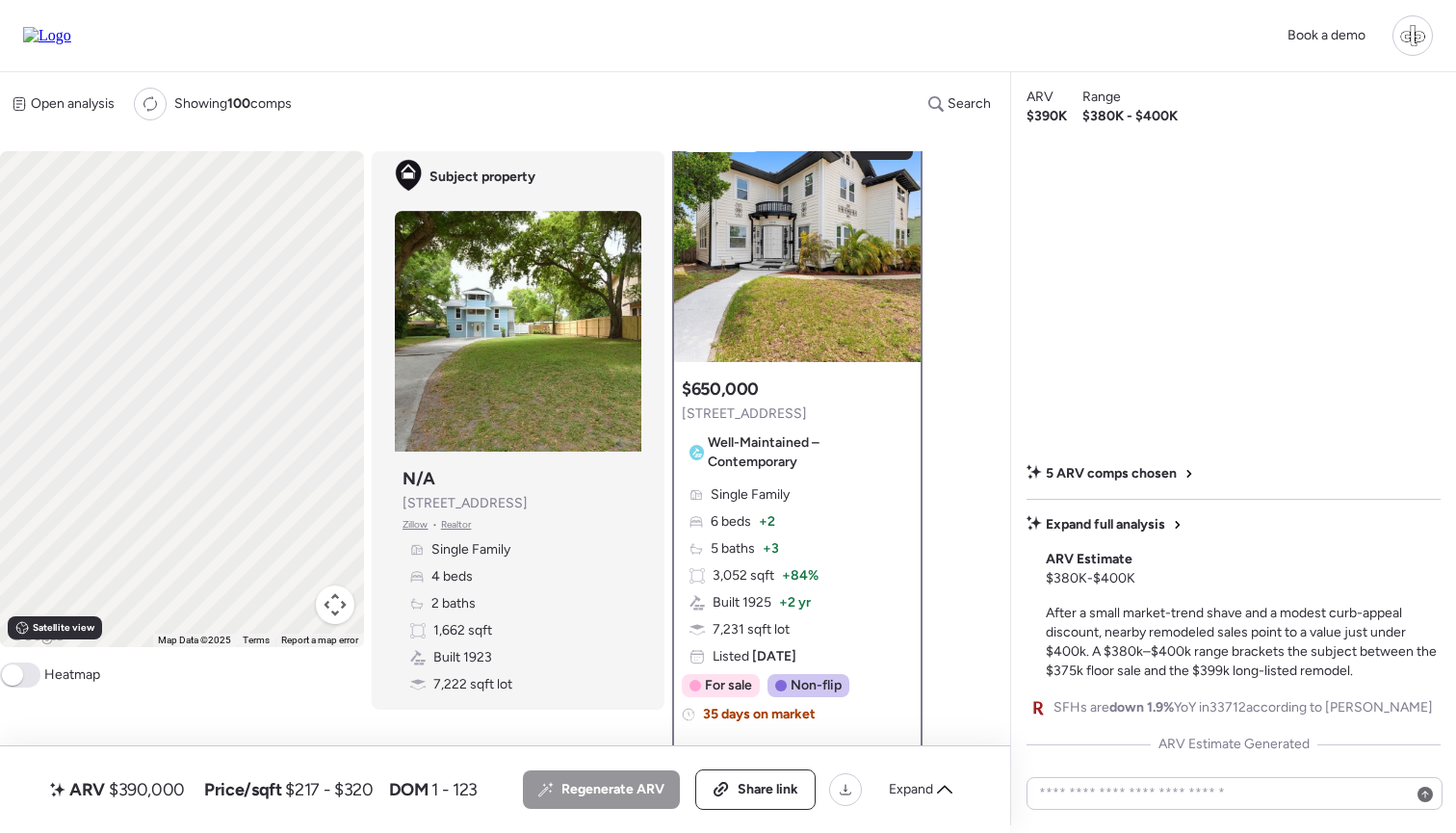 scroll, scrollTop: 0, scrollLeft: 0, axis: both 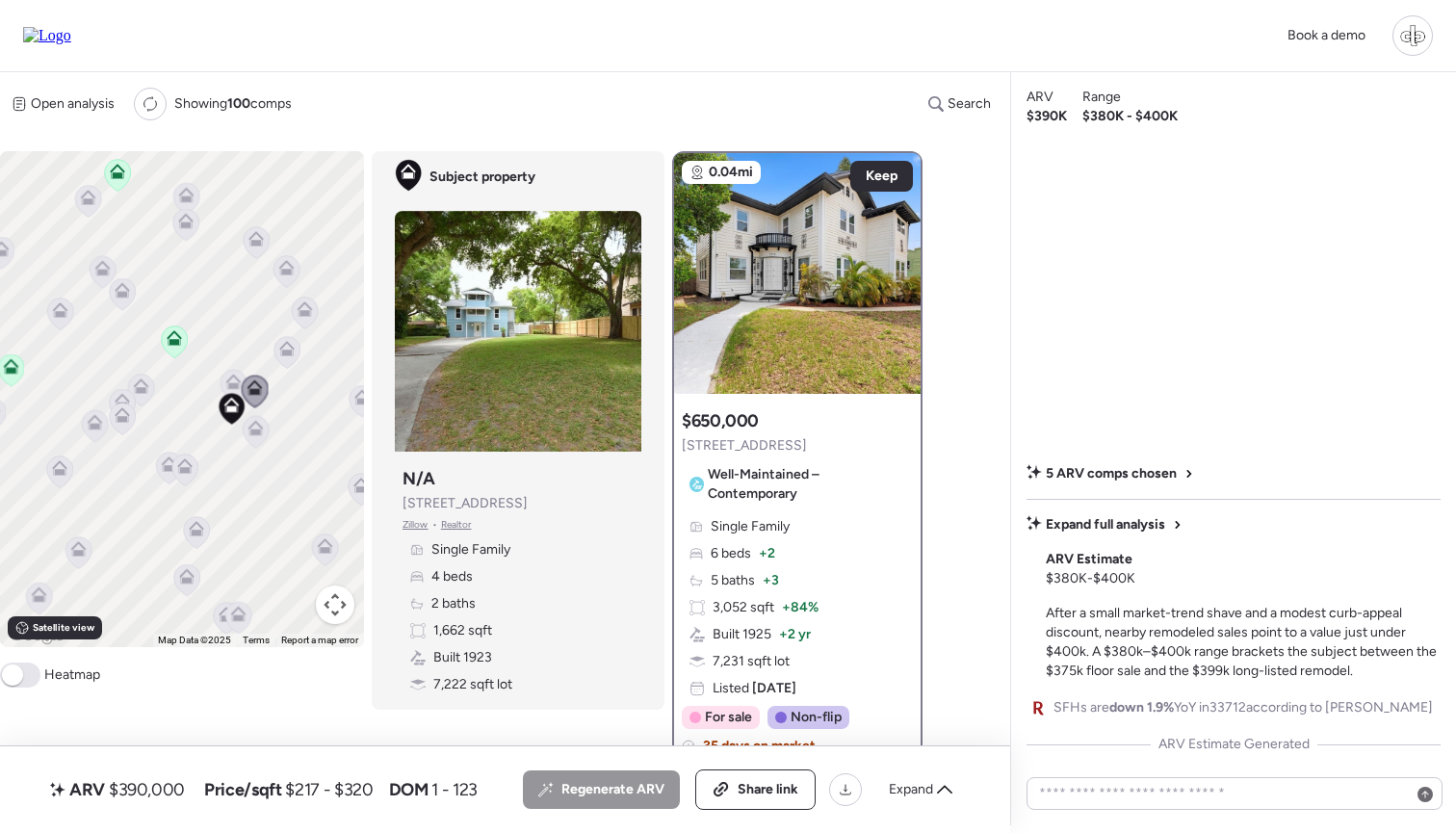 click 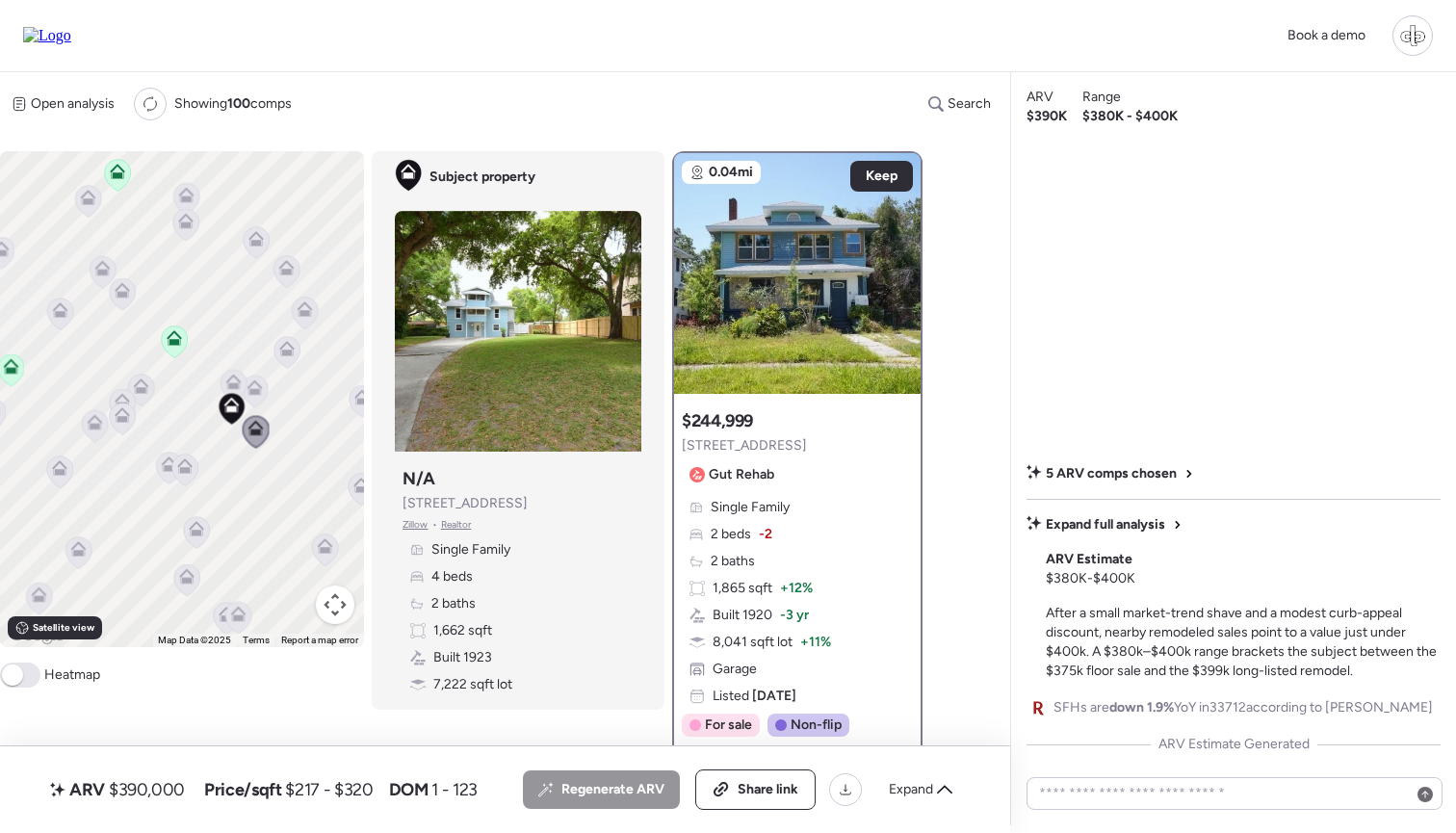 click 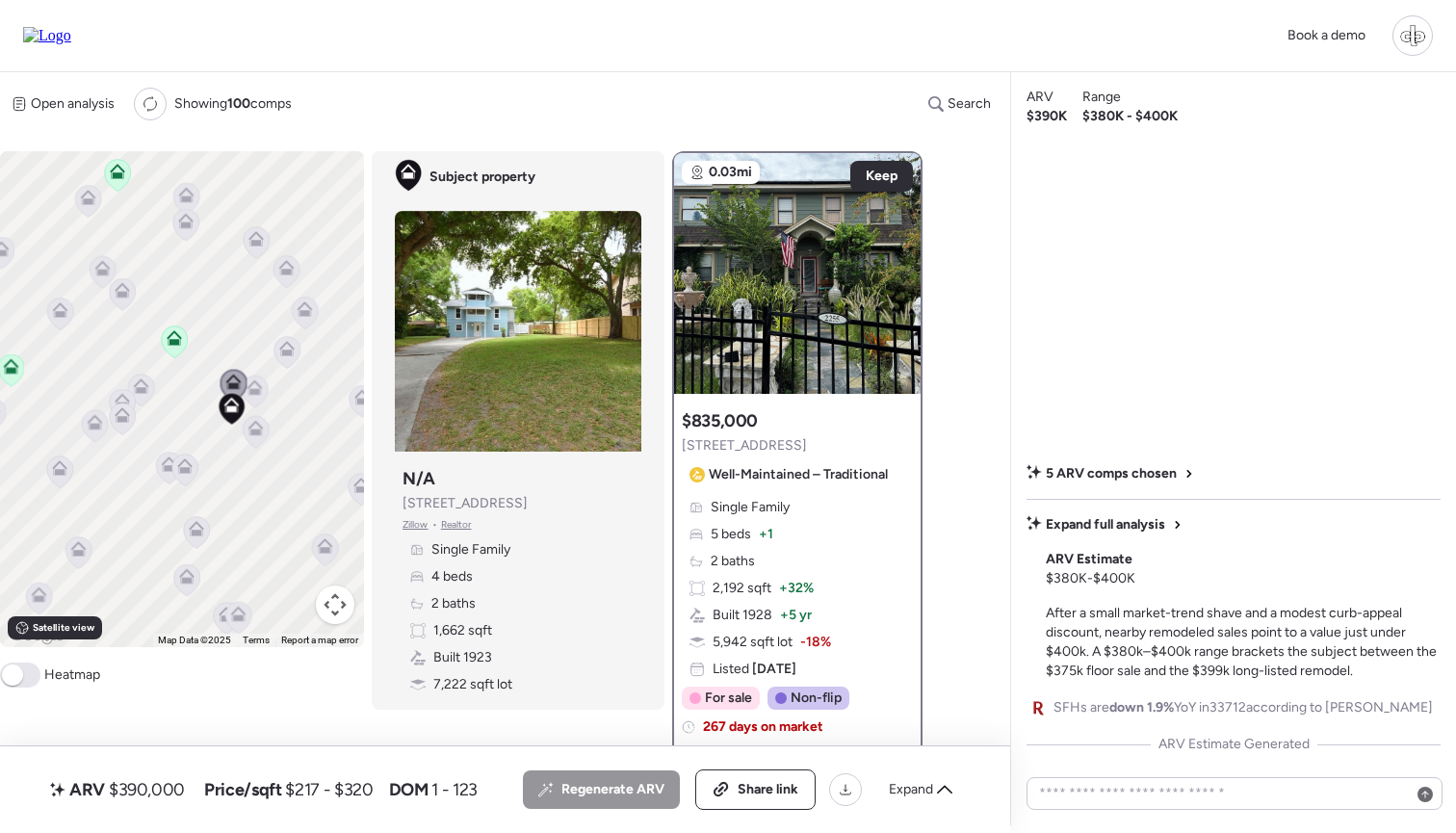 click 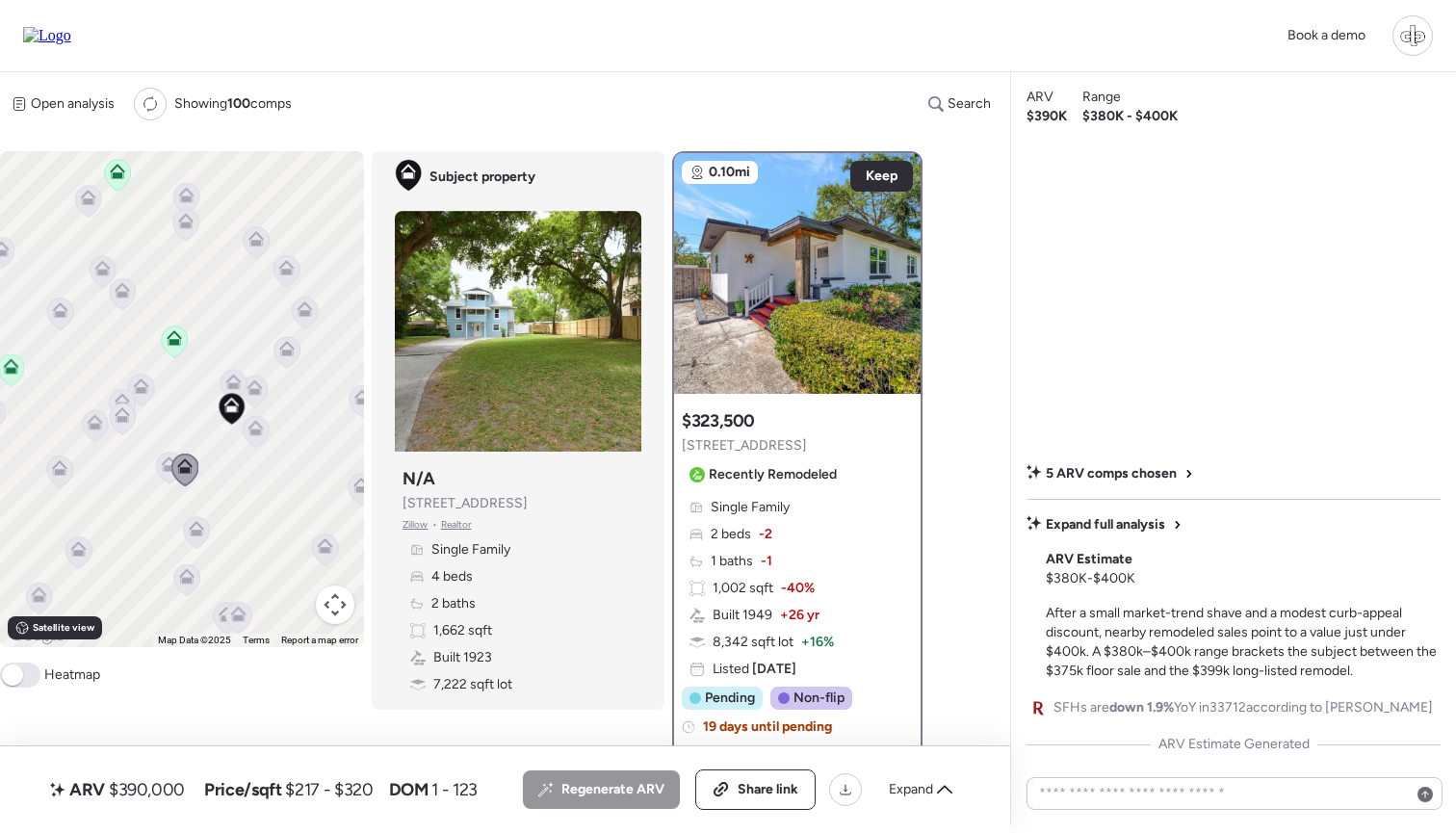click 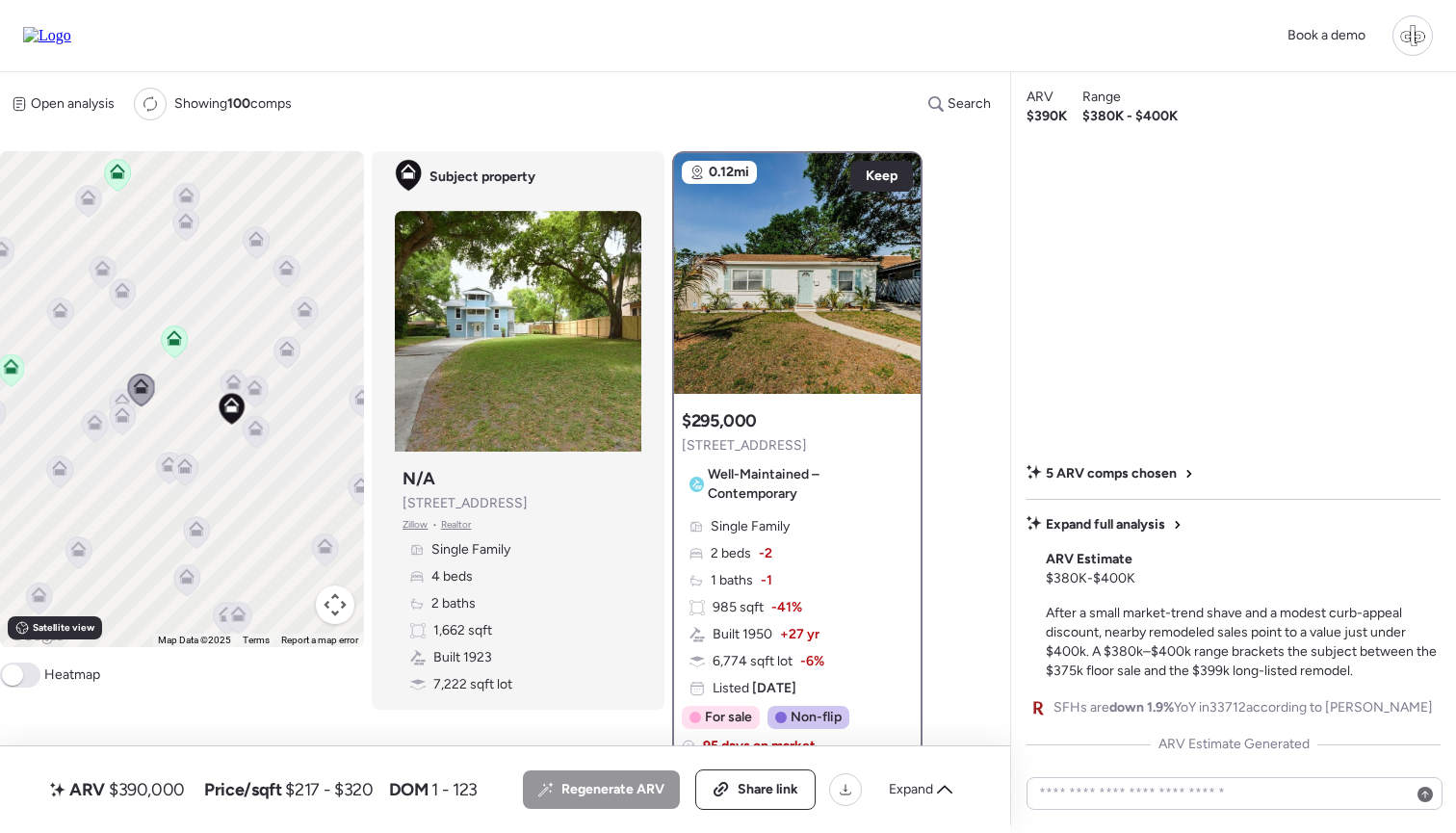 click 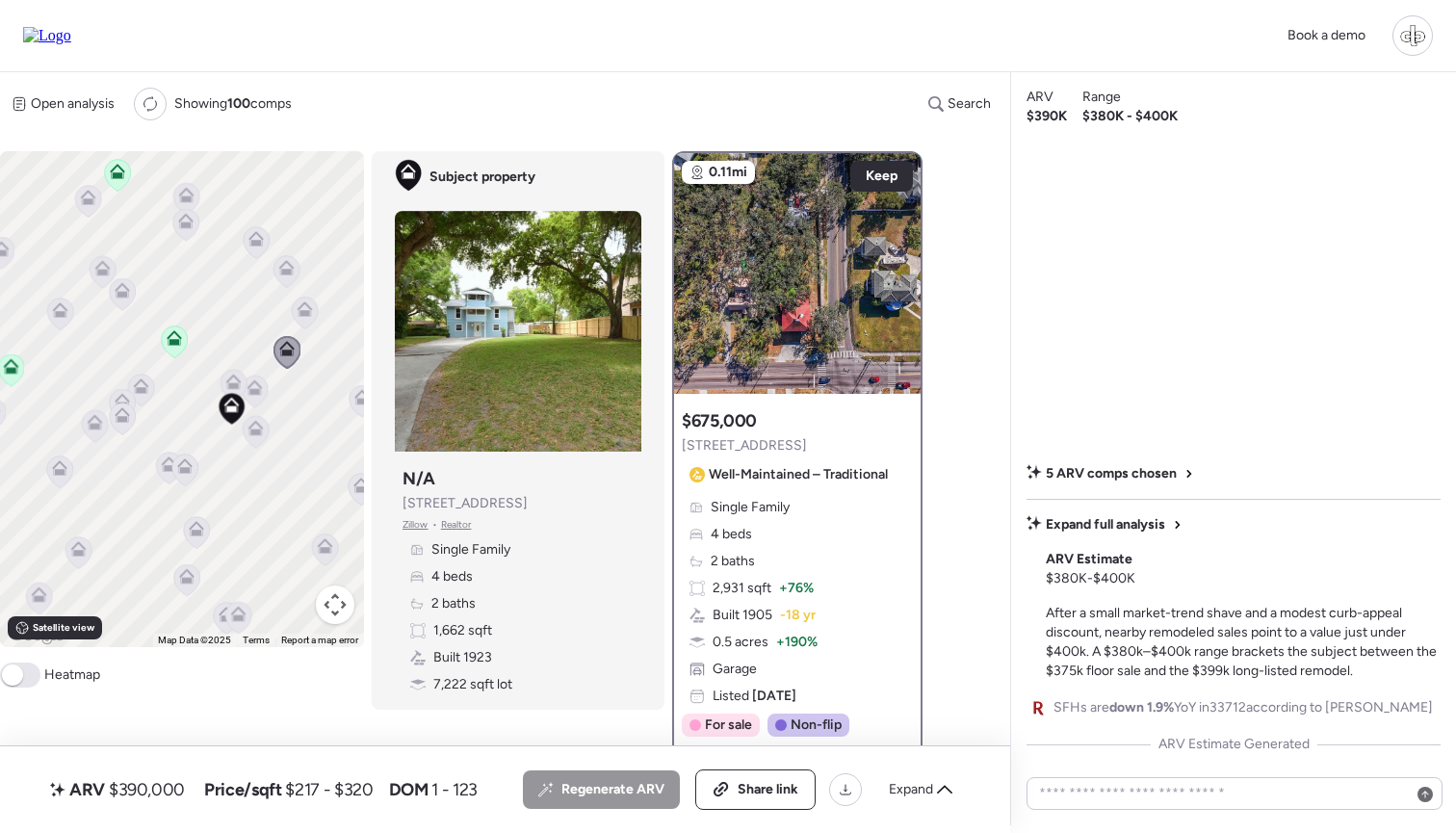 click 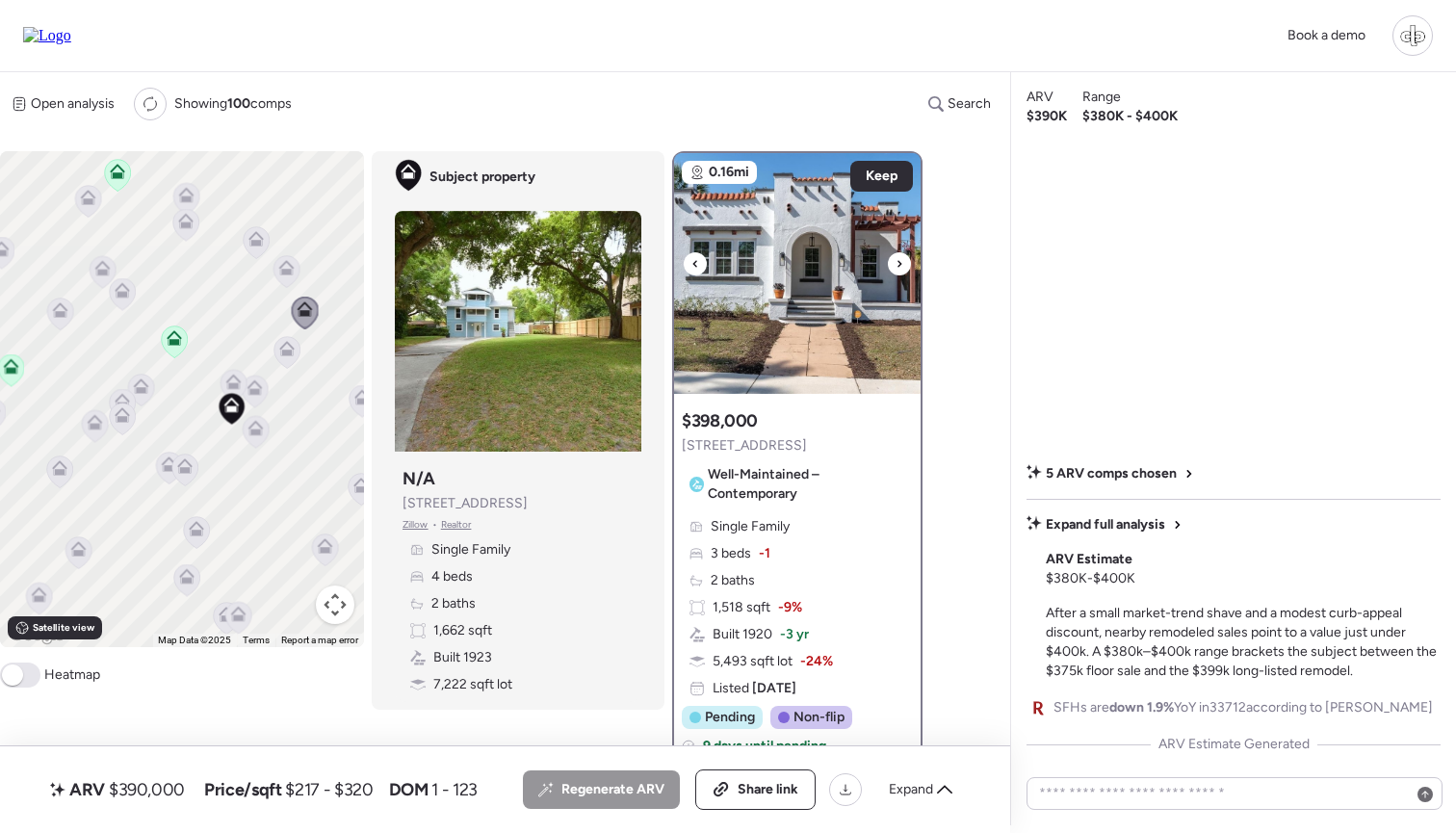 click at bounding box center (797, 273) 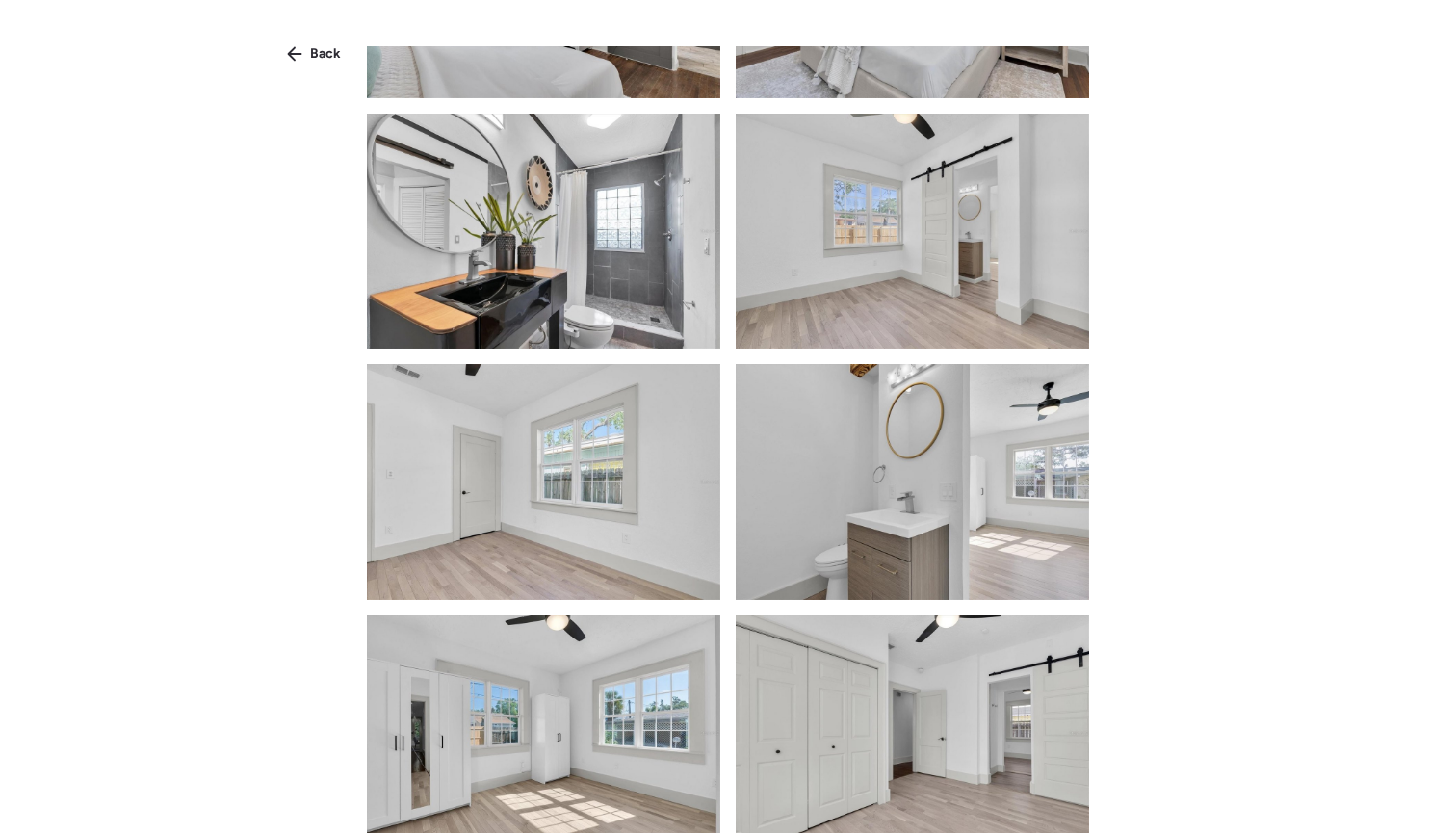 scroll, scrollTop: 3405, scrollLeft: 0, axis: vertical 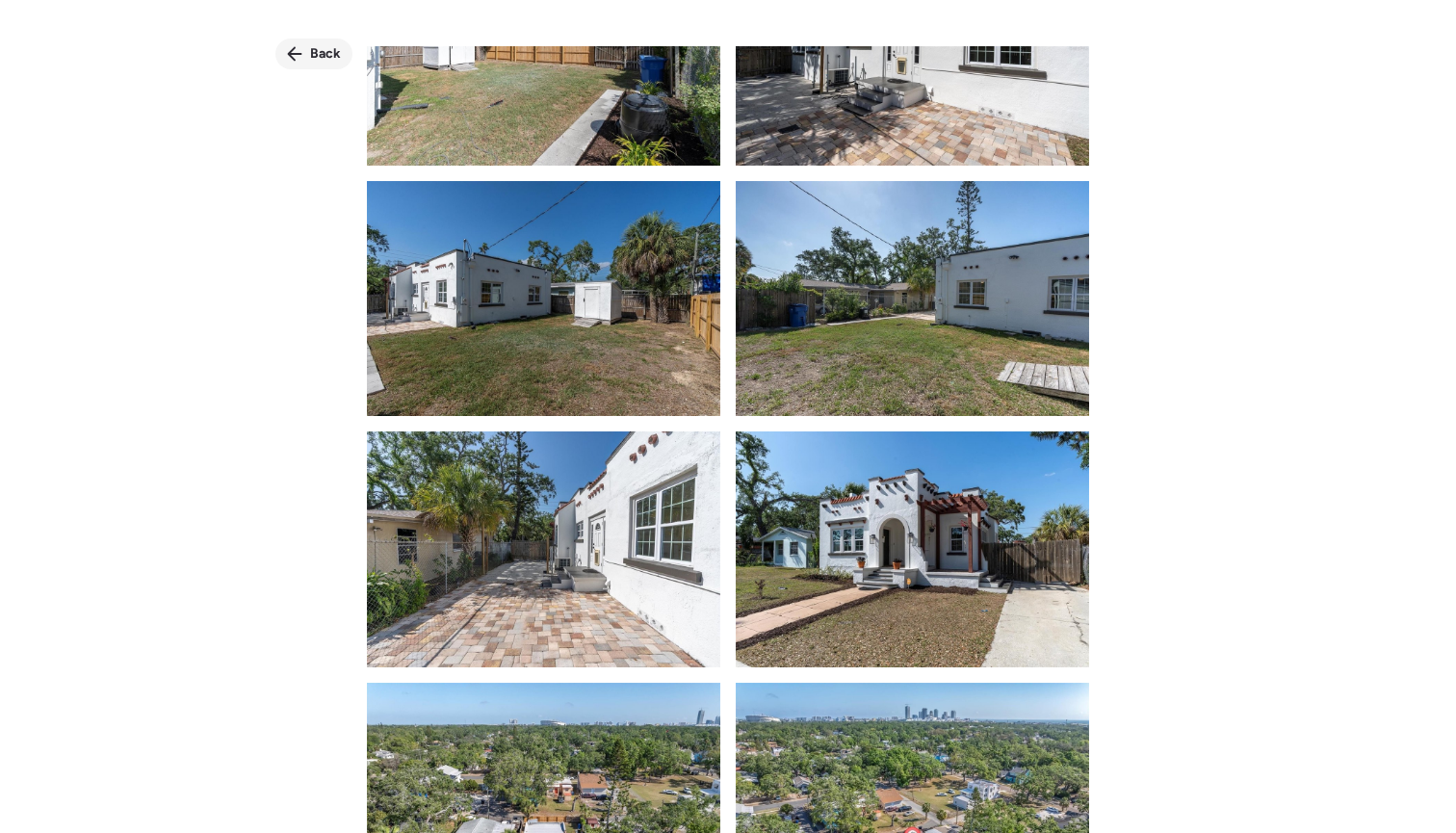 click on "Back" at bounding box center (325, 54) 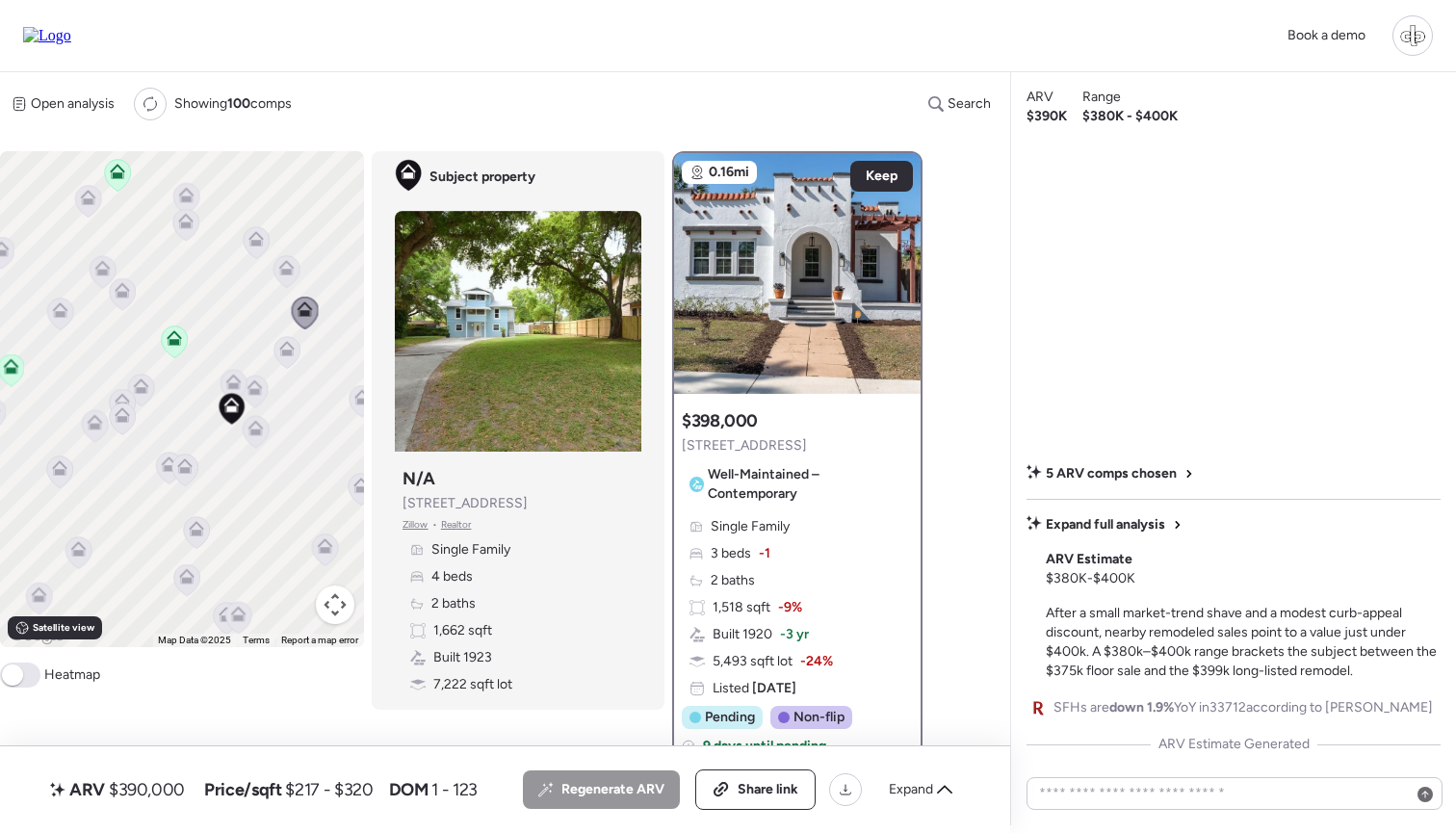 click on "Single Family 3 beds -1 2 baths 1,518 sqft -9% Built 1920 -3 yr 5,493 sqft lot -24% Listed   89 days ago" at bounding box center [797, 608] 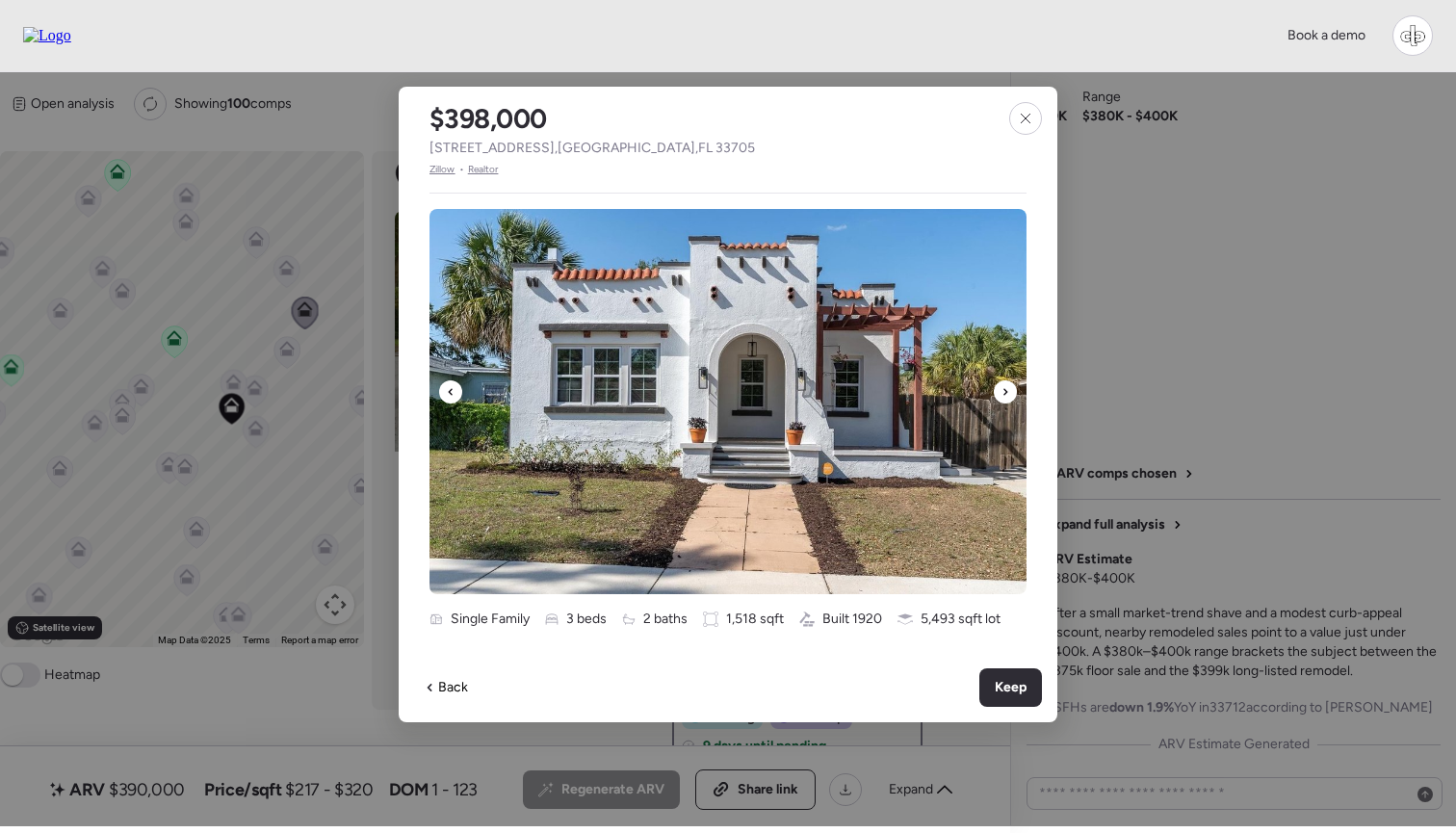 scroll, scrollTop: 539, scrollLeft: 0, axis: vertical 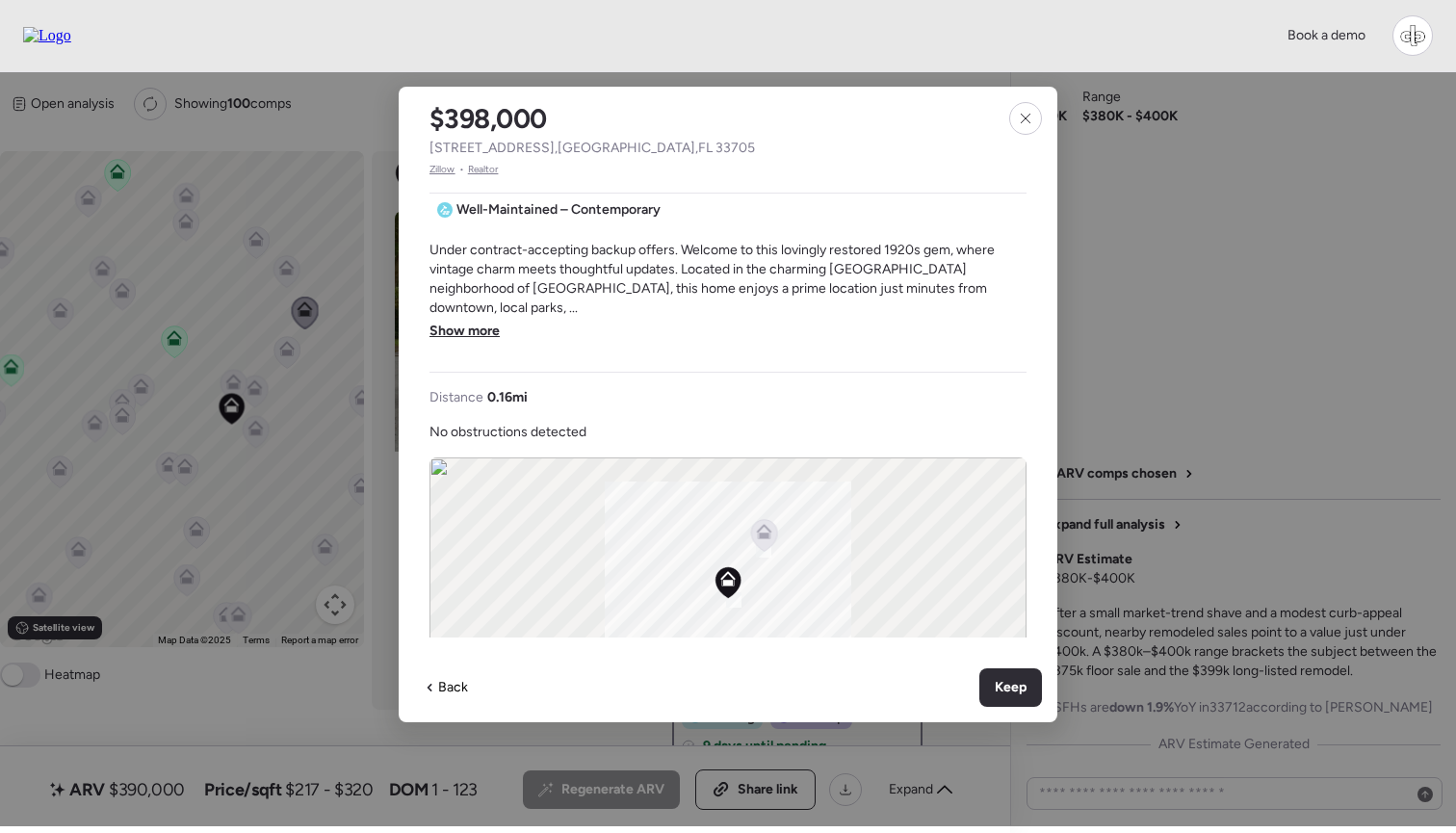 click on "Show more" at bounding box center [464, 331] 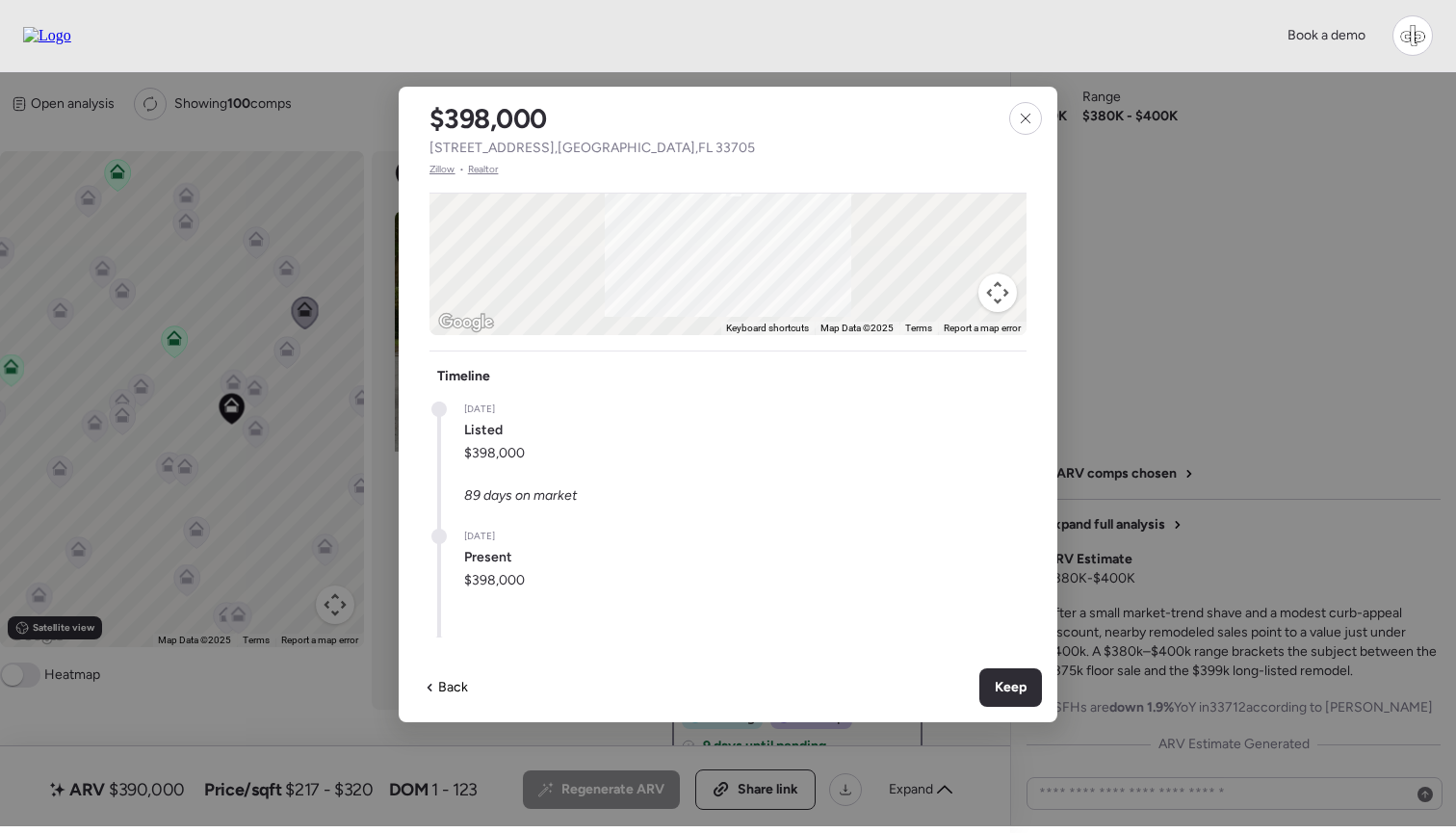 scroll, scrollTop: 1605, scrollLeft: 0, axis: vertical 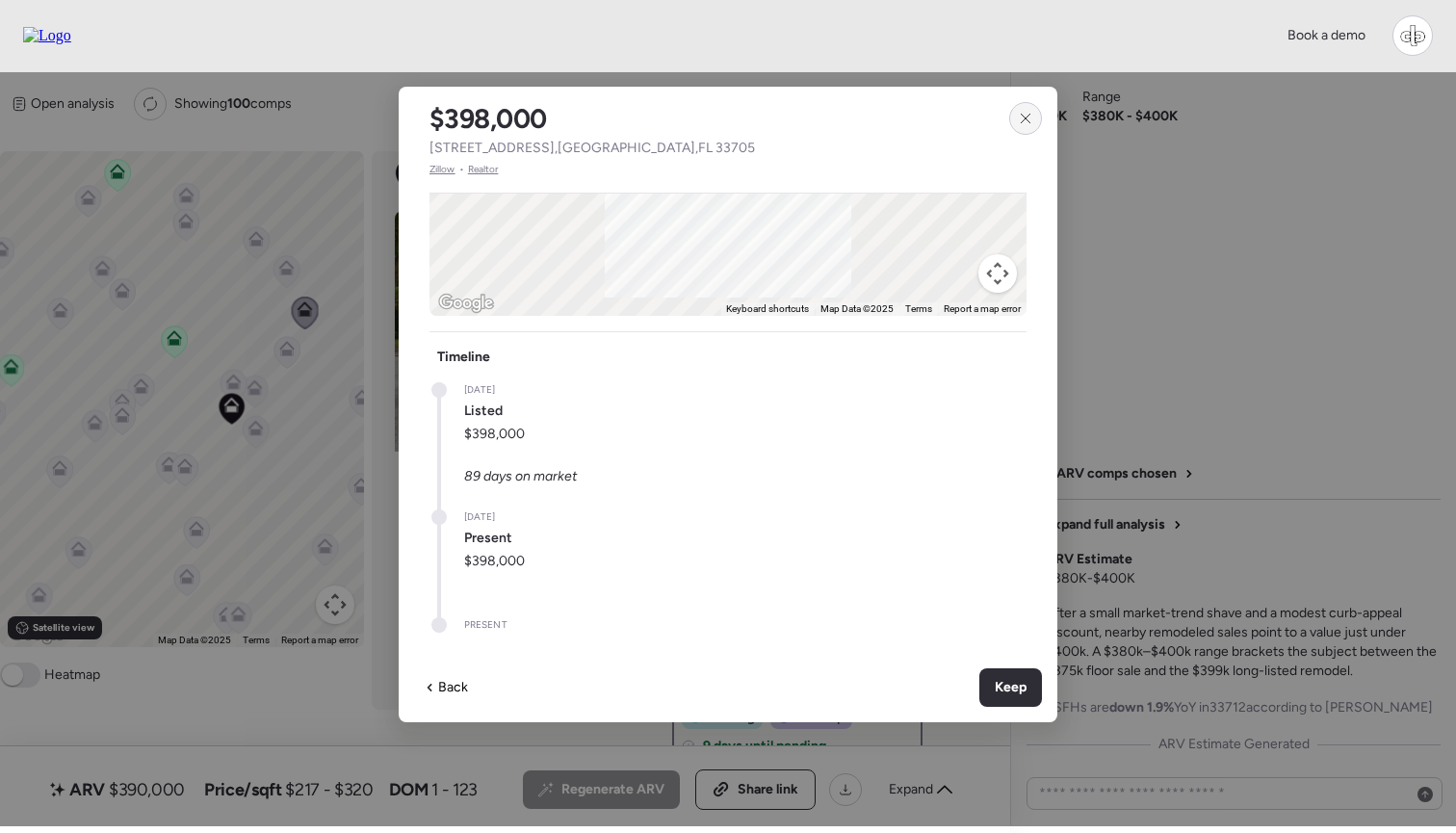 click 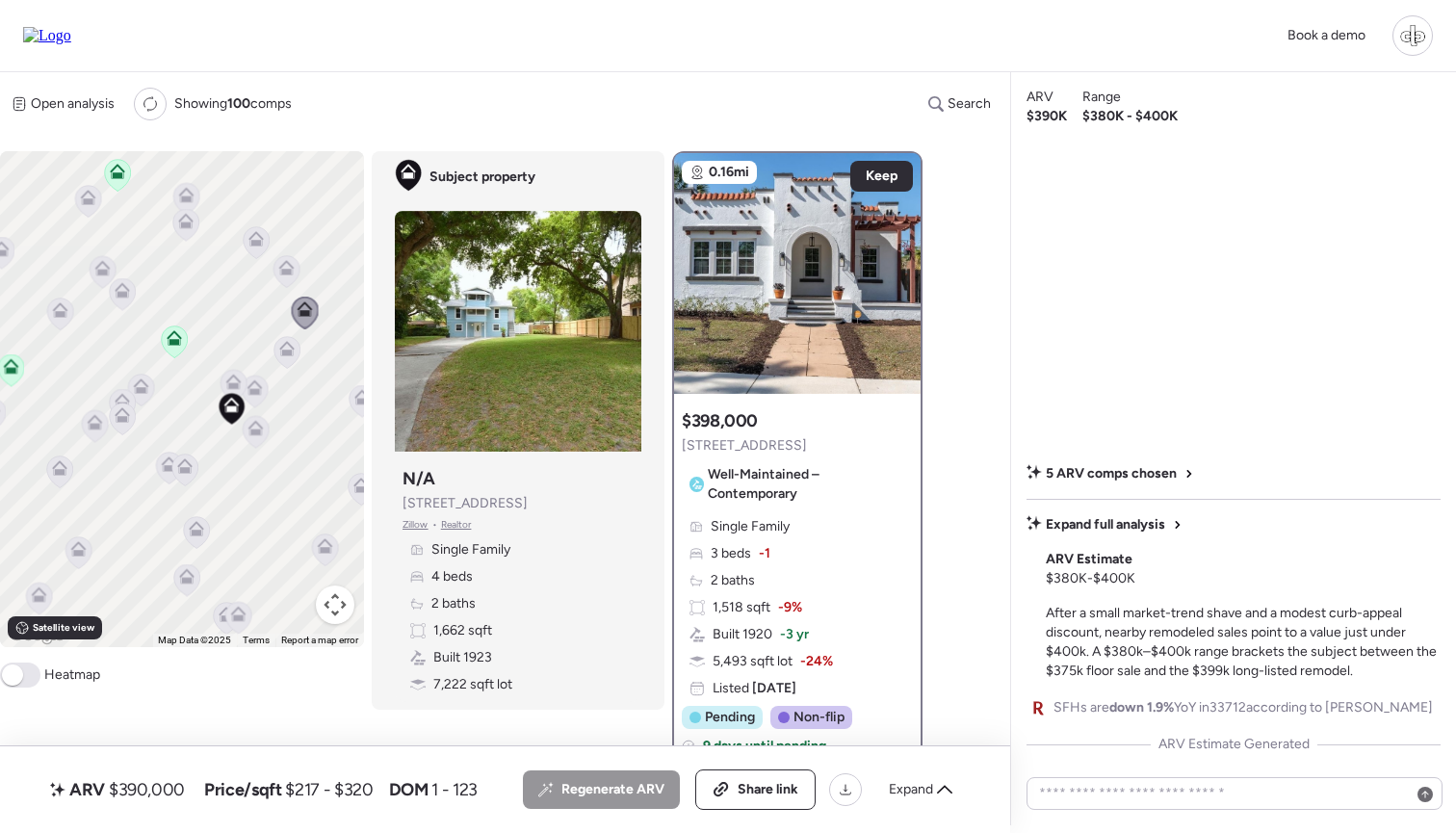 click 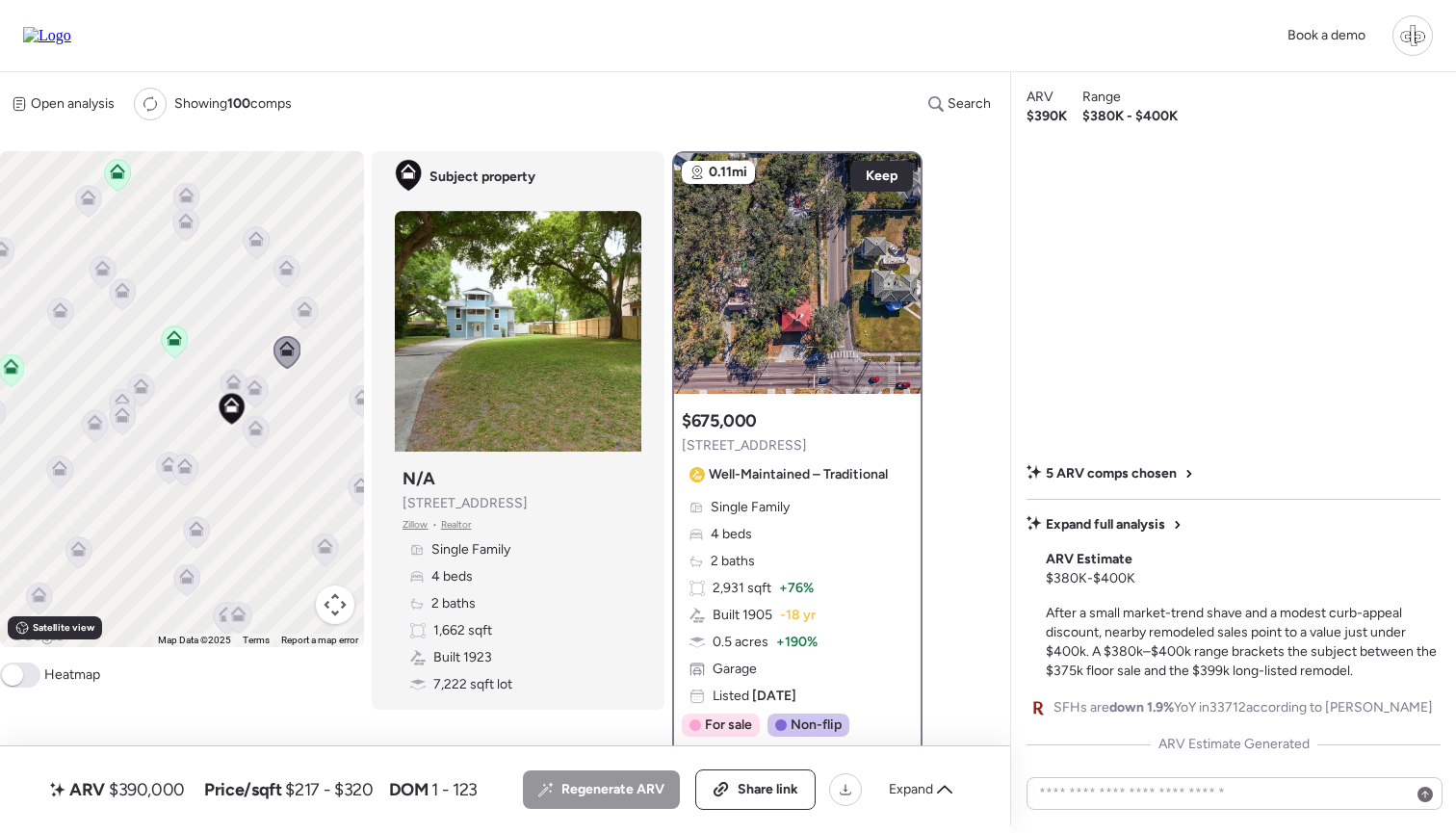 click 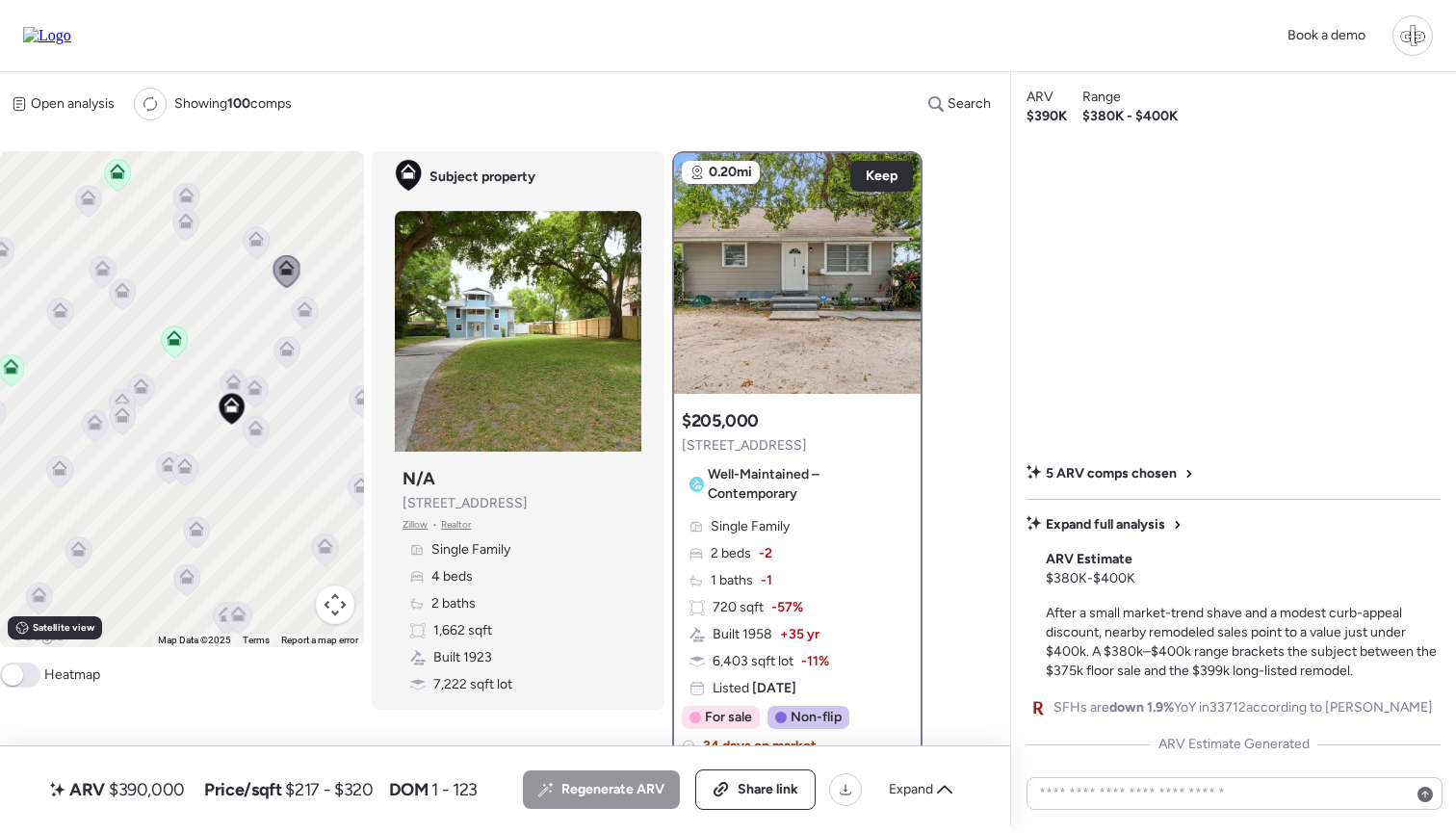 click 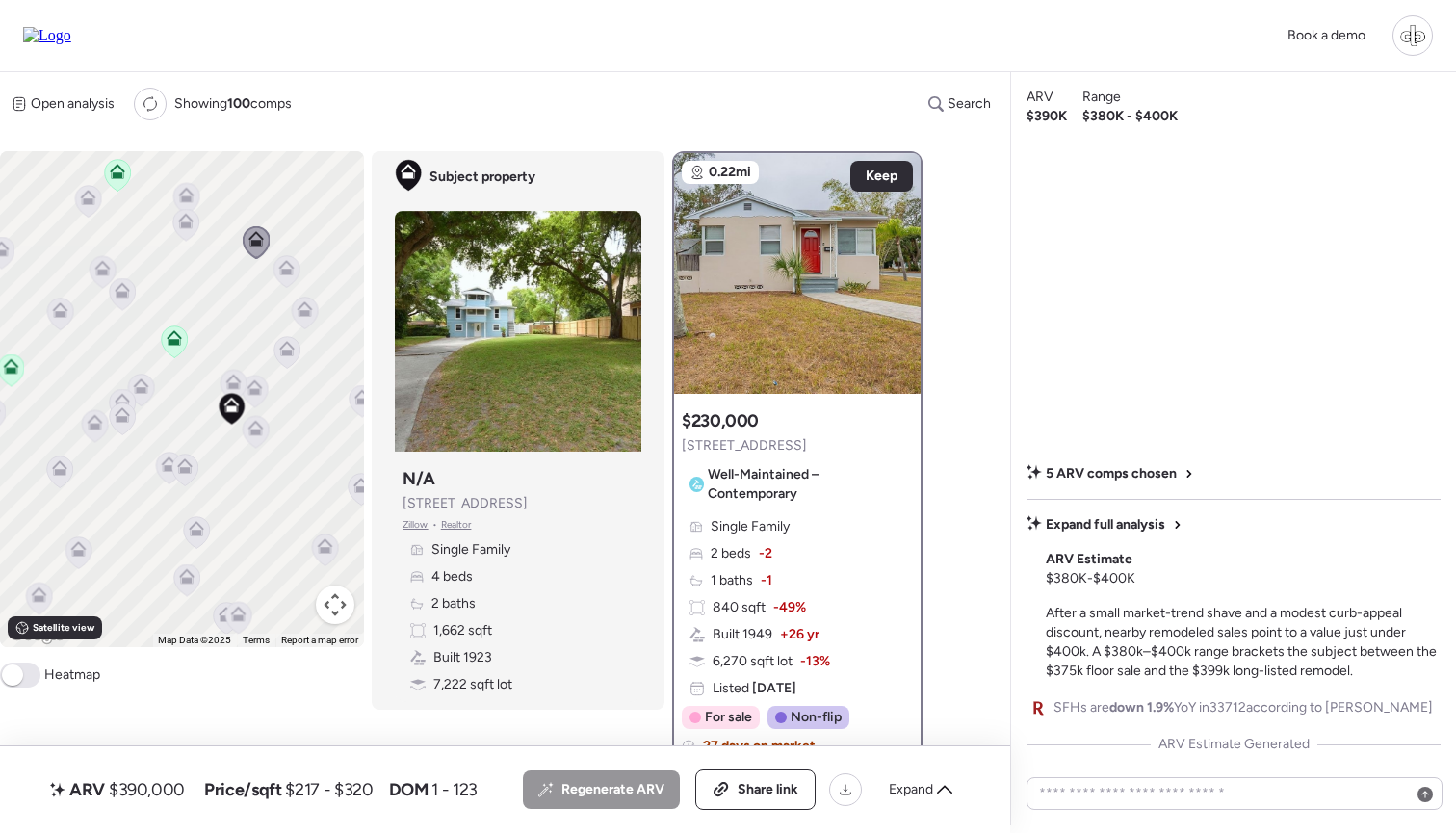 click 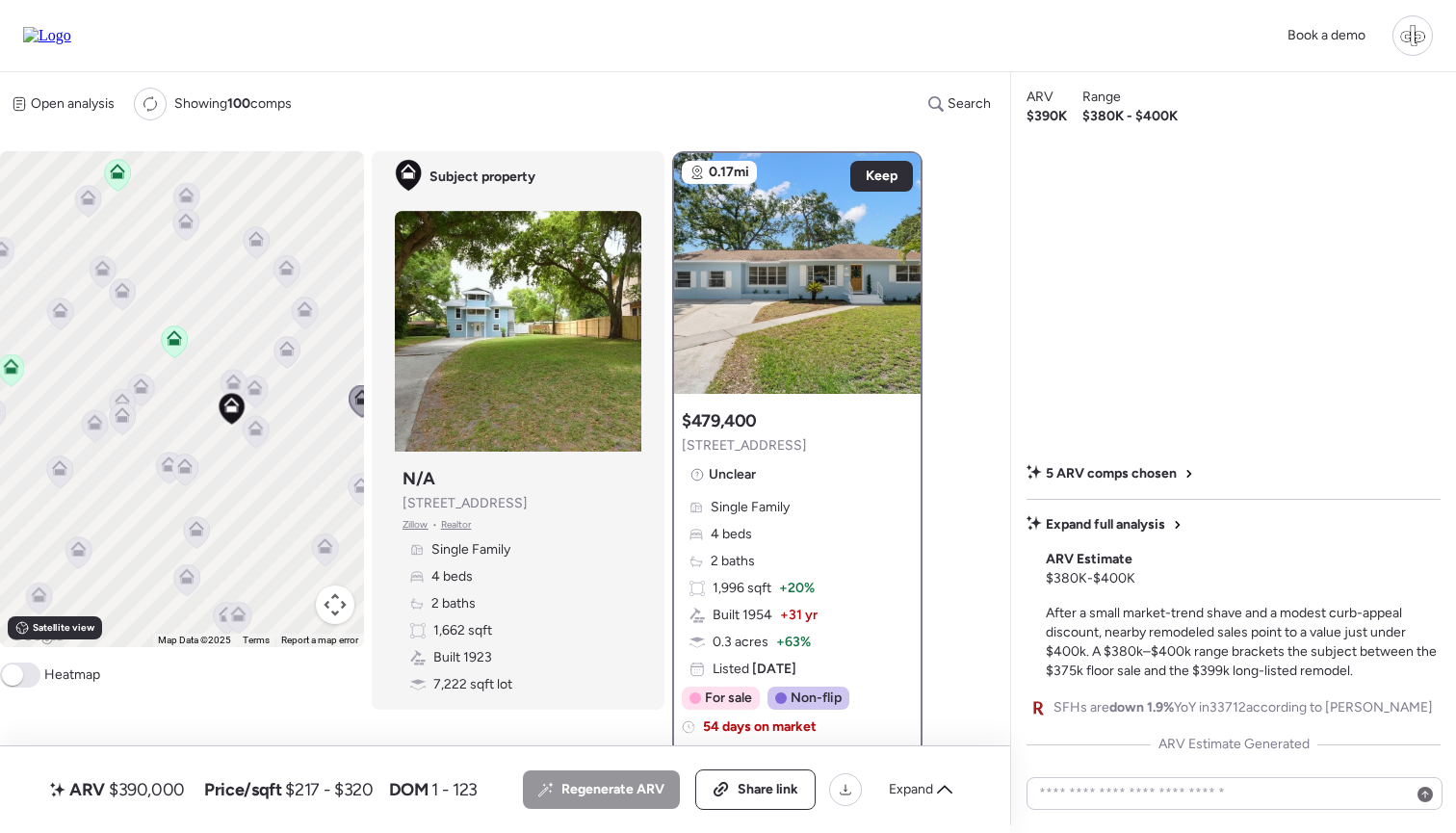 click 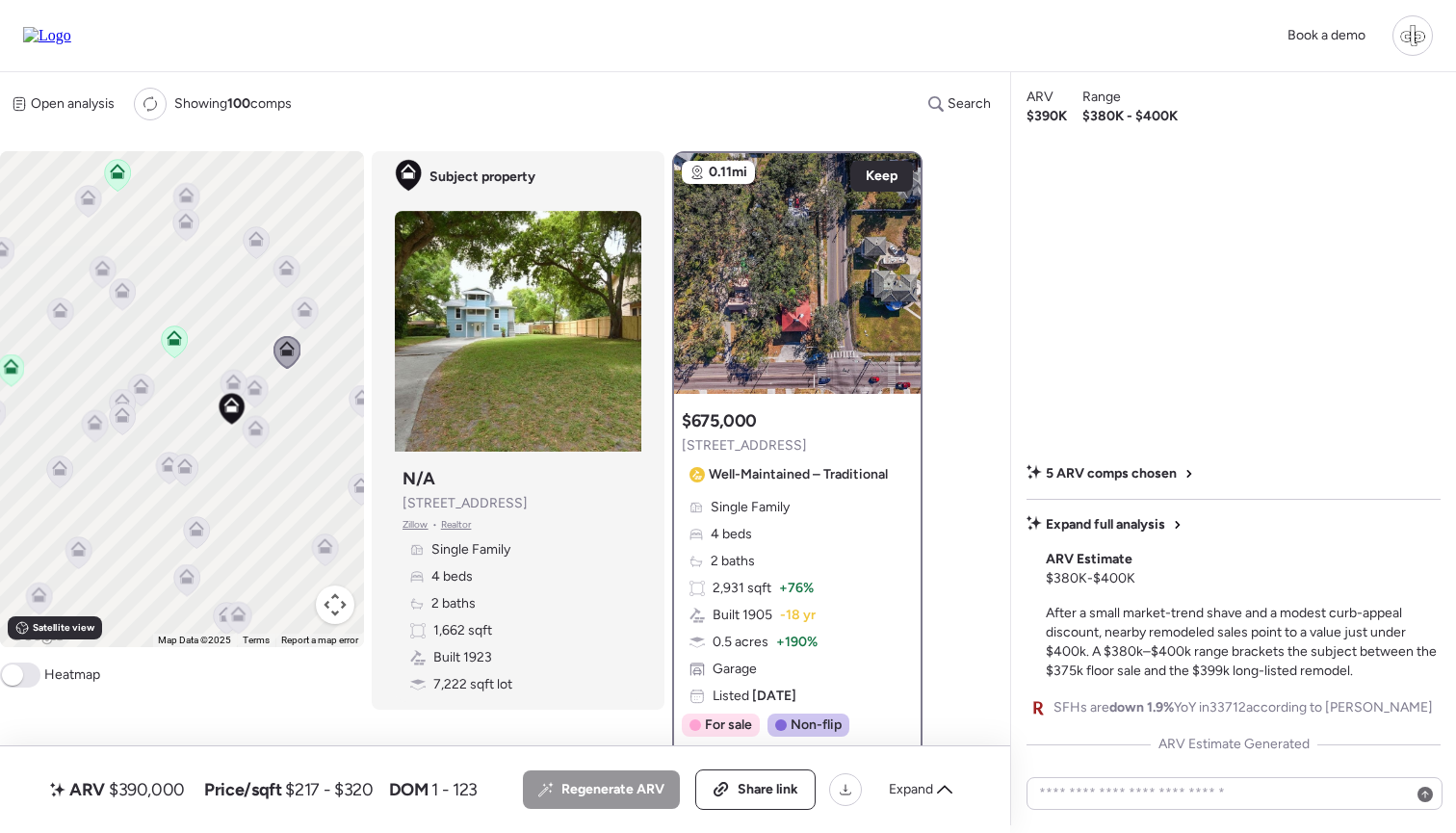 click 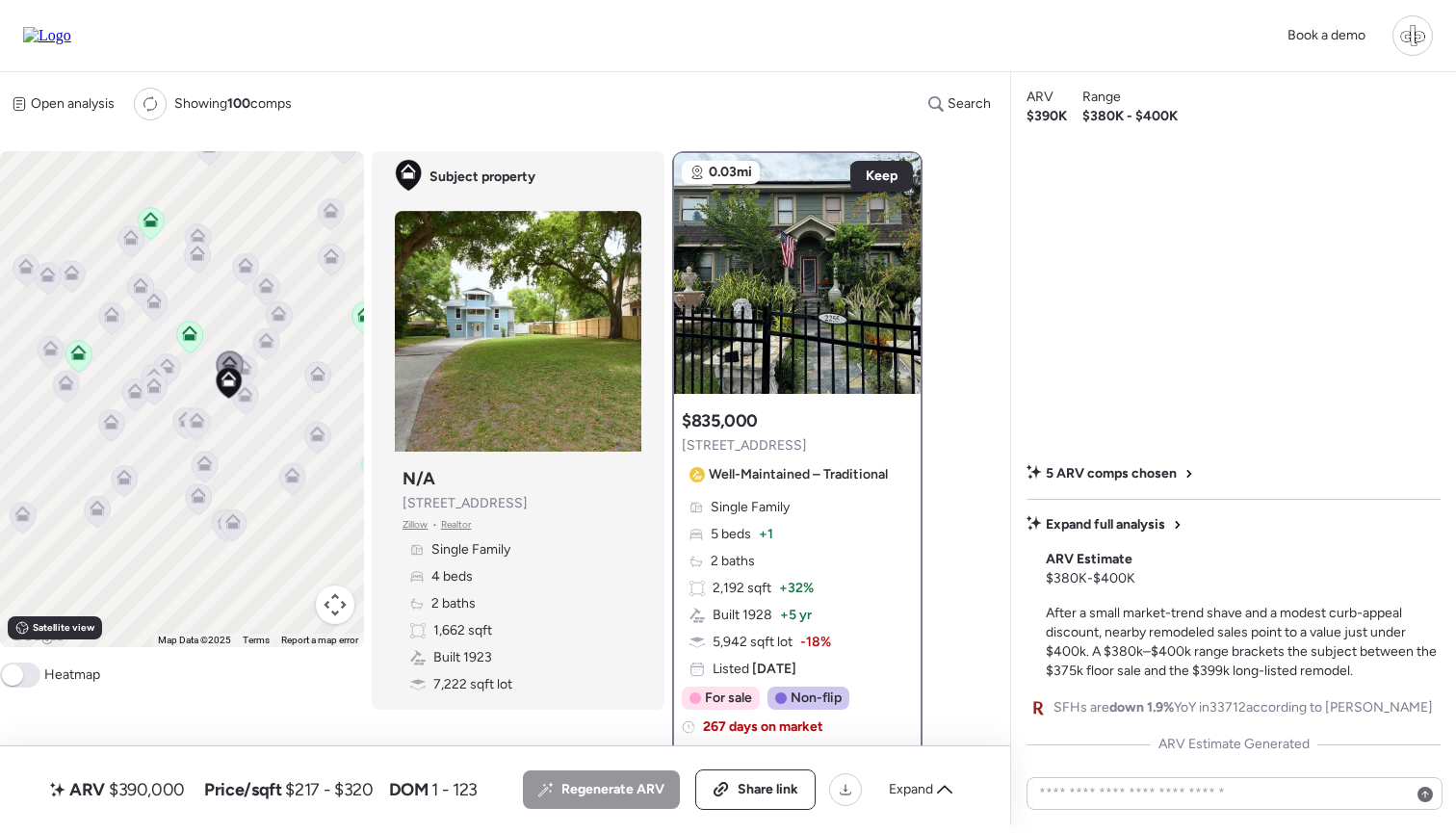 click 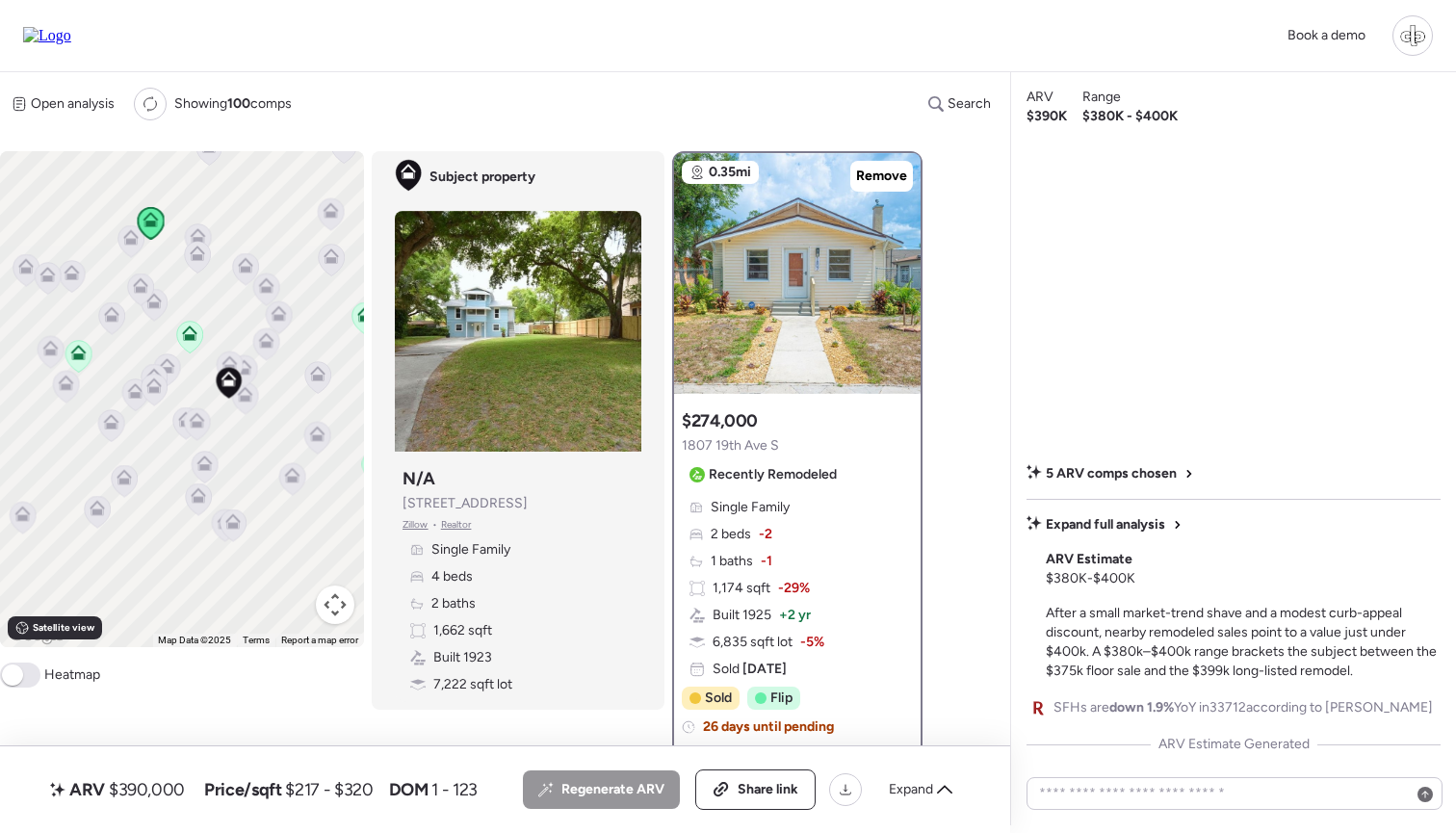 click 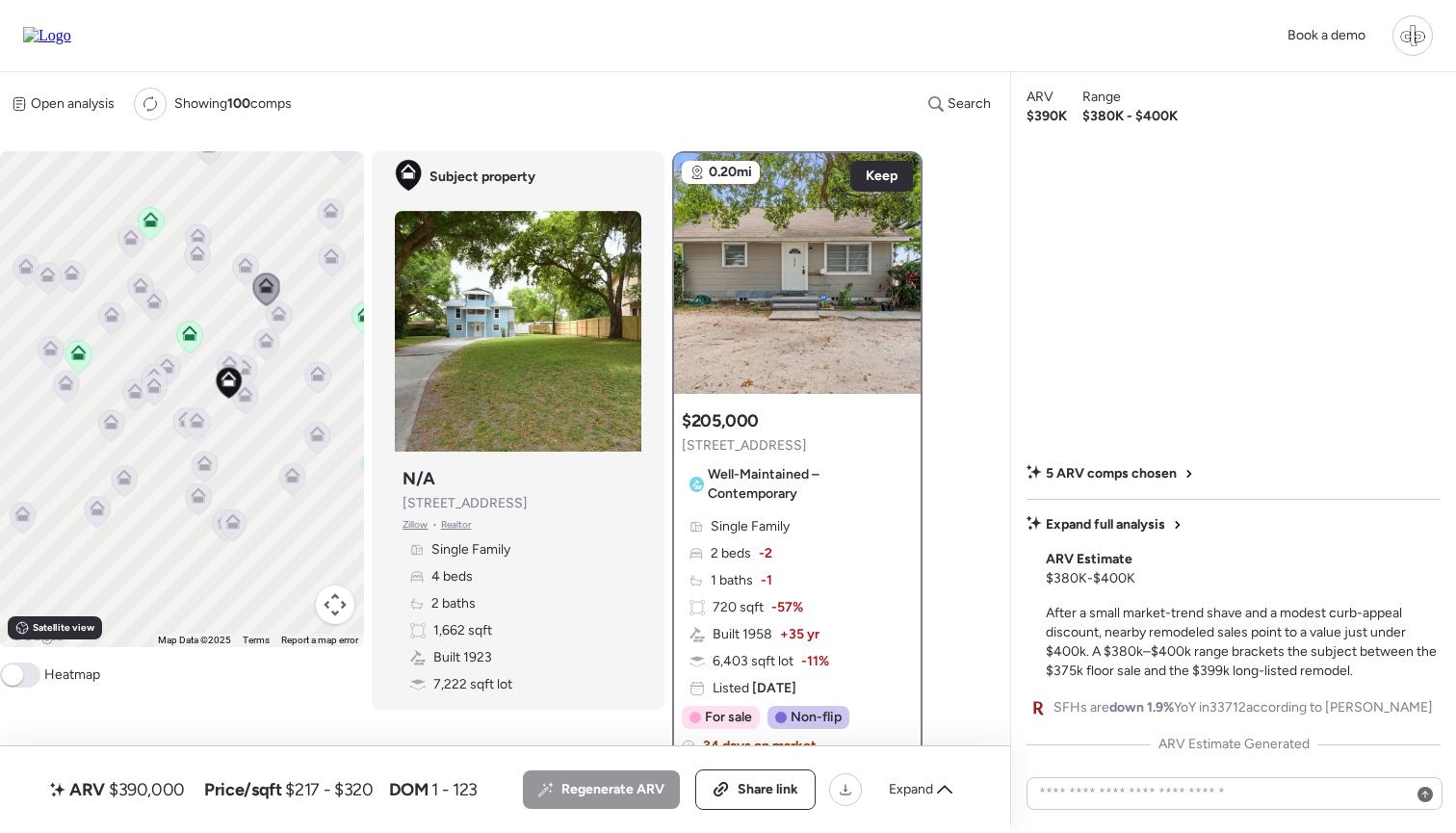 click 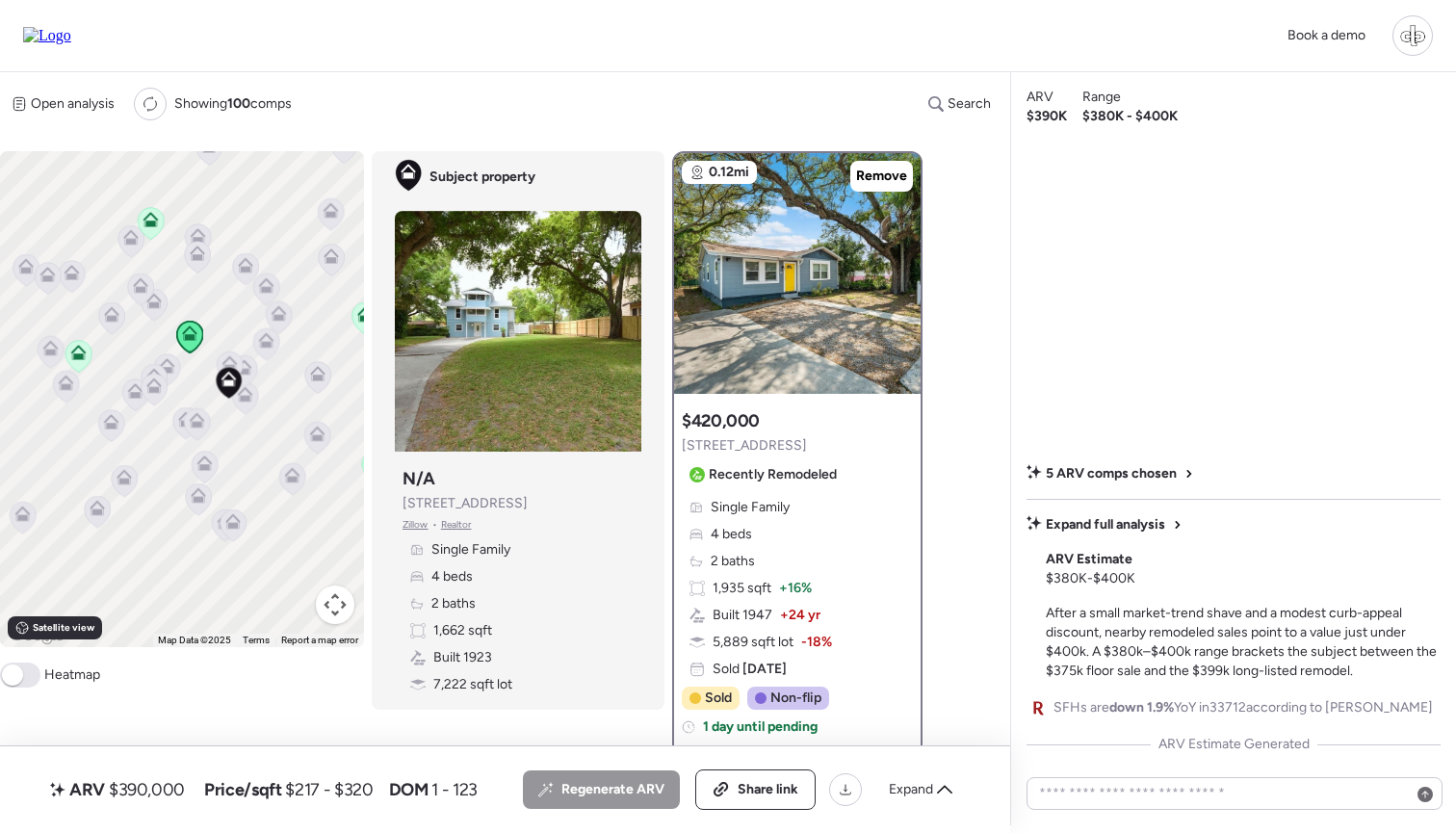 click 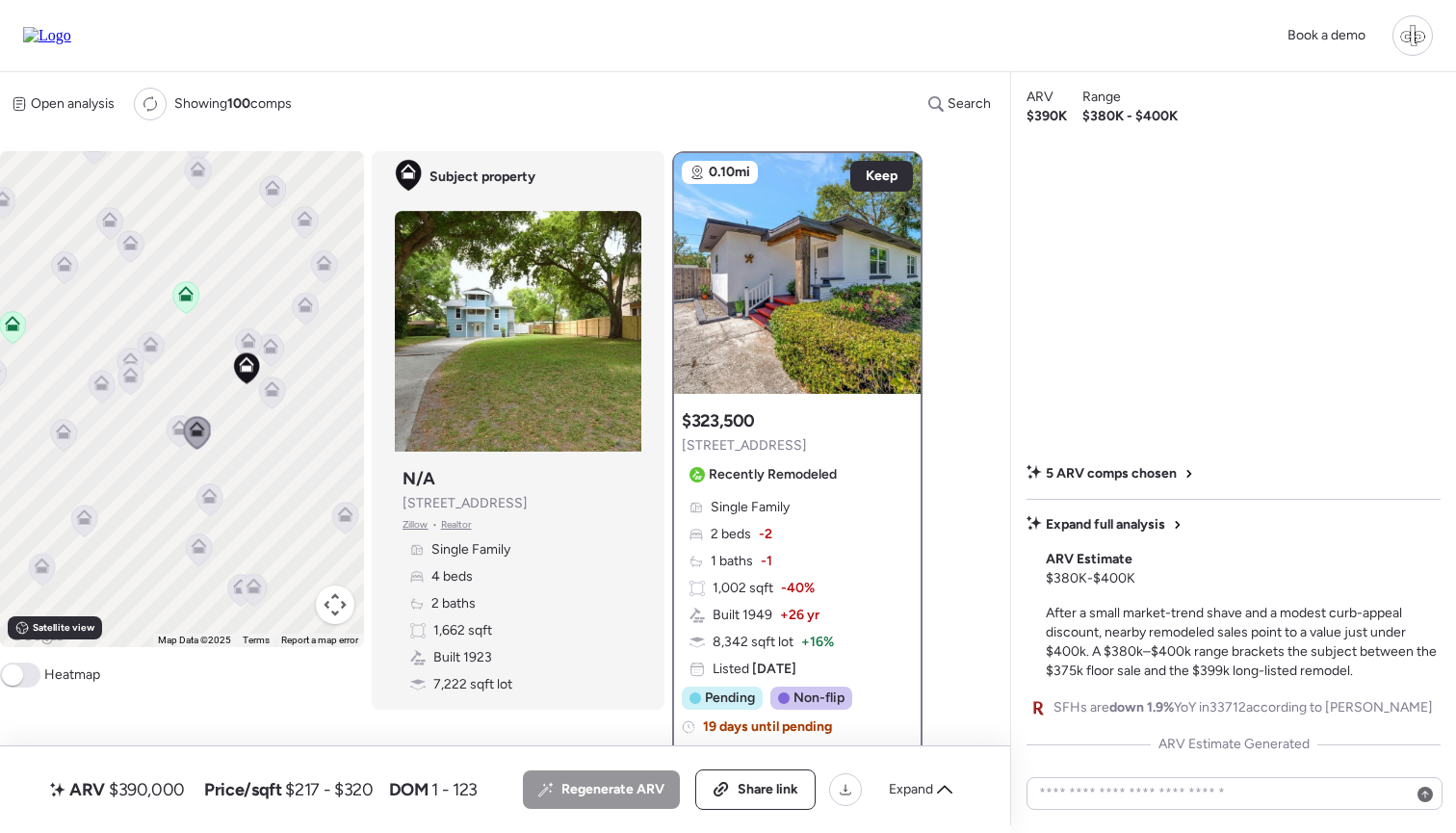 click 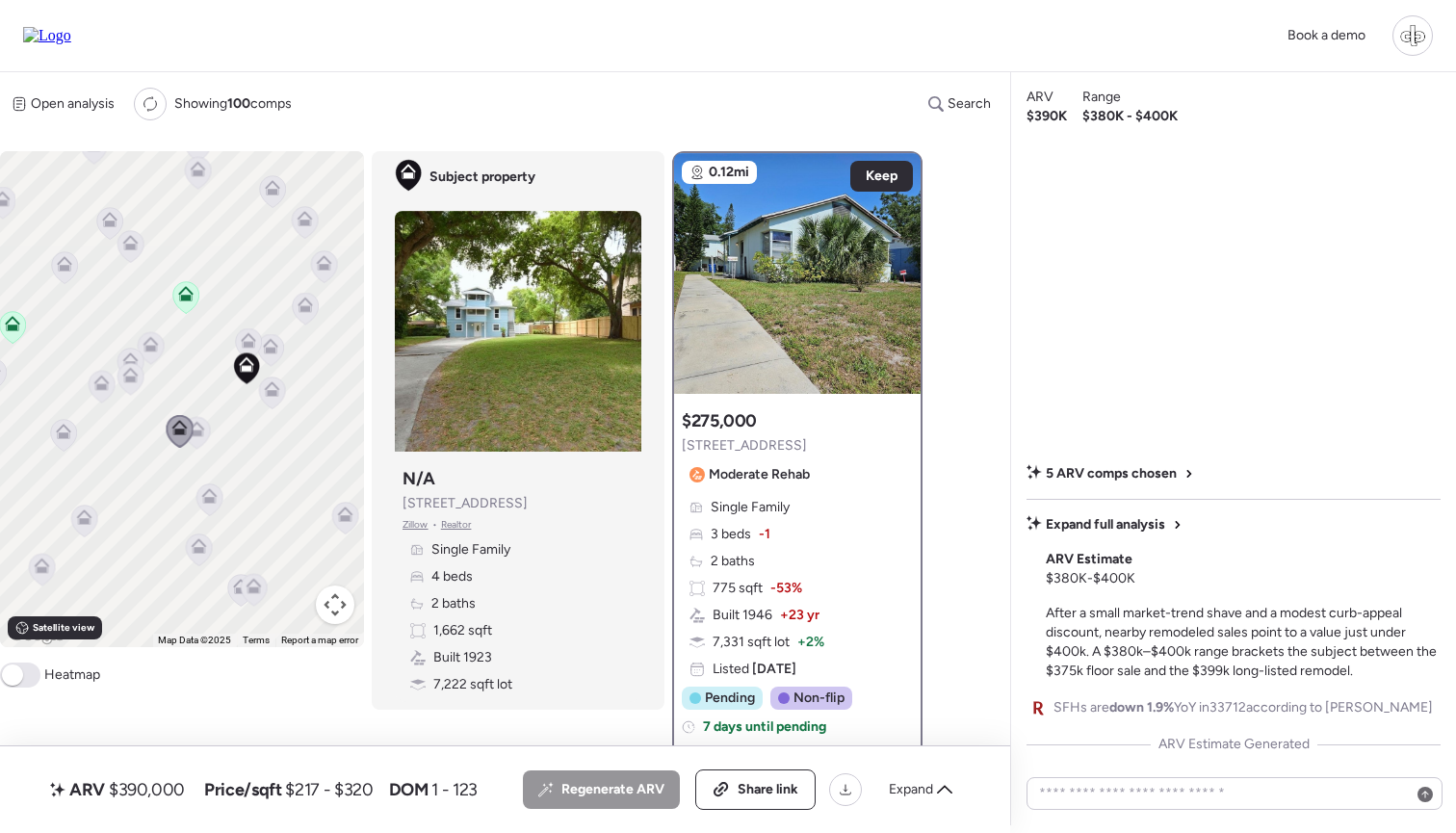 click 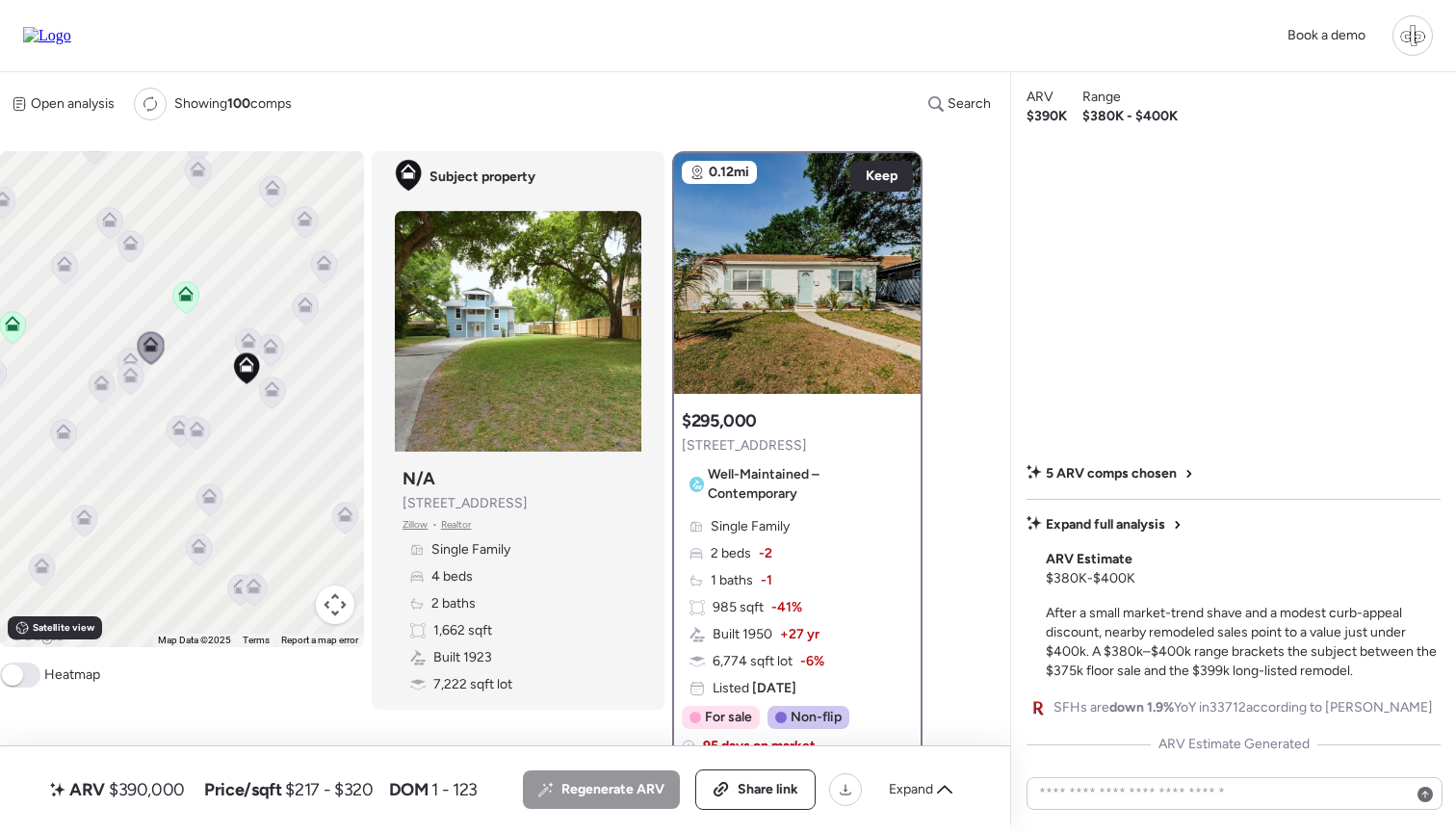 click 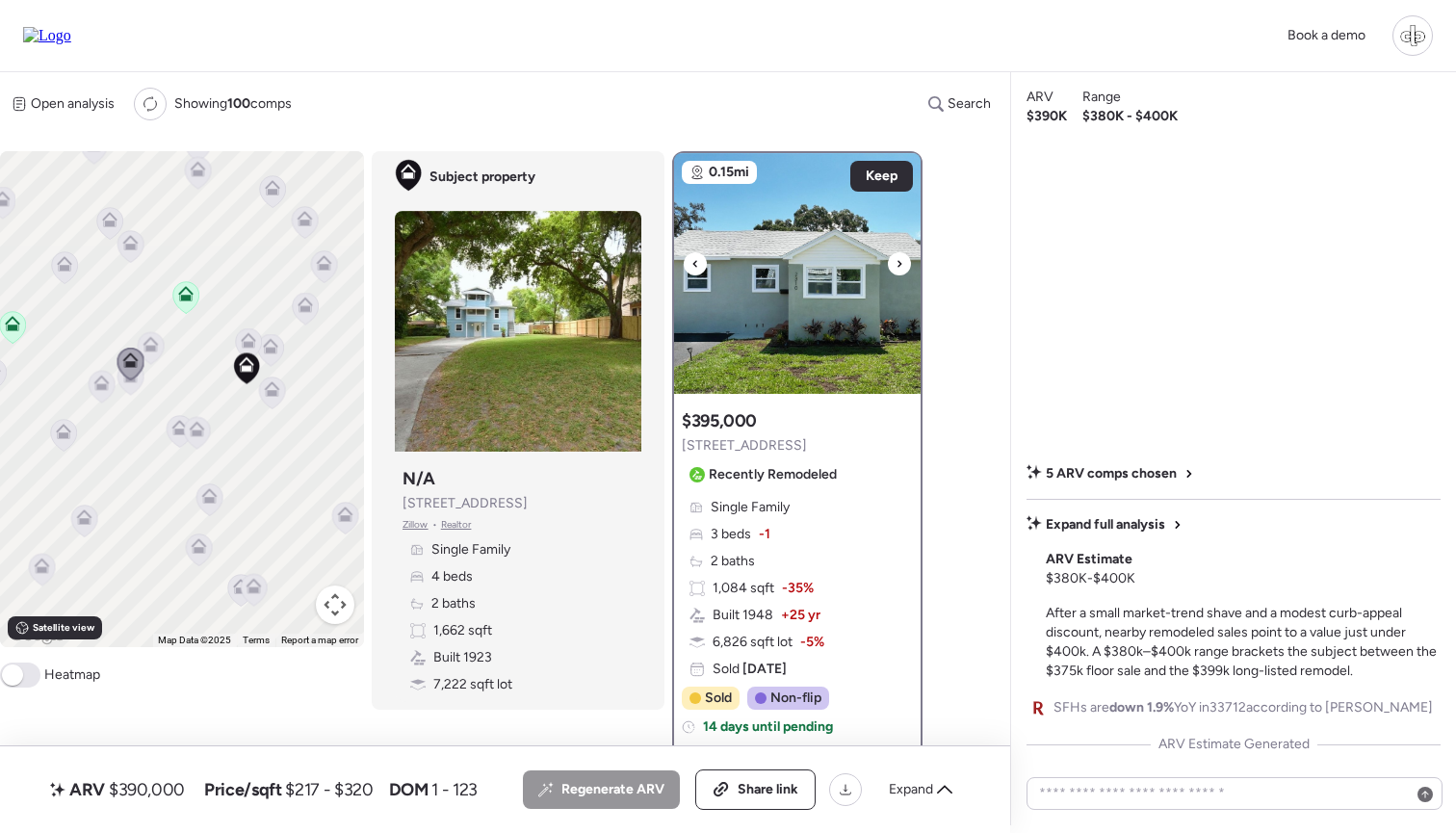 click at bounding box center (797, 273) 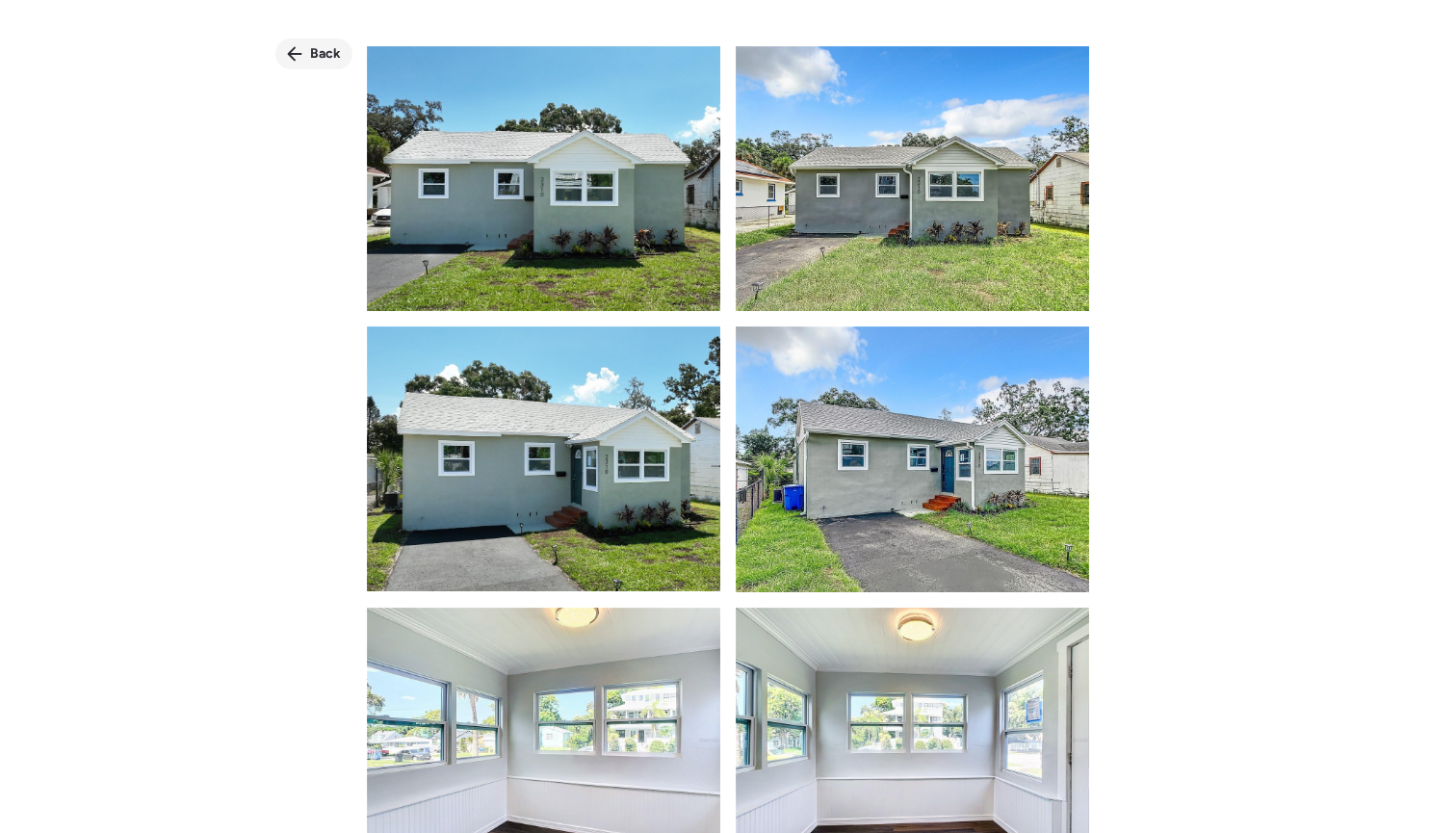 click on "Back" at bounding box center (325, 54) 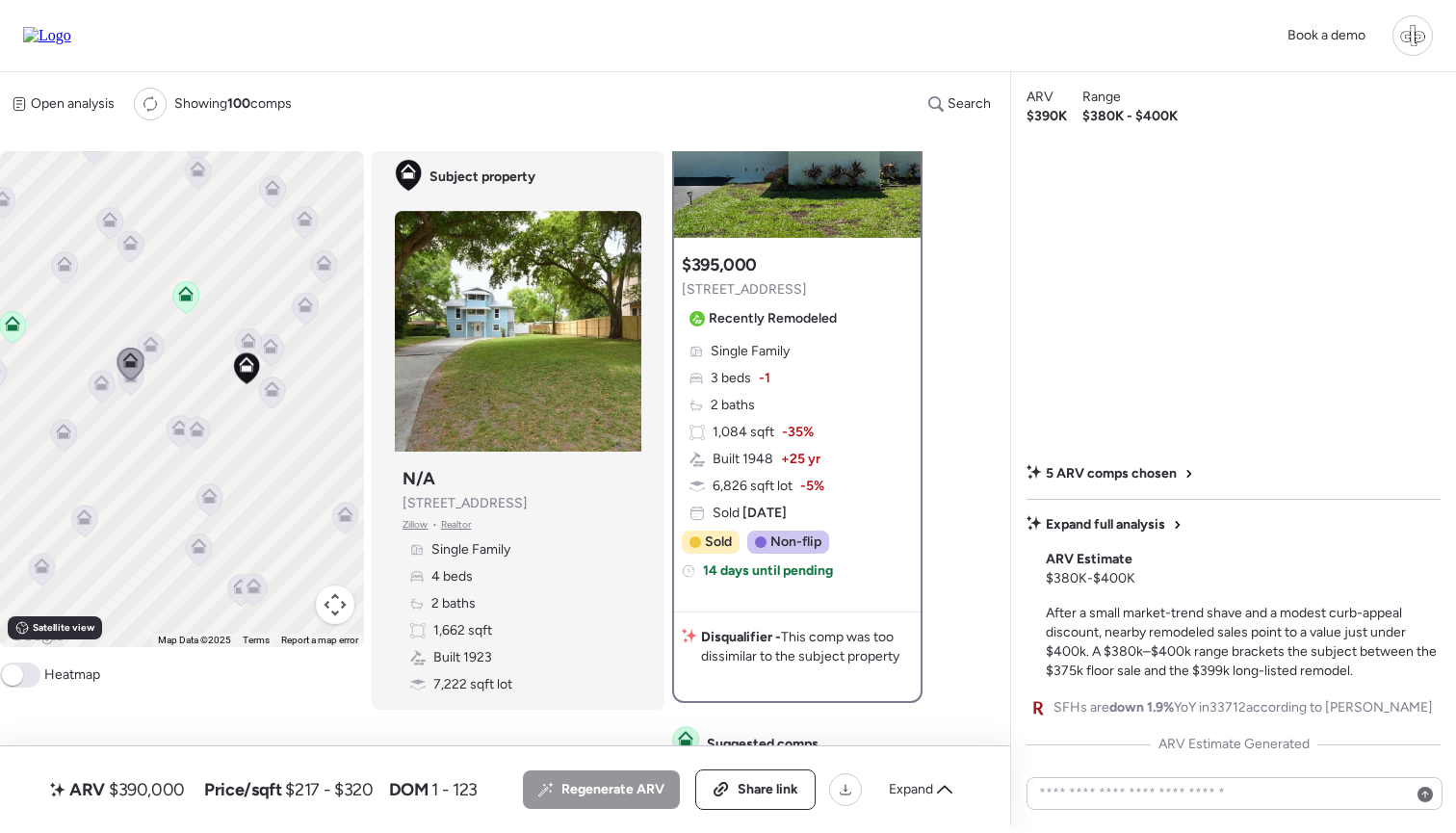 scroll, scrollTop: 98, scrollLeft: 0, axis: vertical 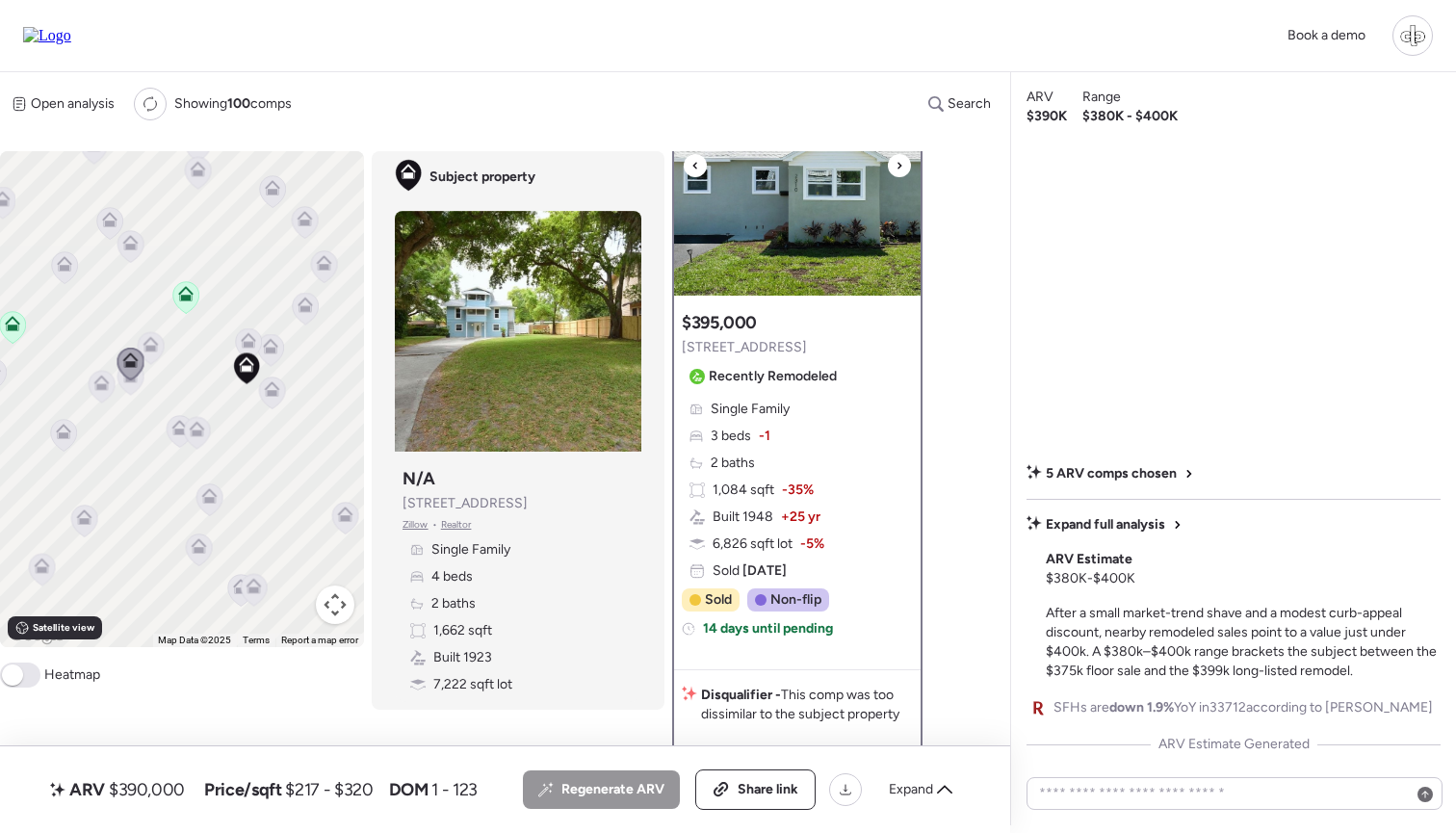 click at bounding box center (797, 175) 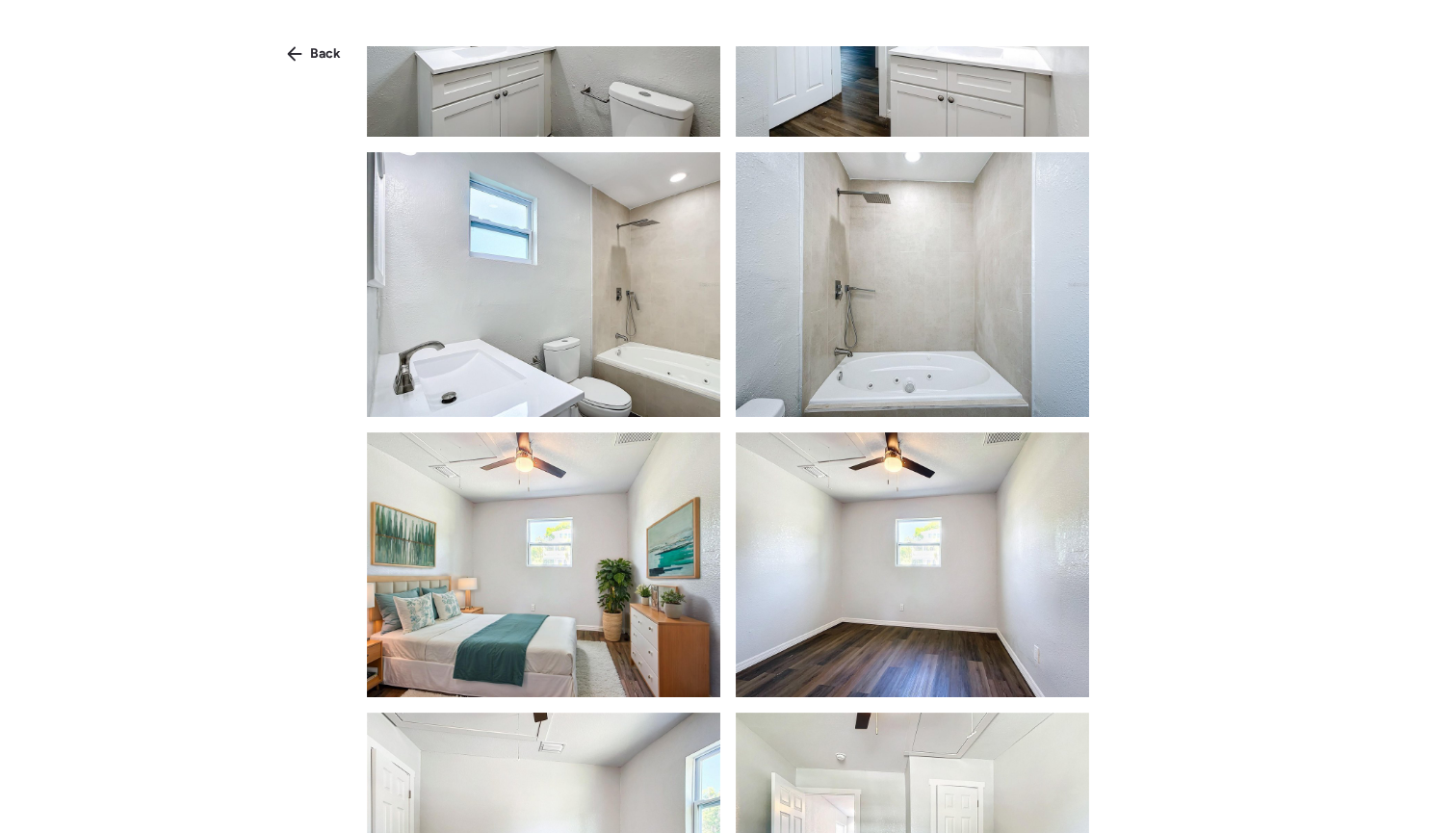 scroll, scrollTop: 3961, scrollLeft: 0, axis: vertical 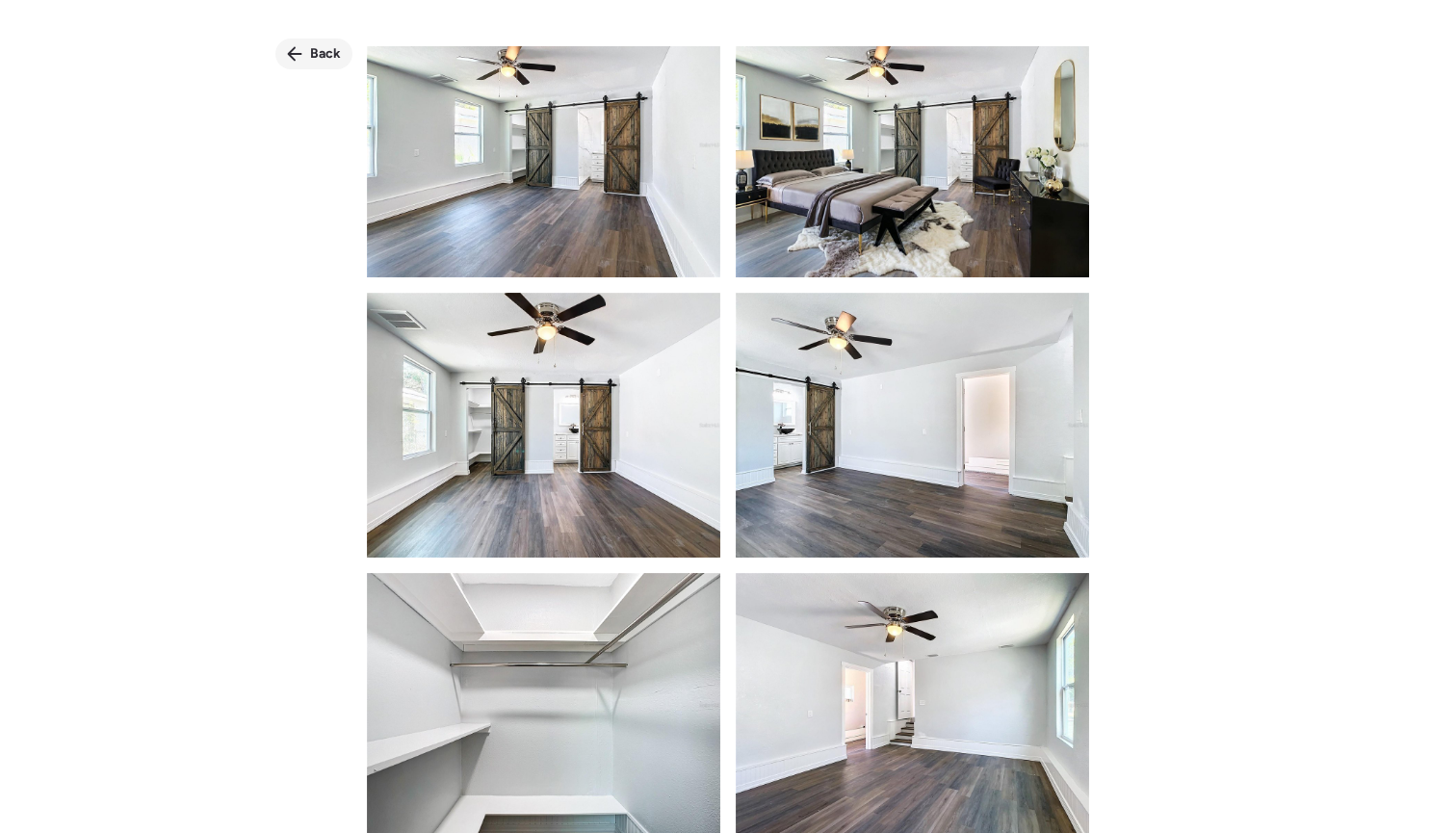 click on "Back" at bounding box center [325, 54] 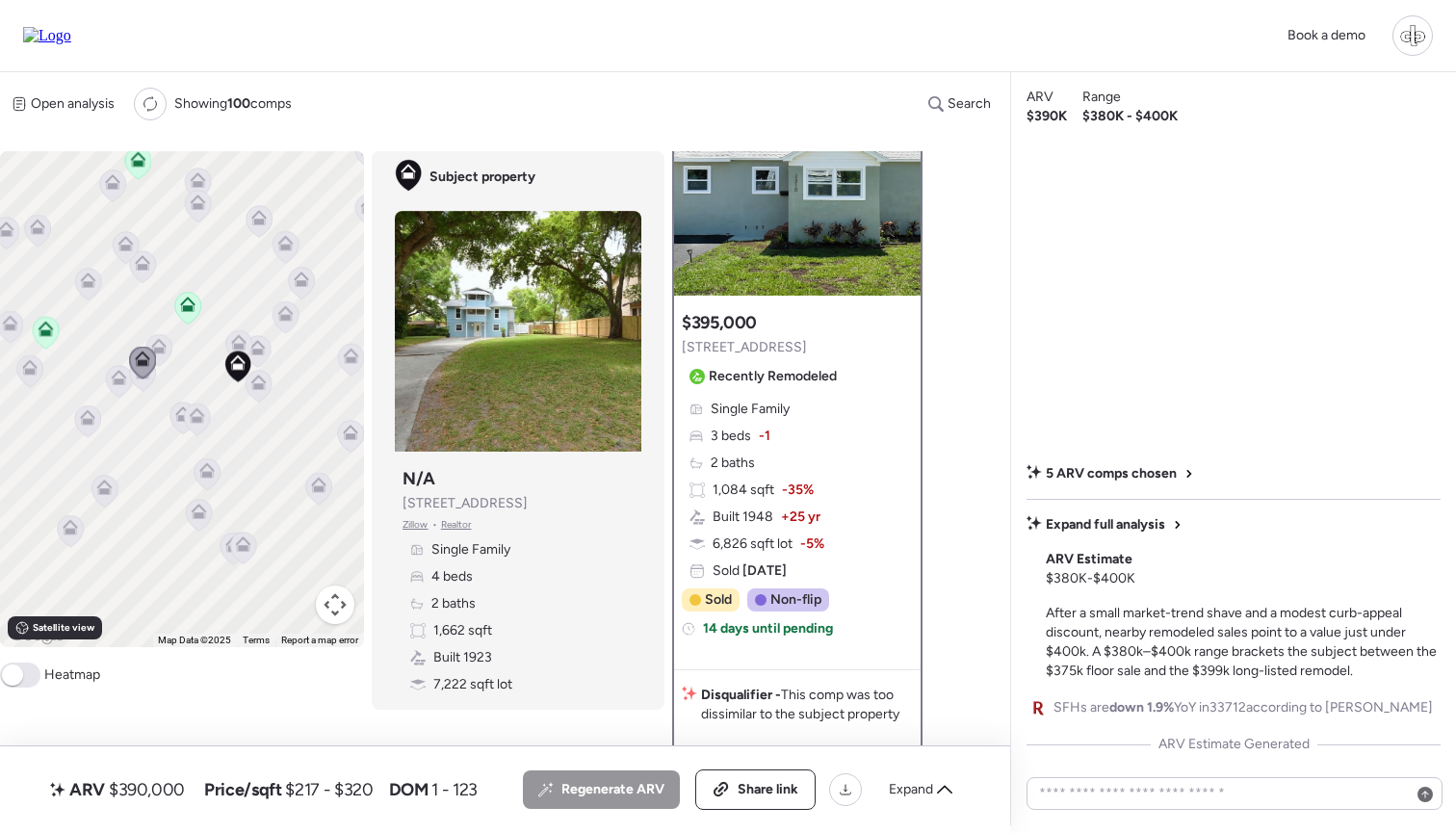 click 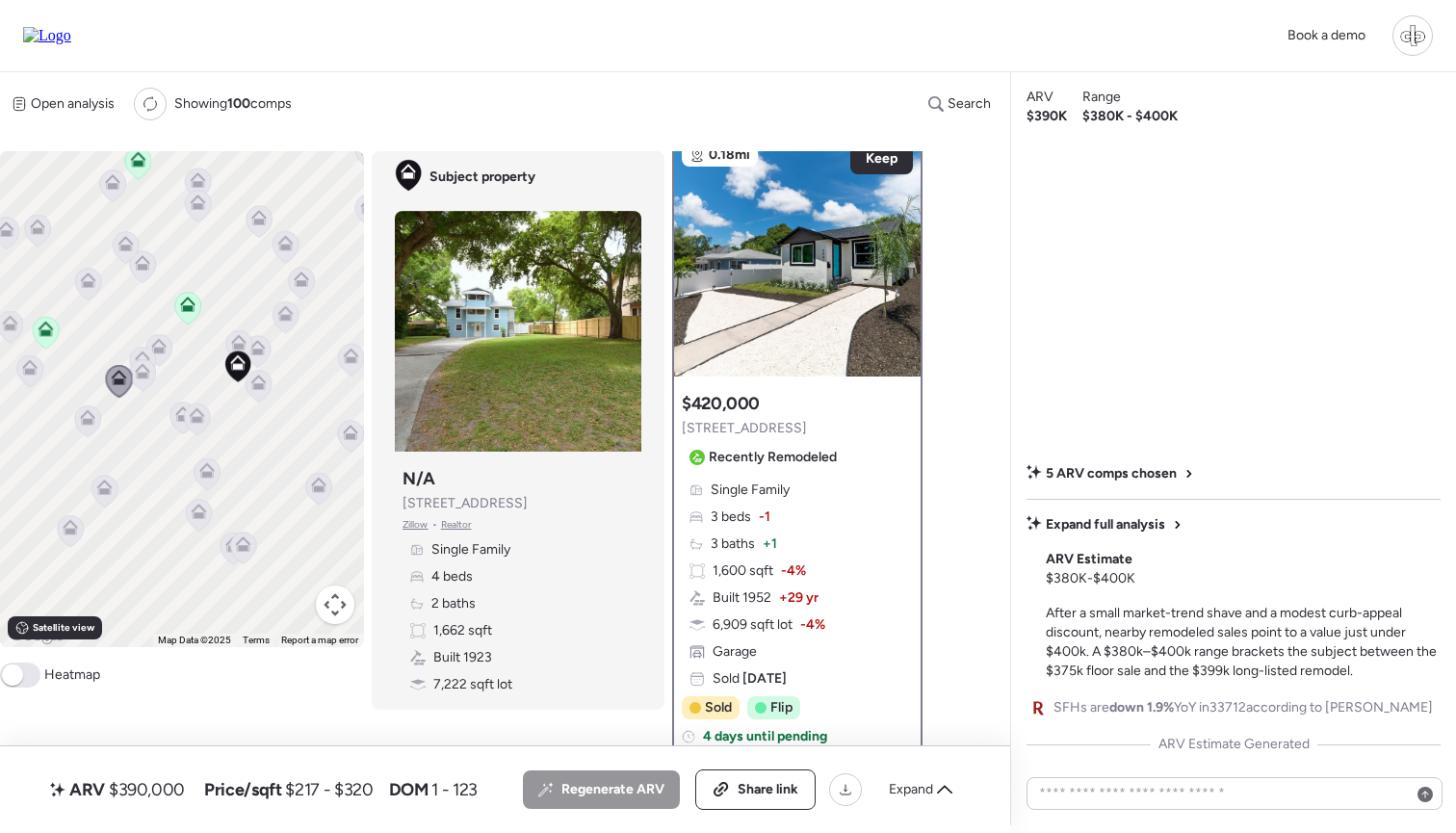 scroll, scrollTop: 5, scrollLeft: 0, axis: vertical 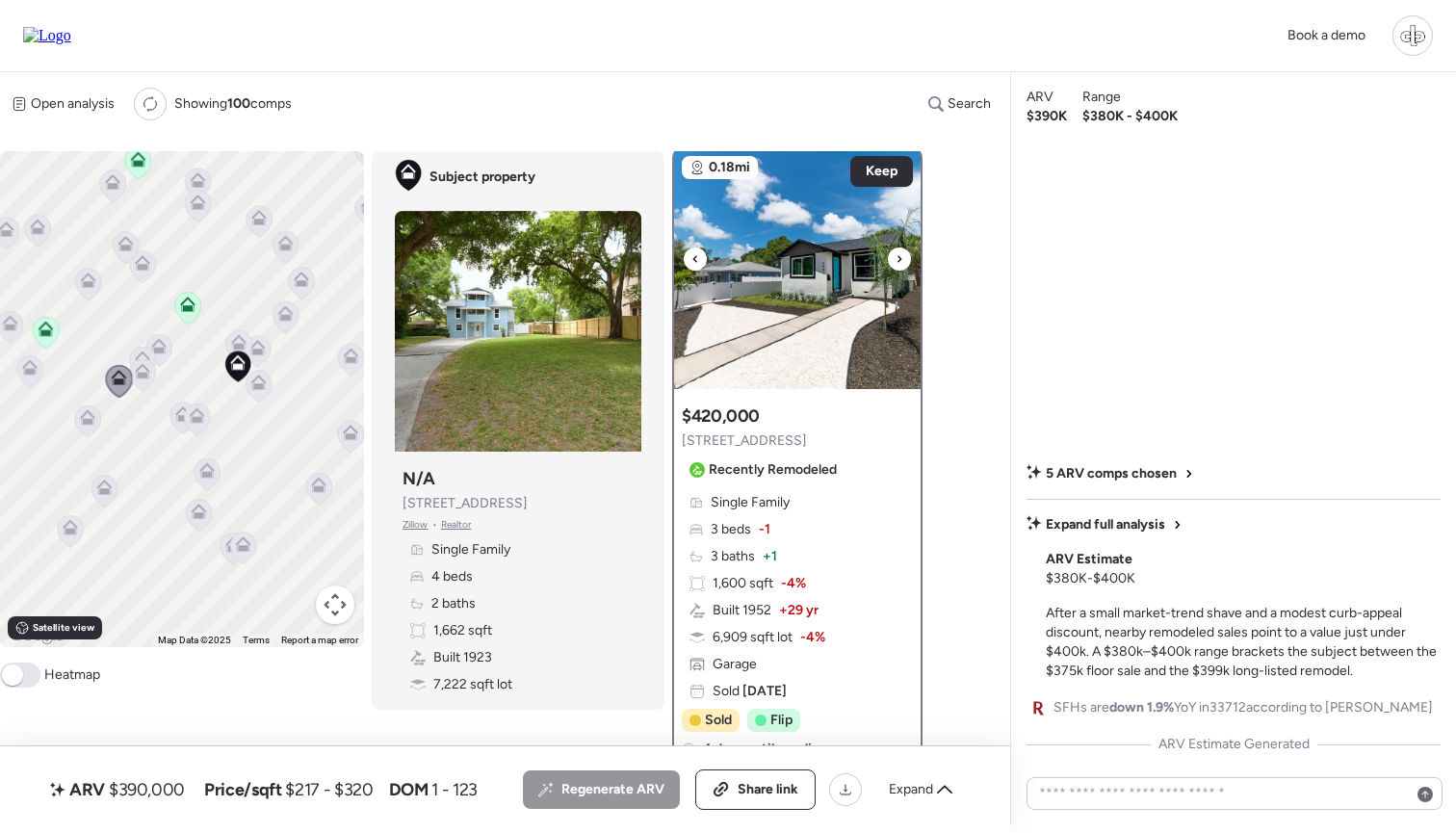 click at bounding box center (797, 269) 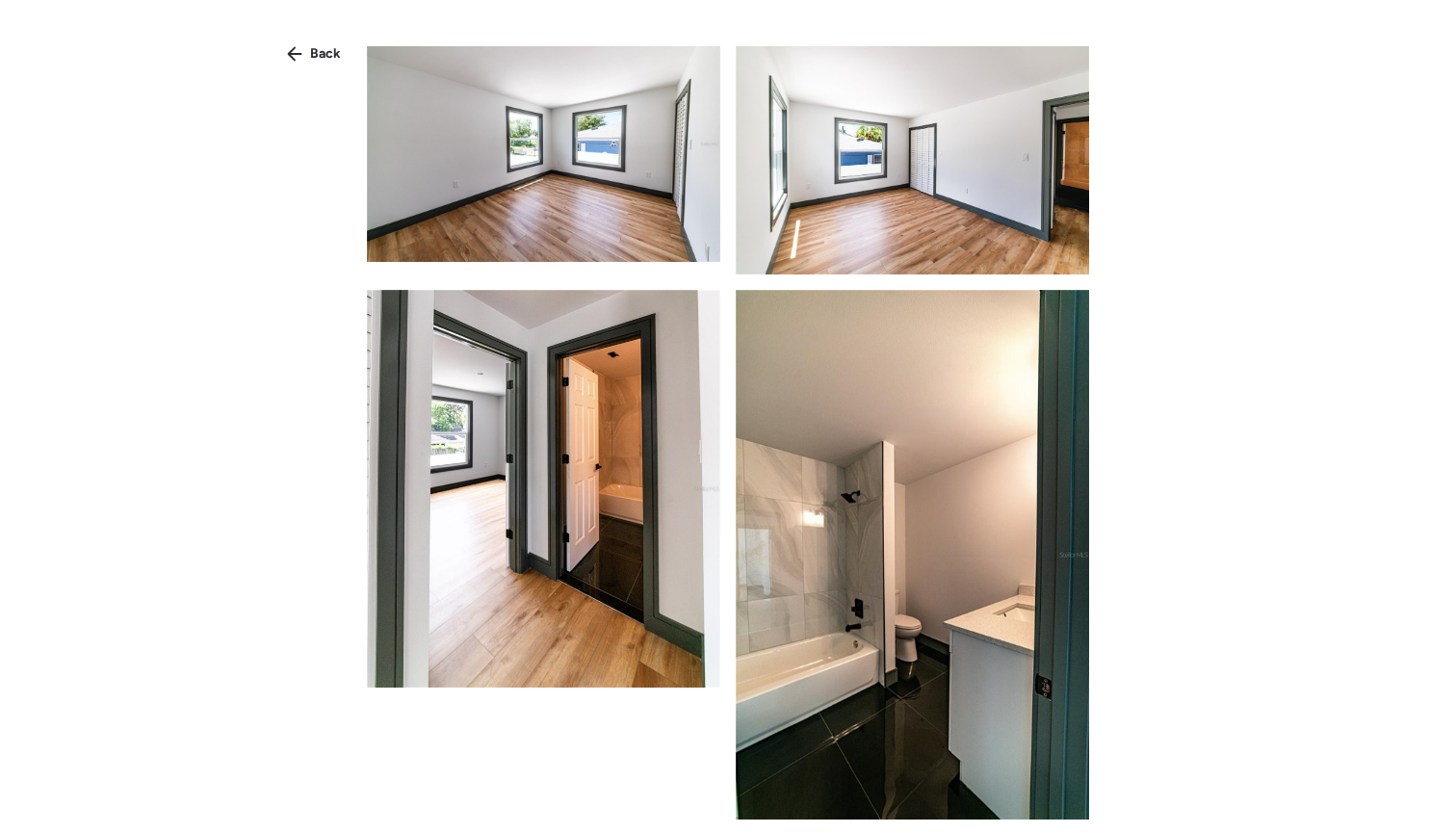 scroll, scrollTop: 1638, scrollLeft: 0, axis: vertical 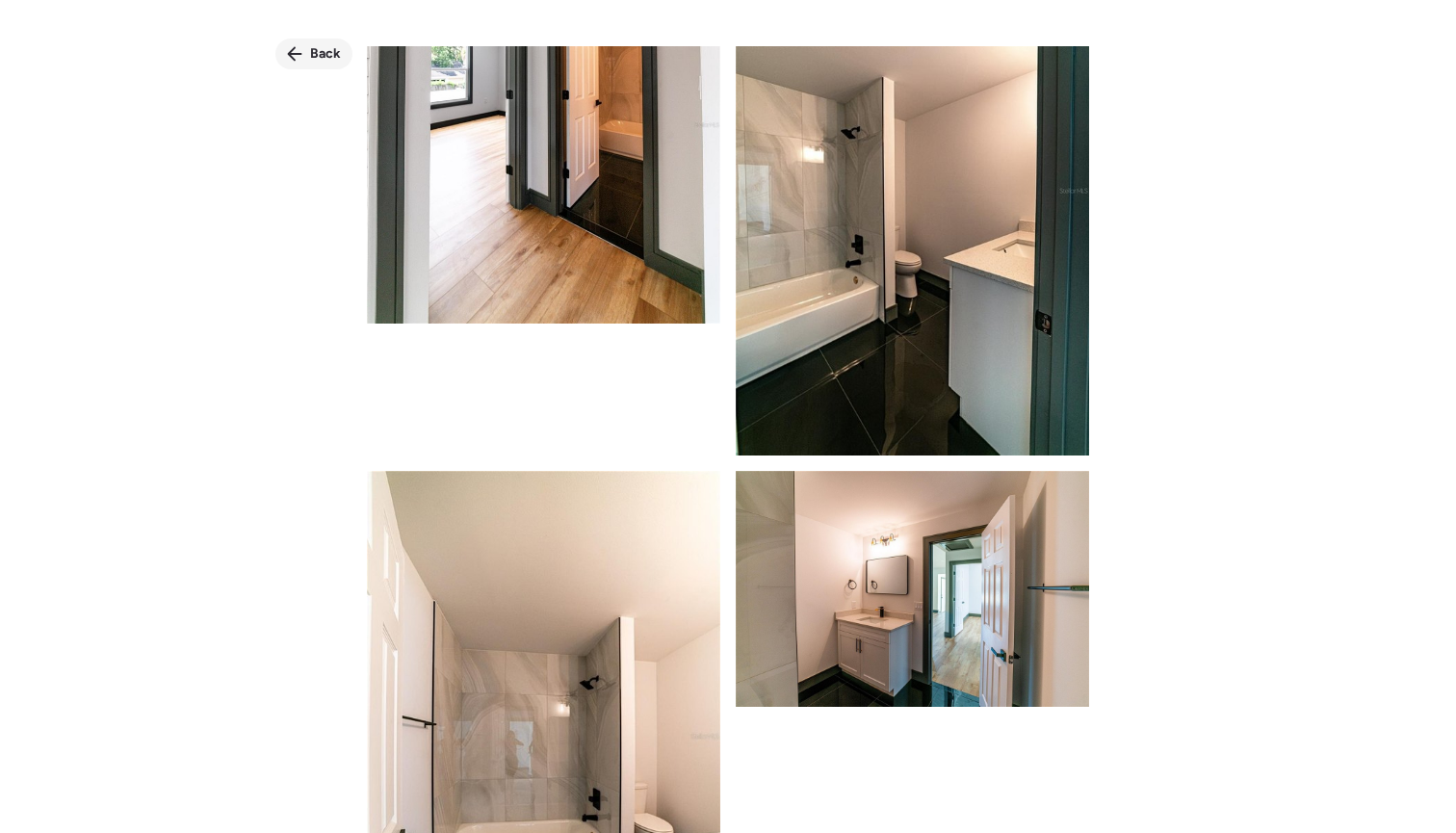 click on "Back" at bounding box center (314, 54) 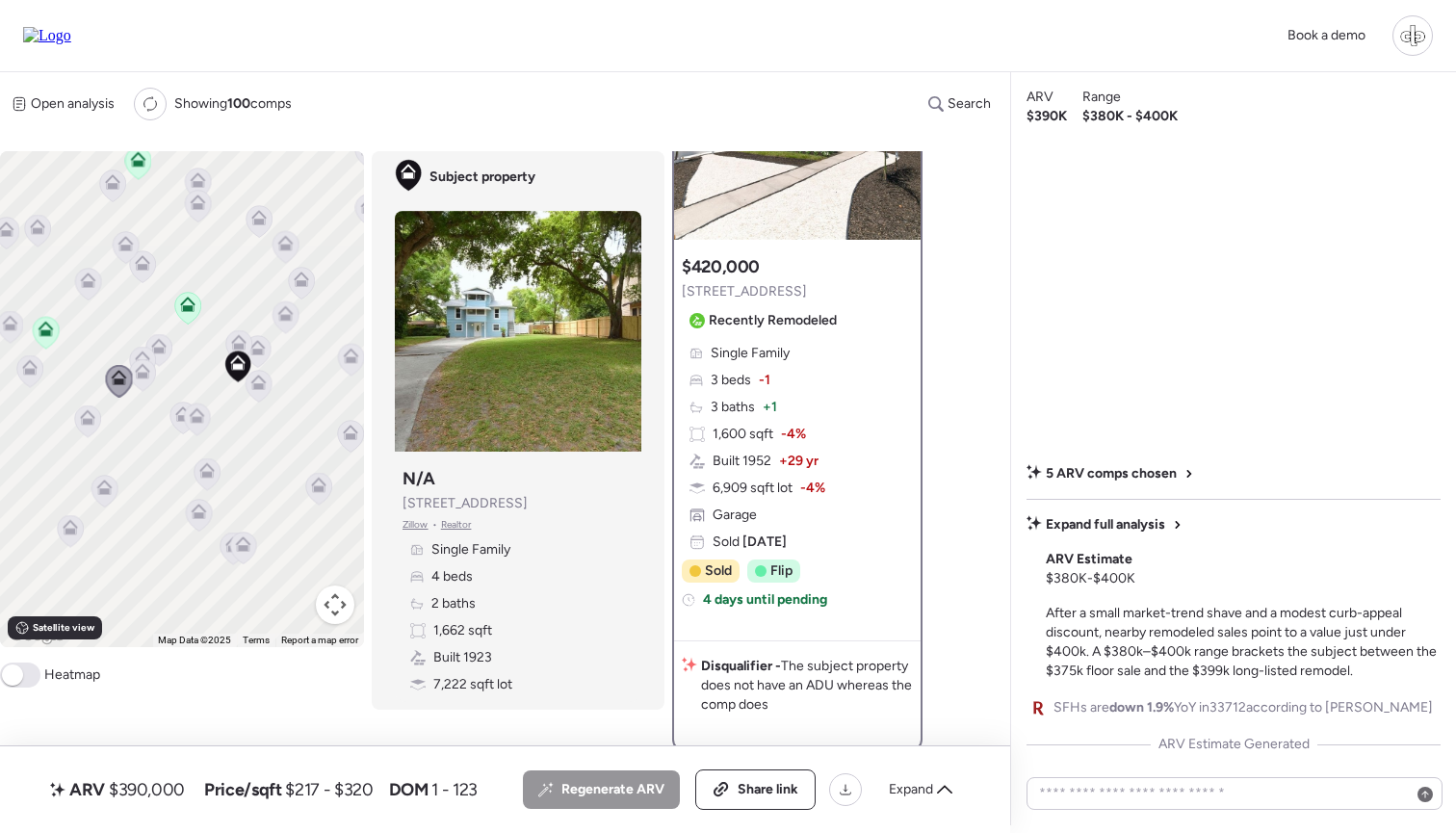scroll, scrollTop: 151, scrollLeft: 0, axis: vertical 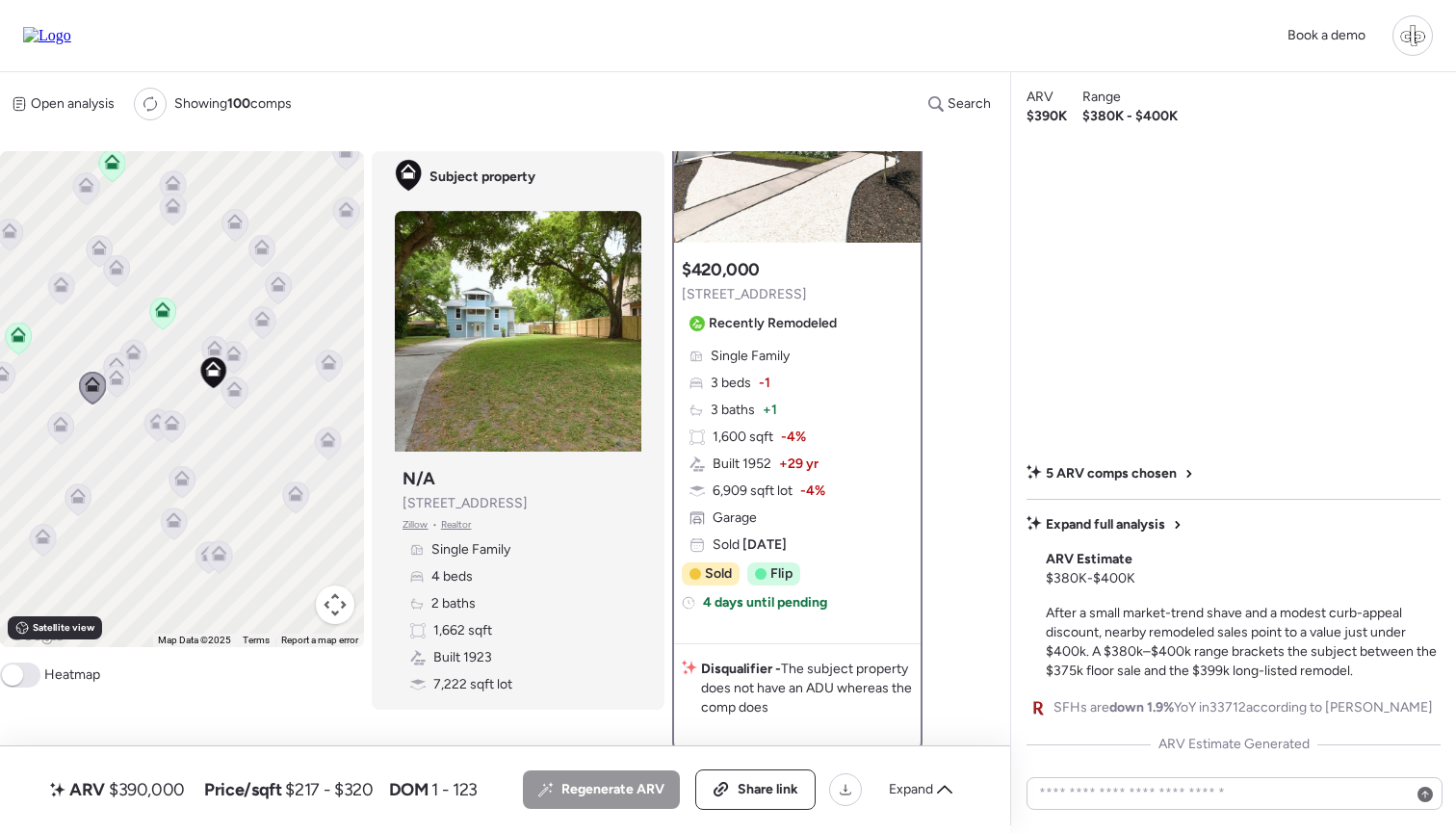 click 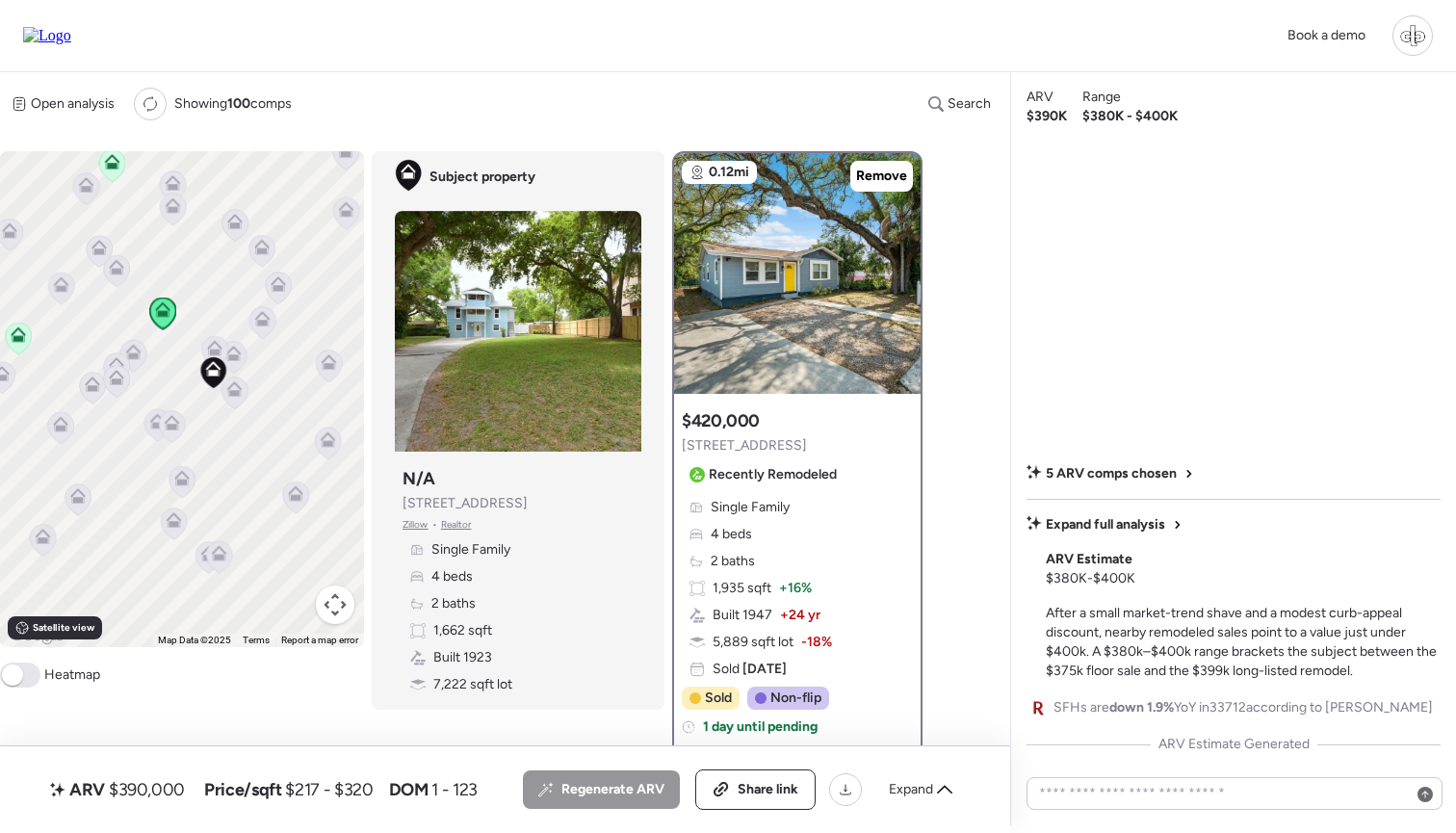 scroll, scrollTop: 44, scrollLeft: 0, axis: vertical 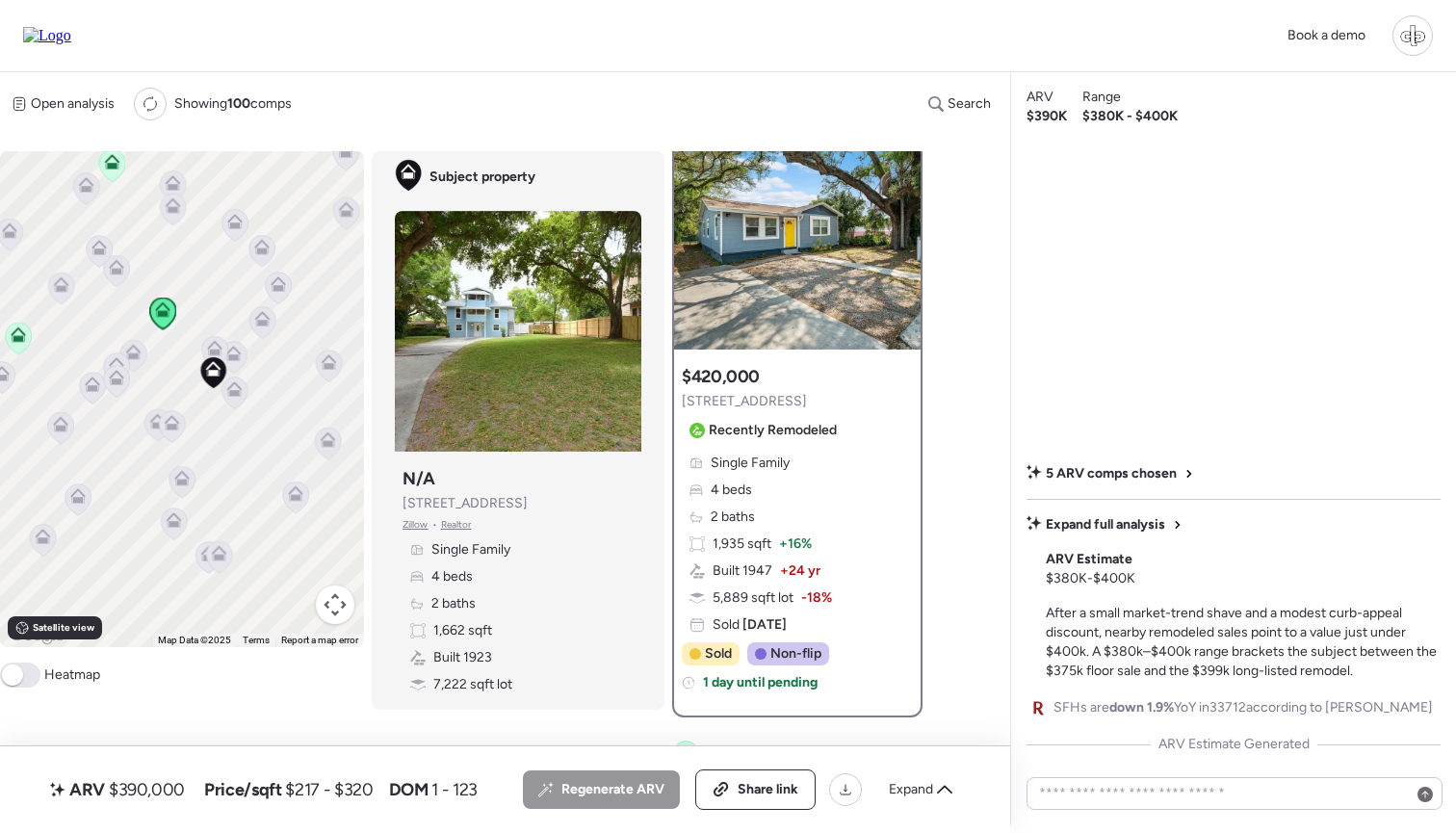 click 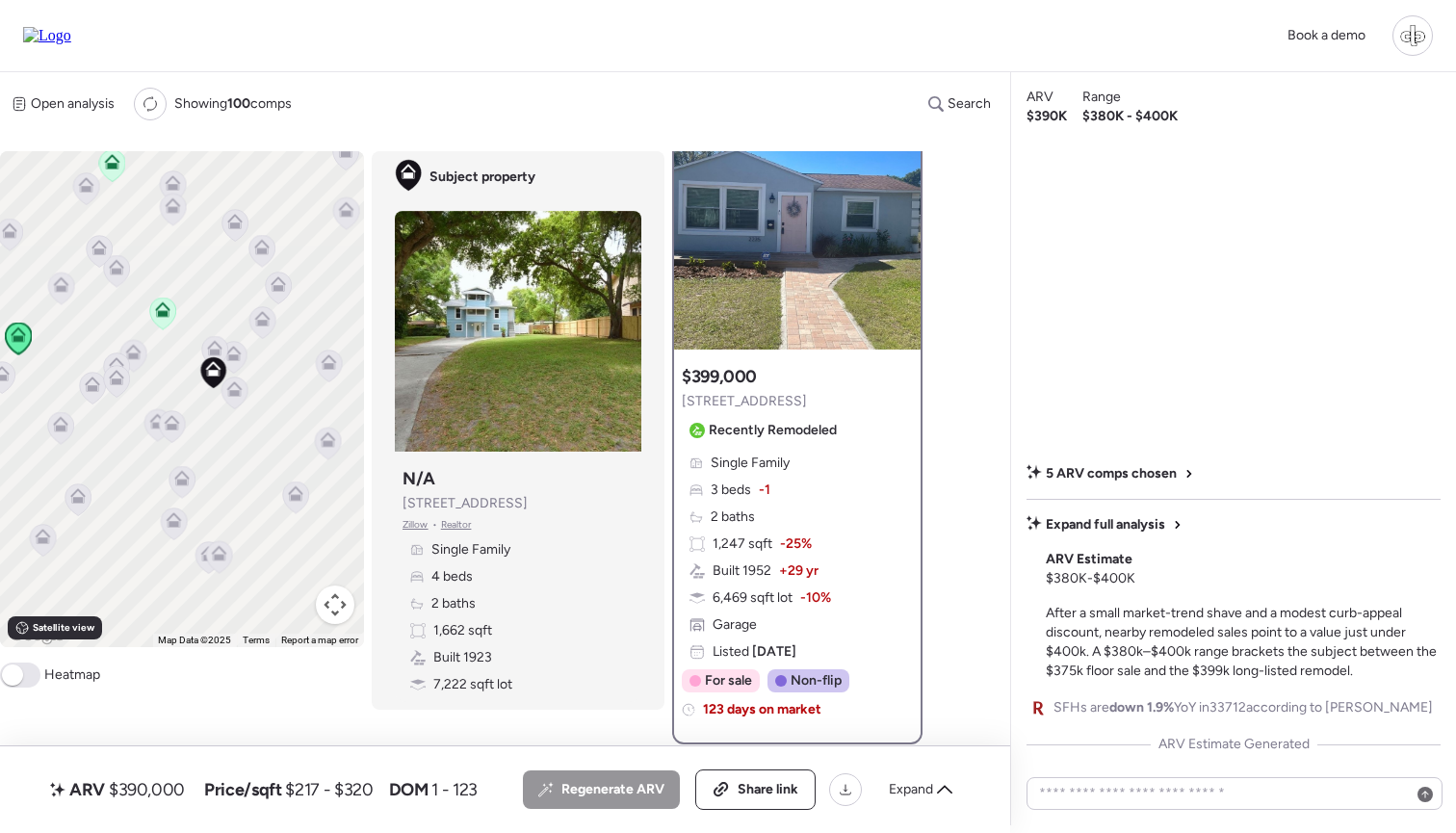 scroll, scrollTop: 0, scrollLeft: 0, axis: both 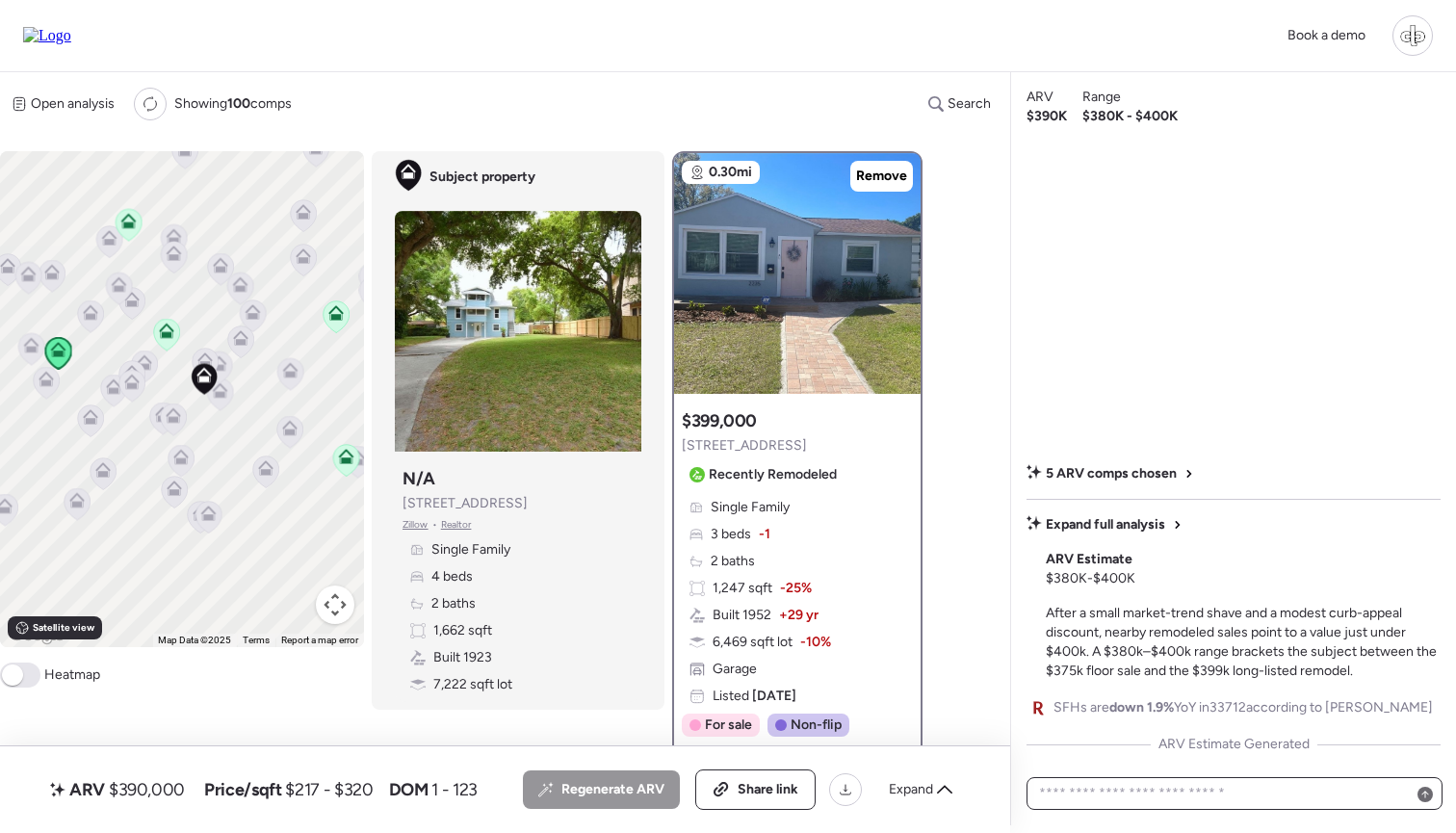 click at bounding box center (1235, 794) 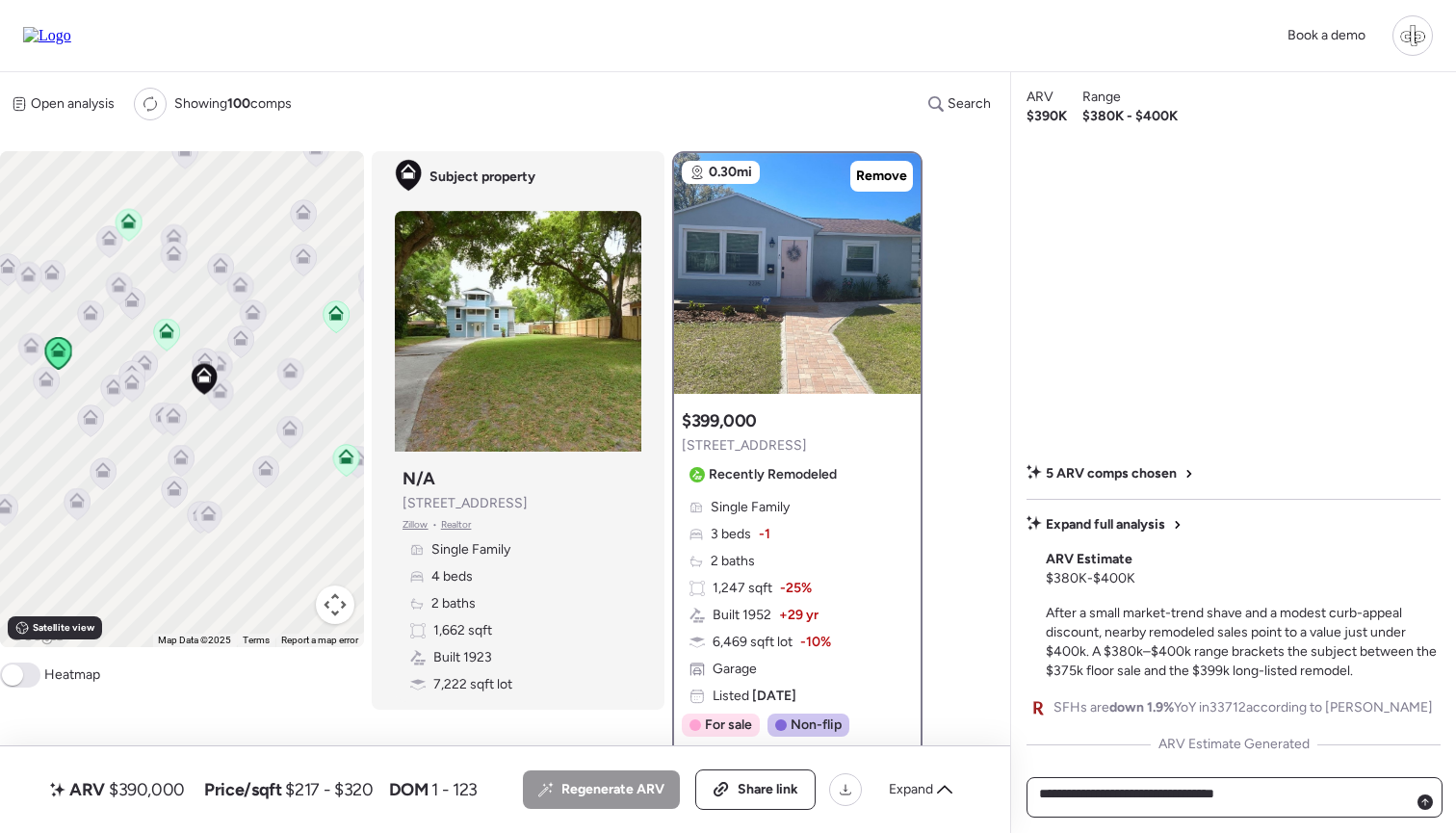 type on "**********" 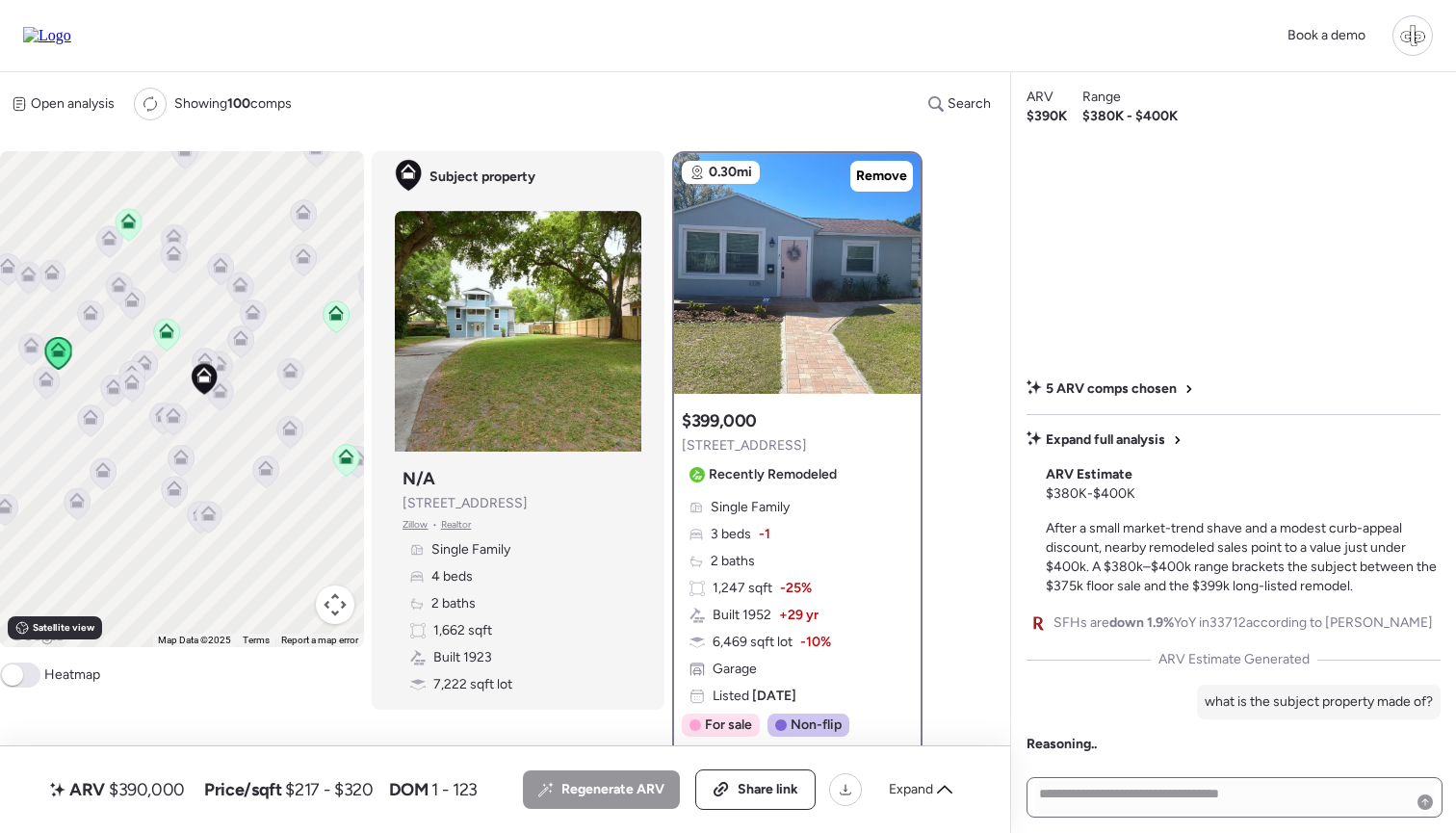 type 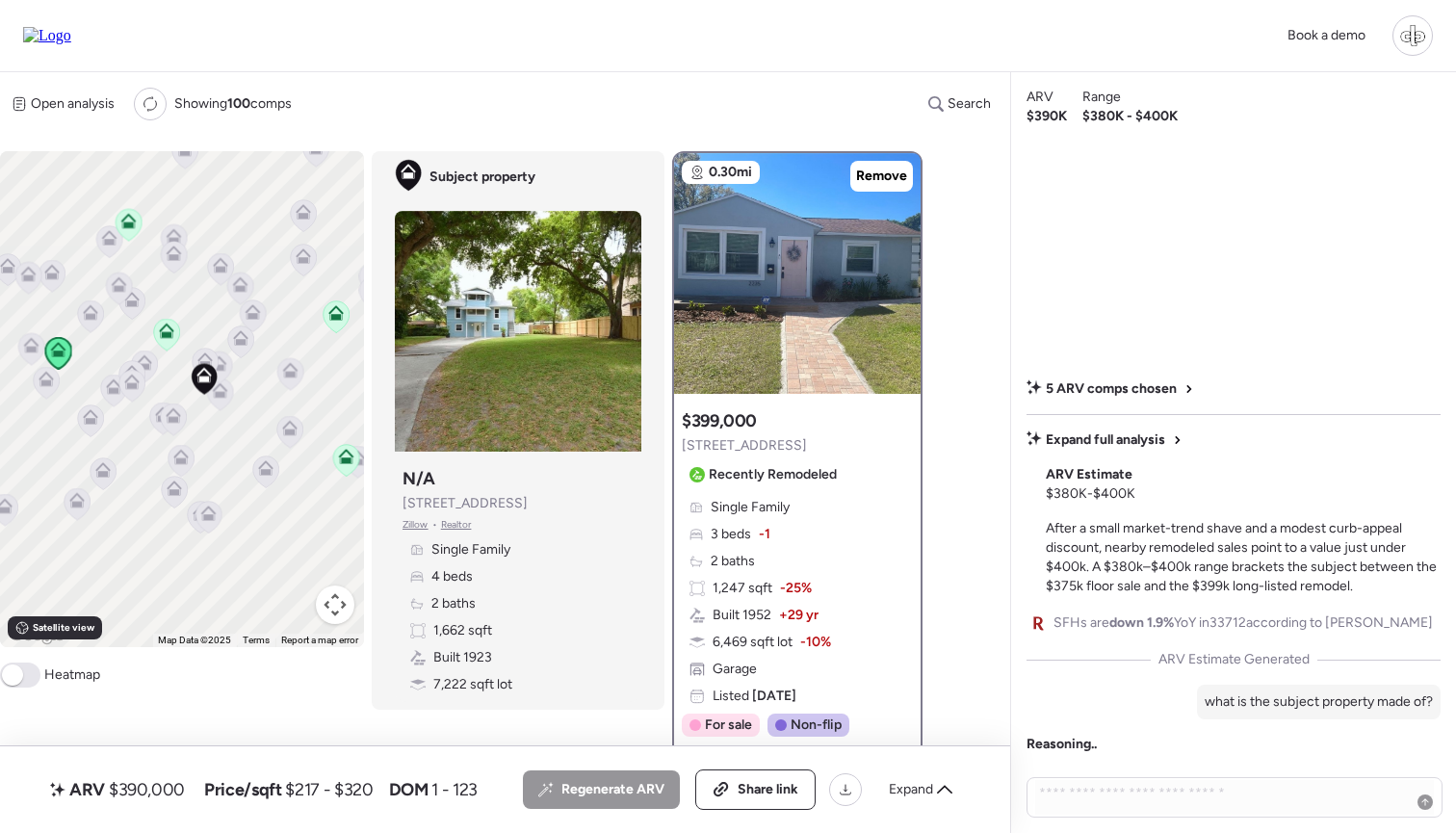 scroll, scrollTop: 0, scrollLeft: 0, axis: both 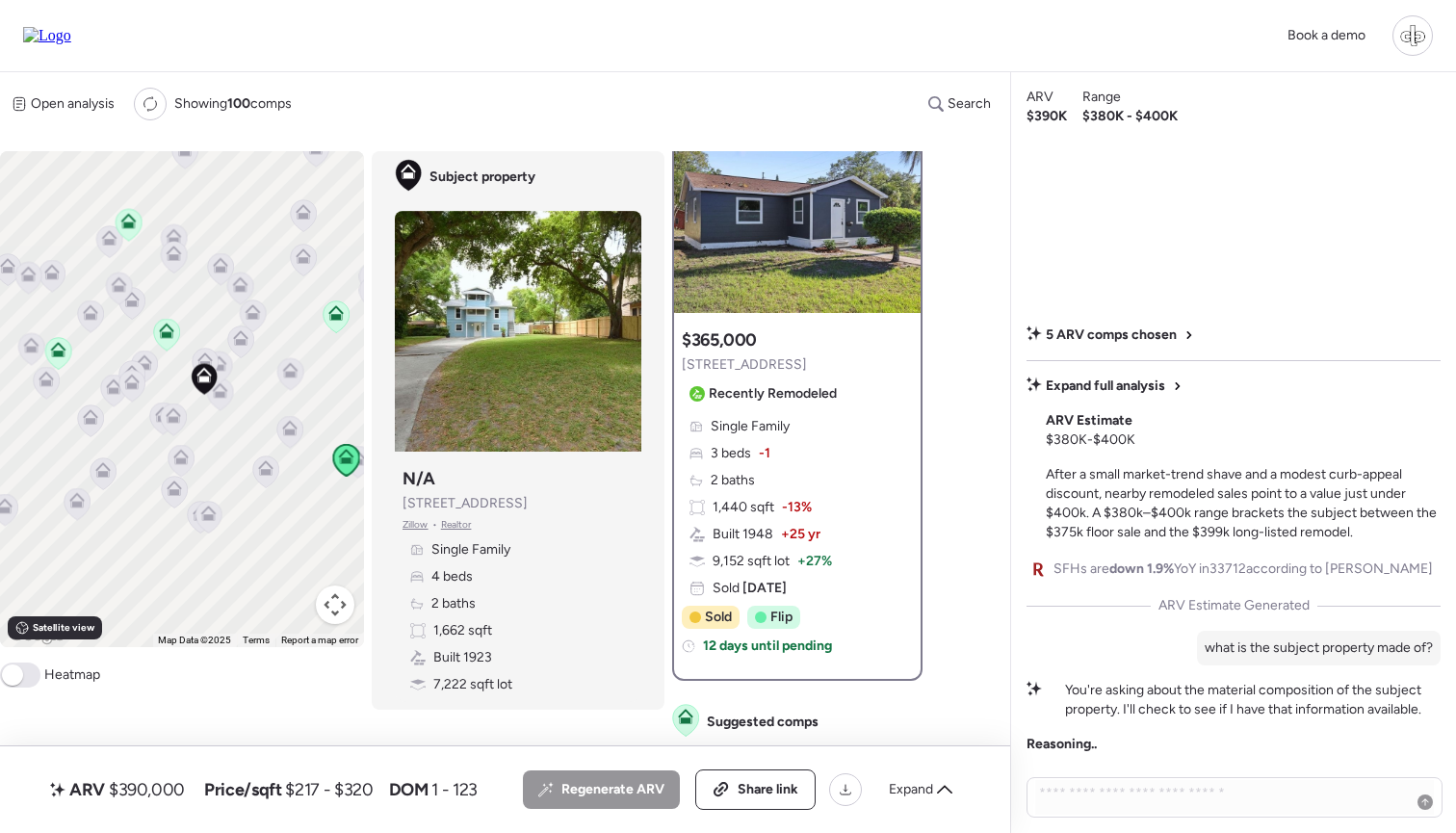 click 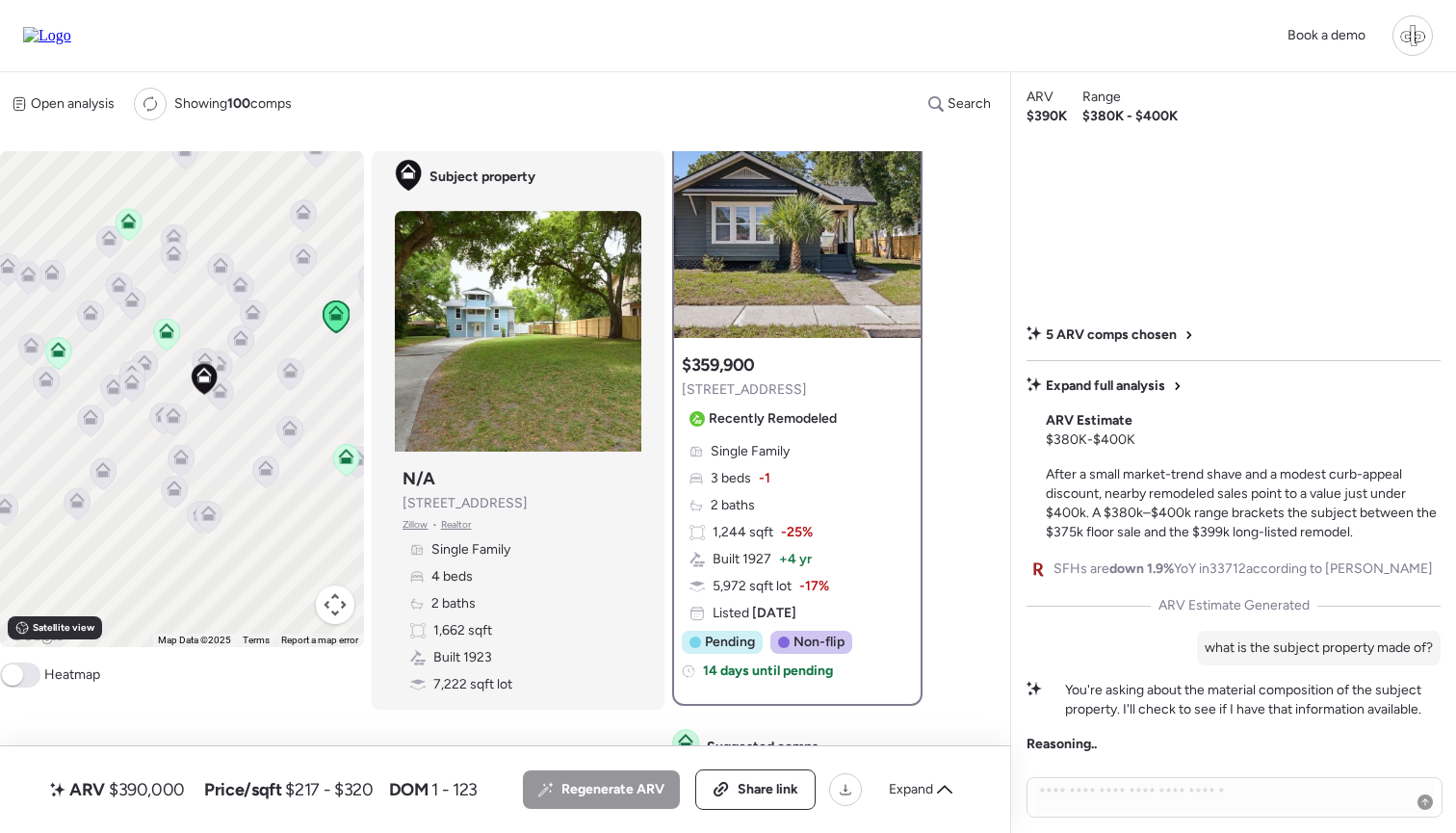 scroll, scrollTop: 57, scrollLeft: 0, axis: vertical 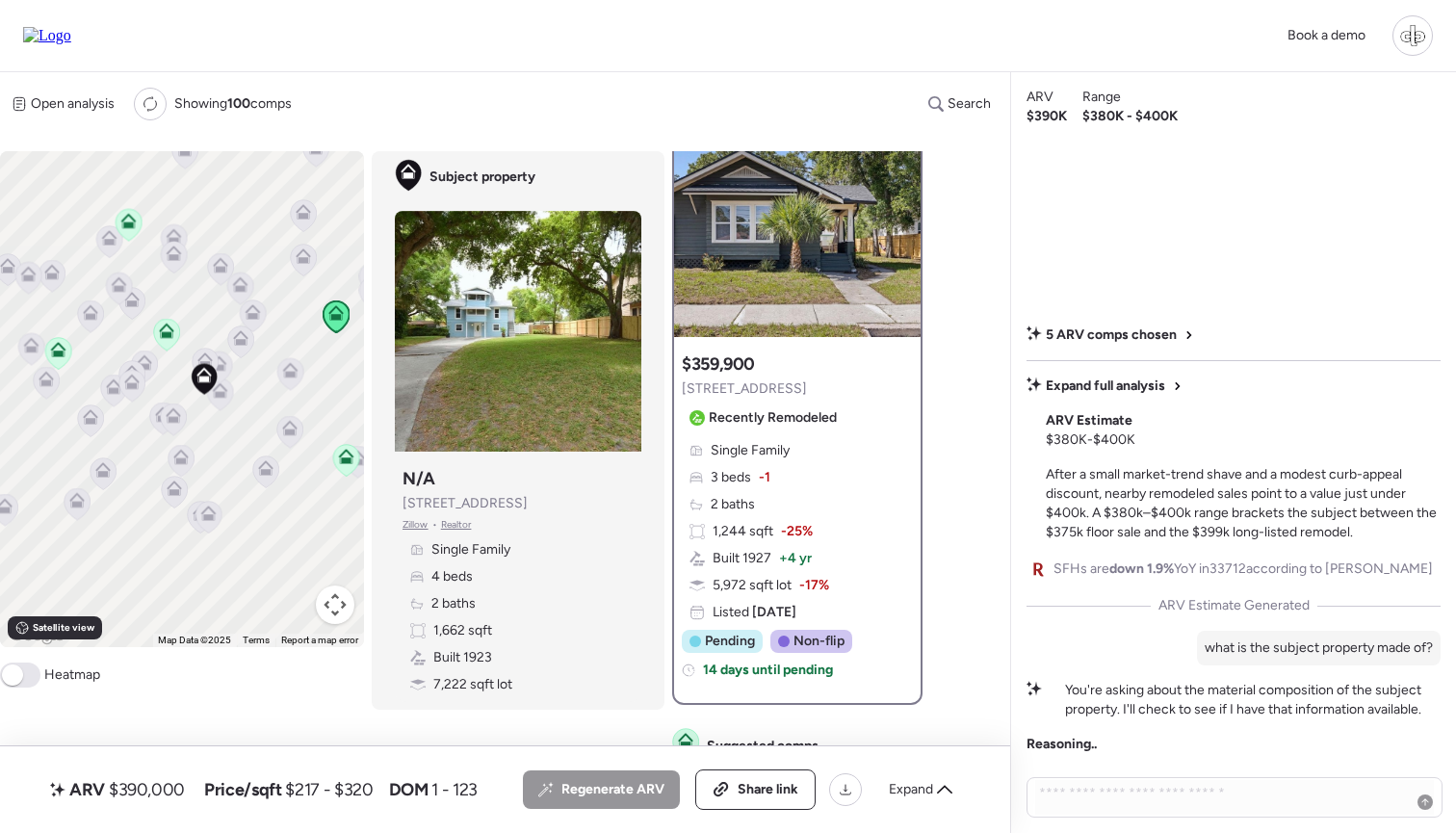 click 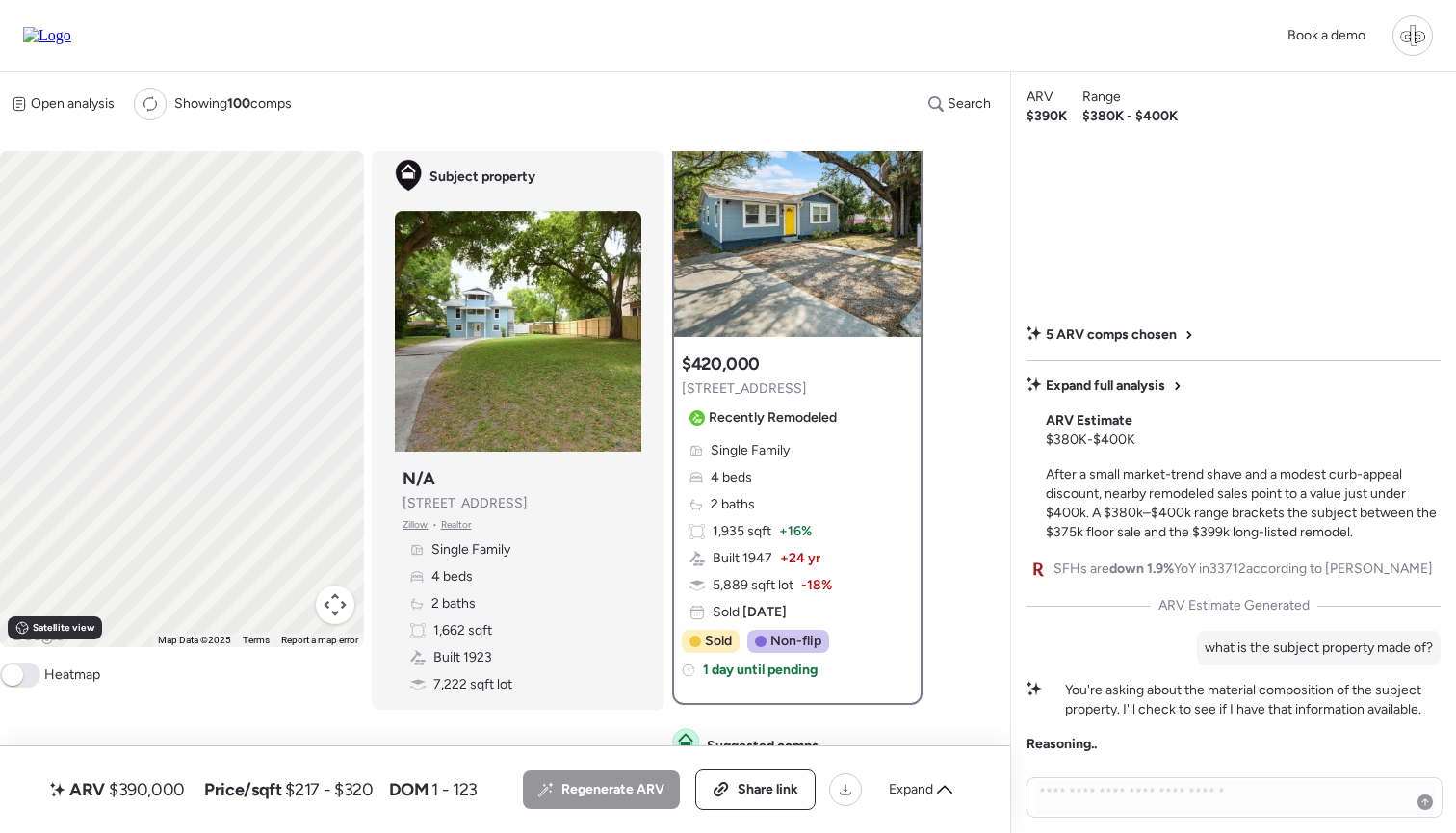 scroll, scrollTop: 0, scrollLeft: 0, axis: both 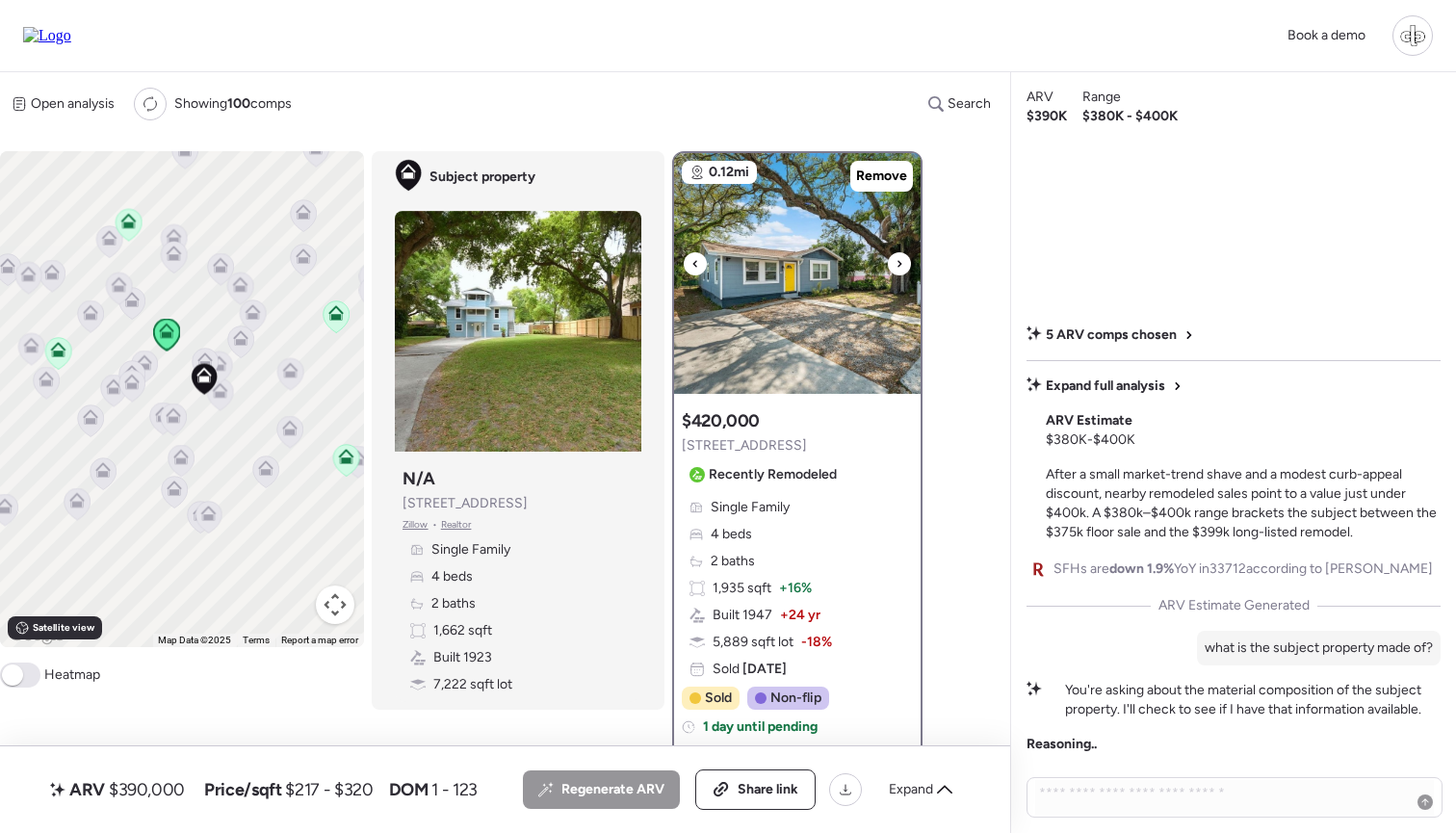 click at bounding box center (797, 273) 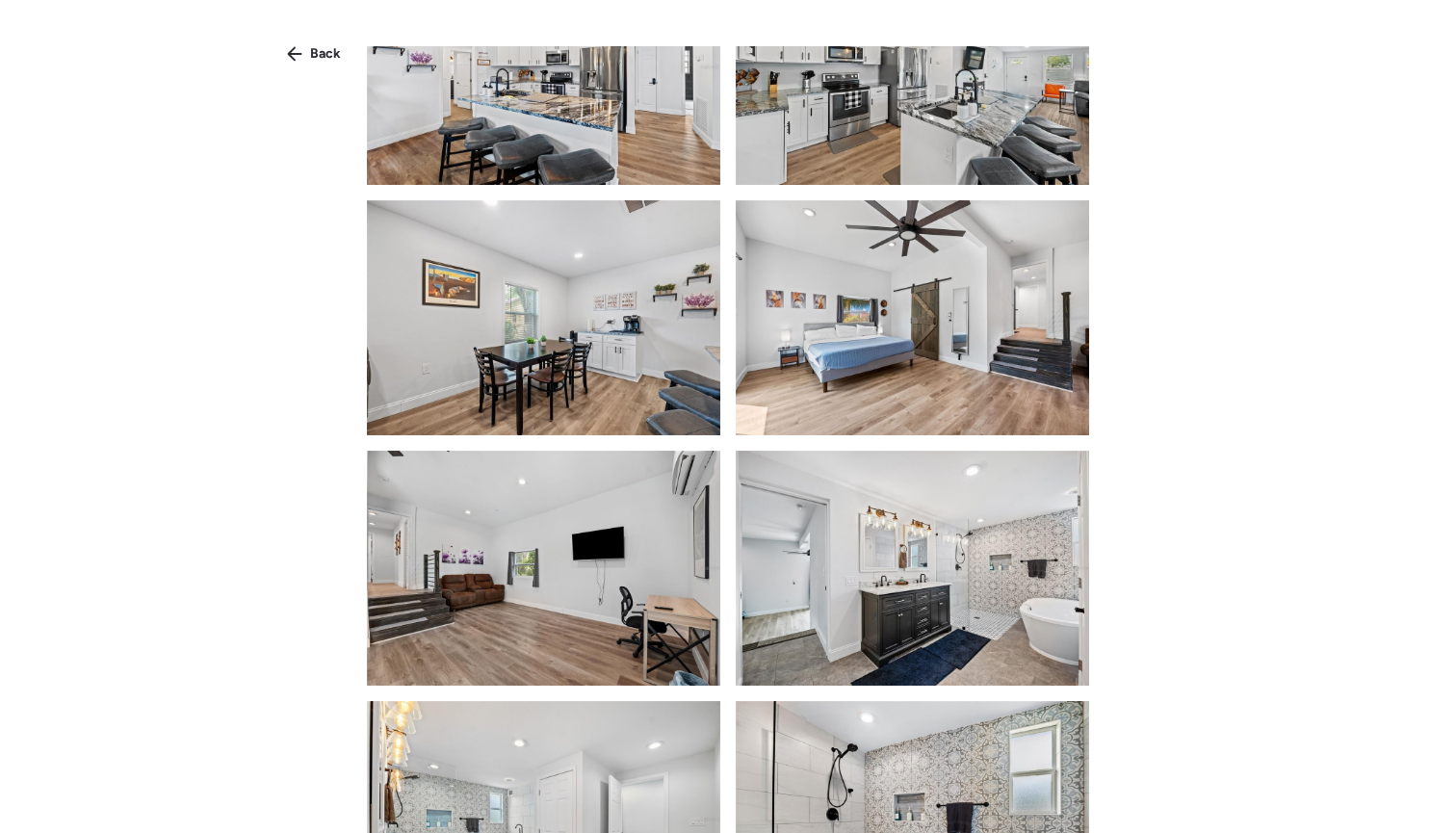 scroll, scrollTop: 2094, scrollLeft: 0, axis: vertical 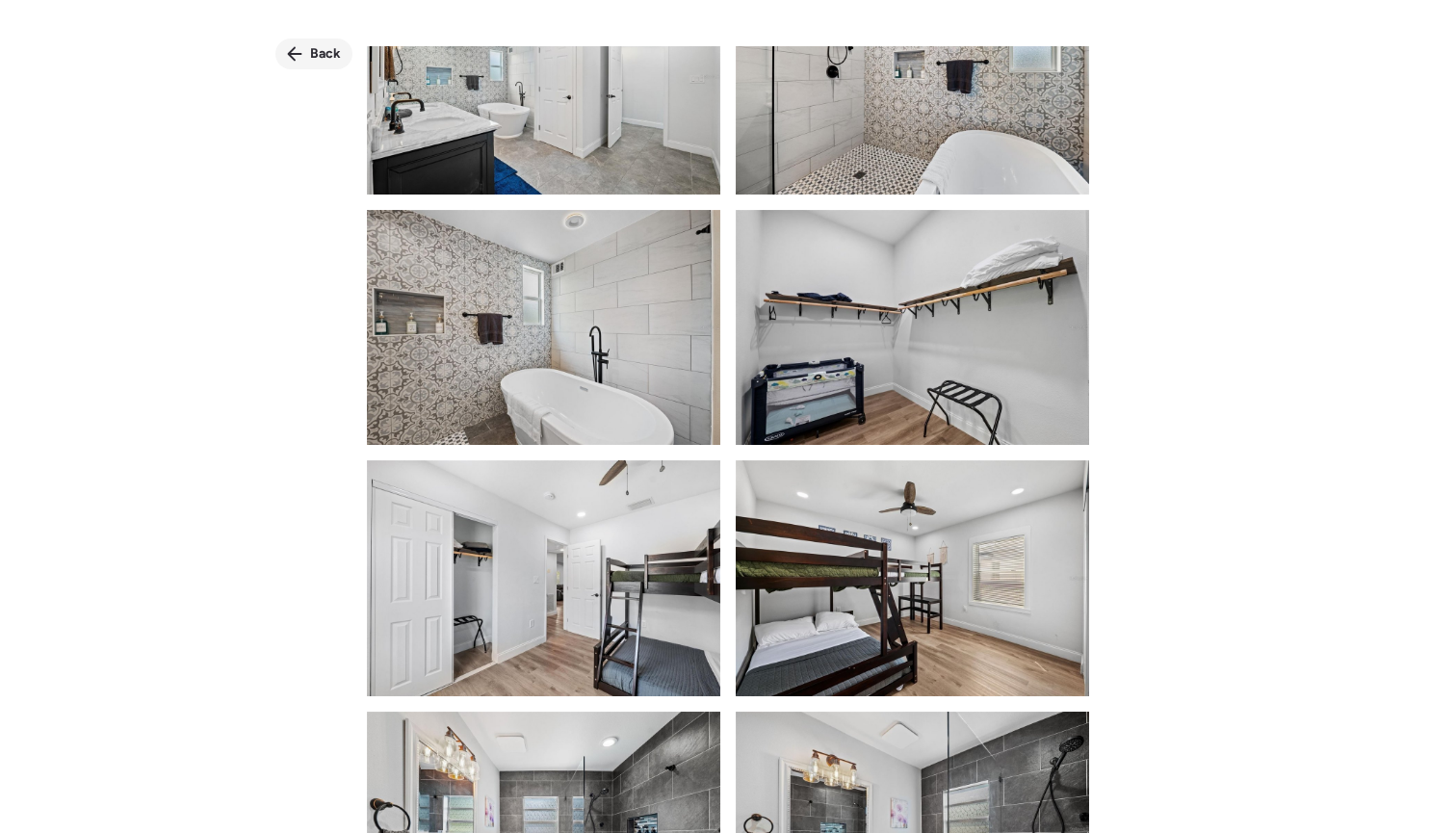 click on "Back" at bounding box center (325, 54) 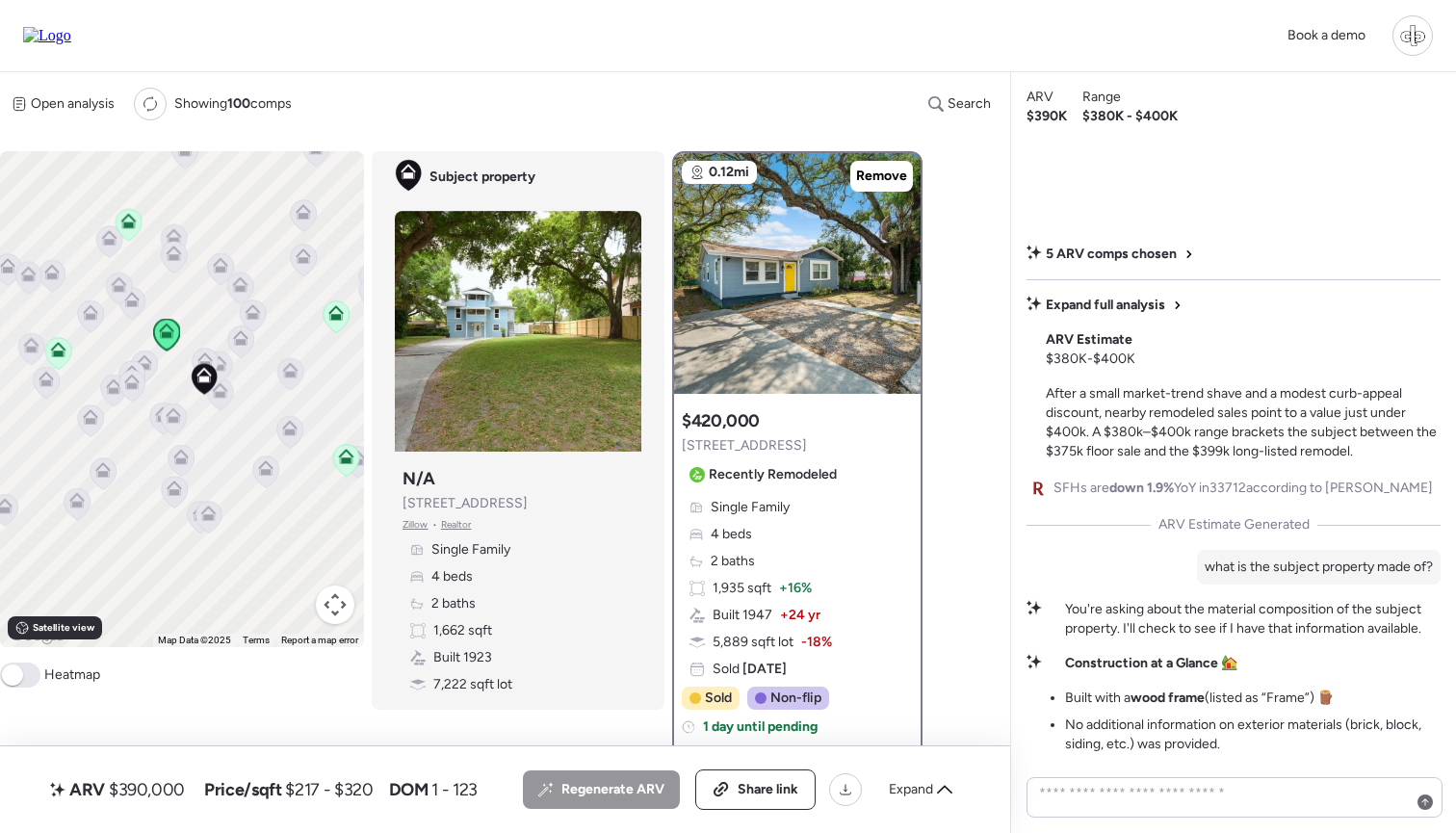 scroll, scrollTop: 0, scrollLeft: 0, axis: both 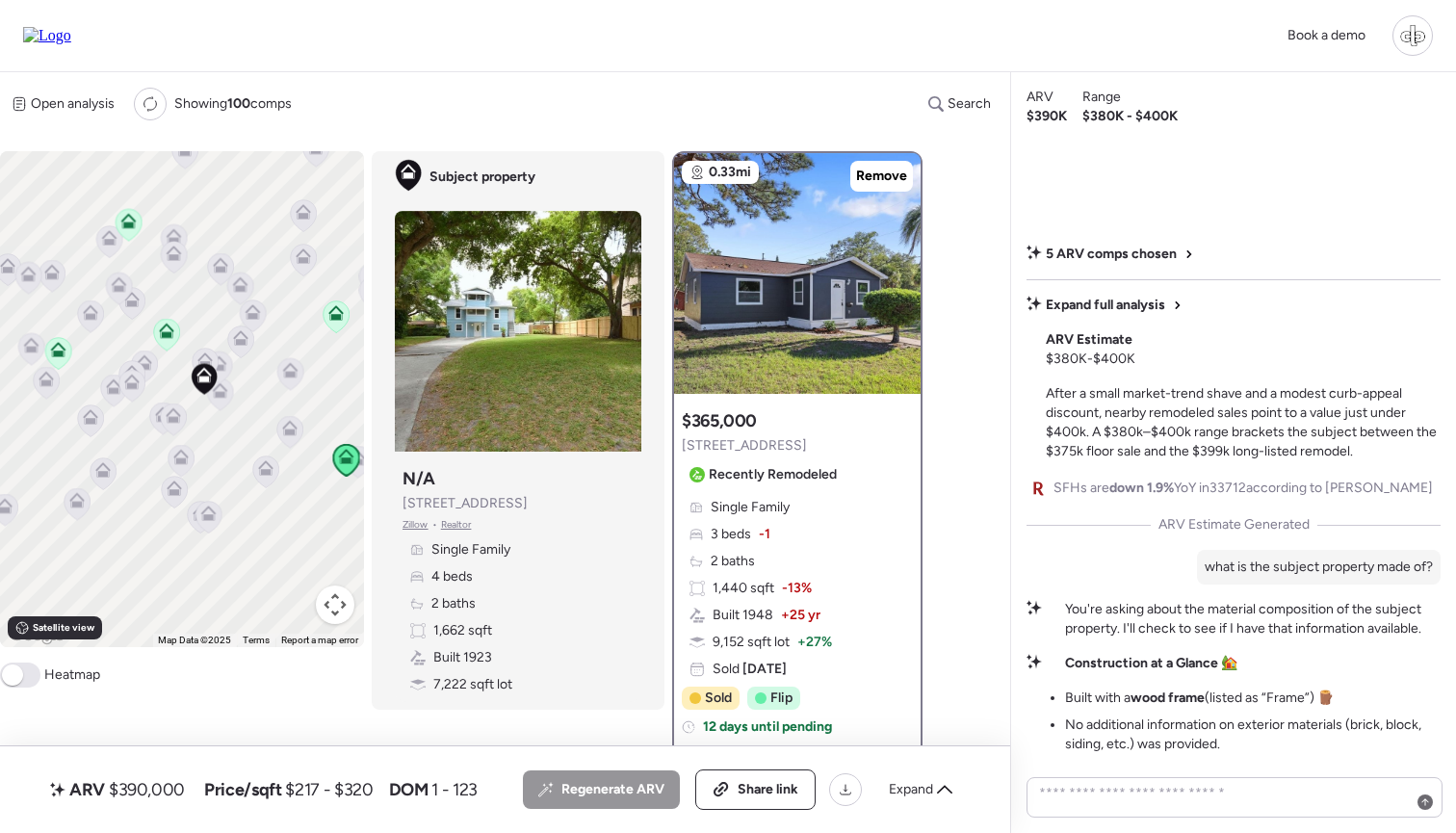 drag, startPoint x: 403, startPoint y: 504, endPoint x: 501, endPoint y: 505, distance: 98.0051 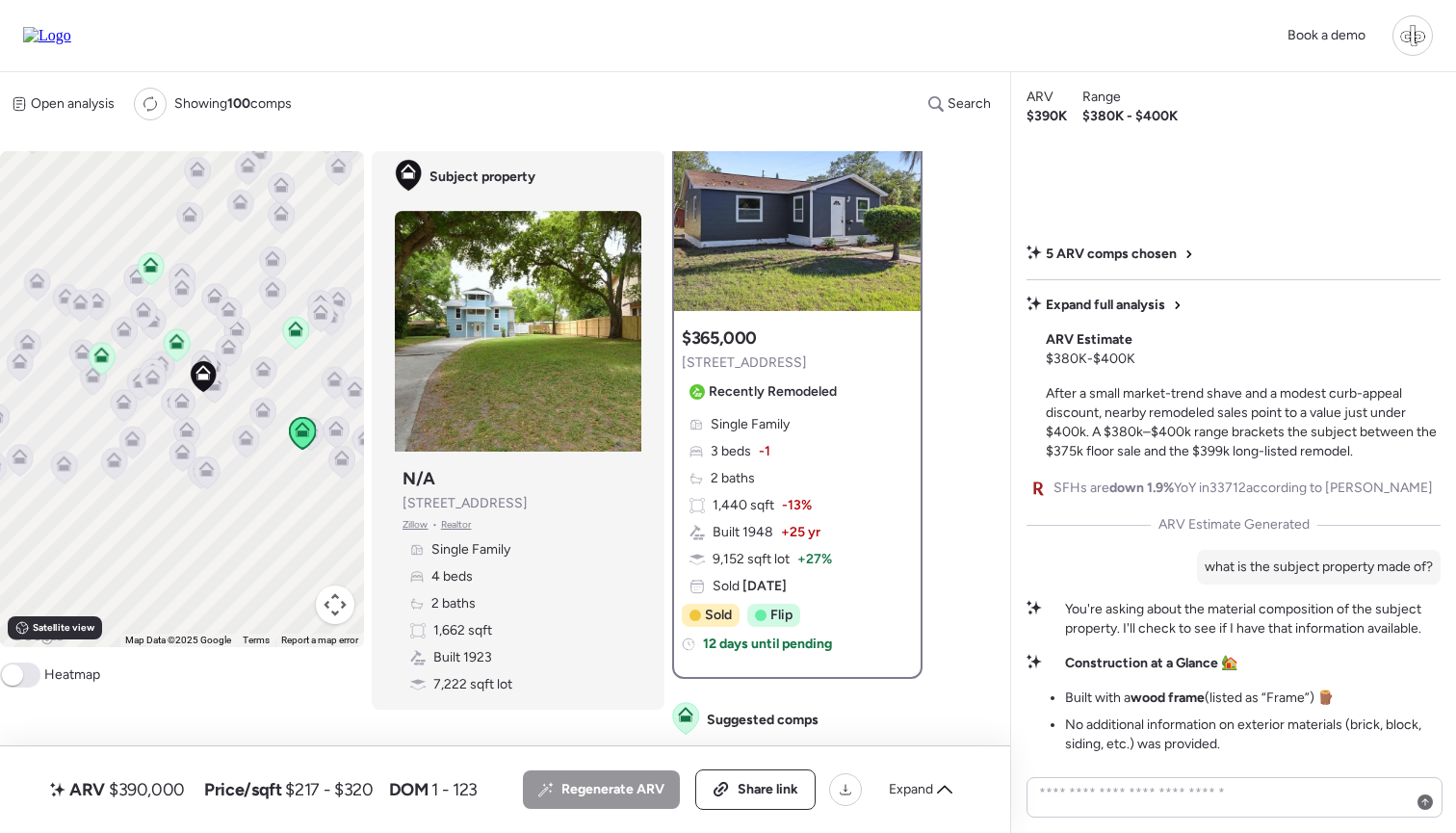 scroll, scrollTop: 1, scrollLeft: 0, axis: vertical 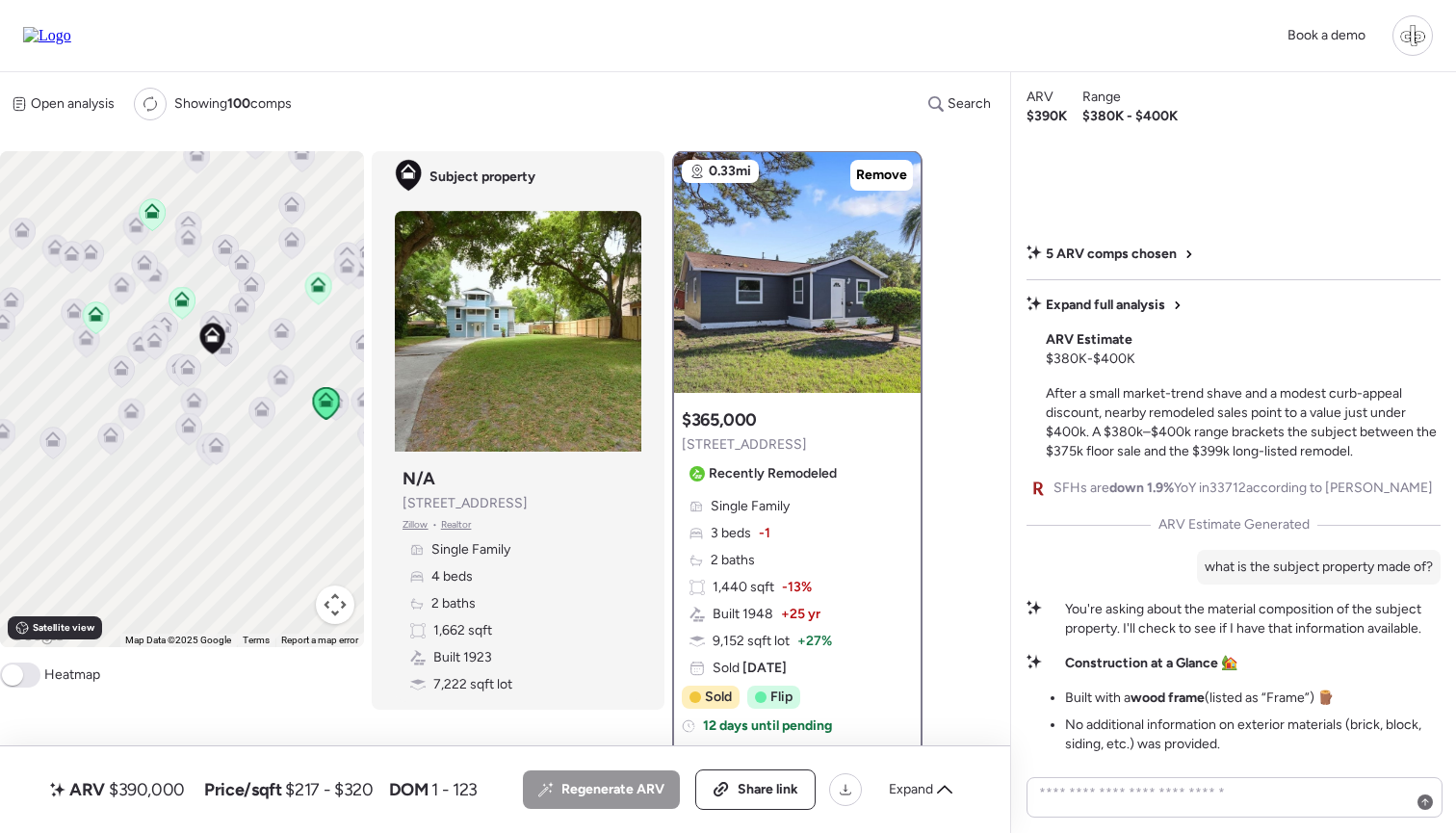 drag, startPoint x: 225, startPoint y: 251, endPoint x: 206, endPoint y: 294, distance: 47.010637 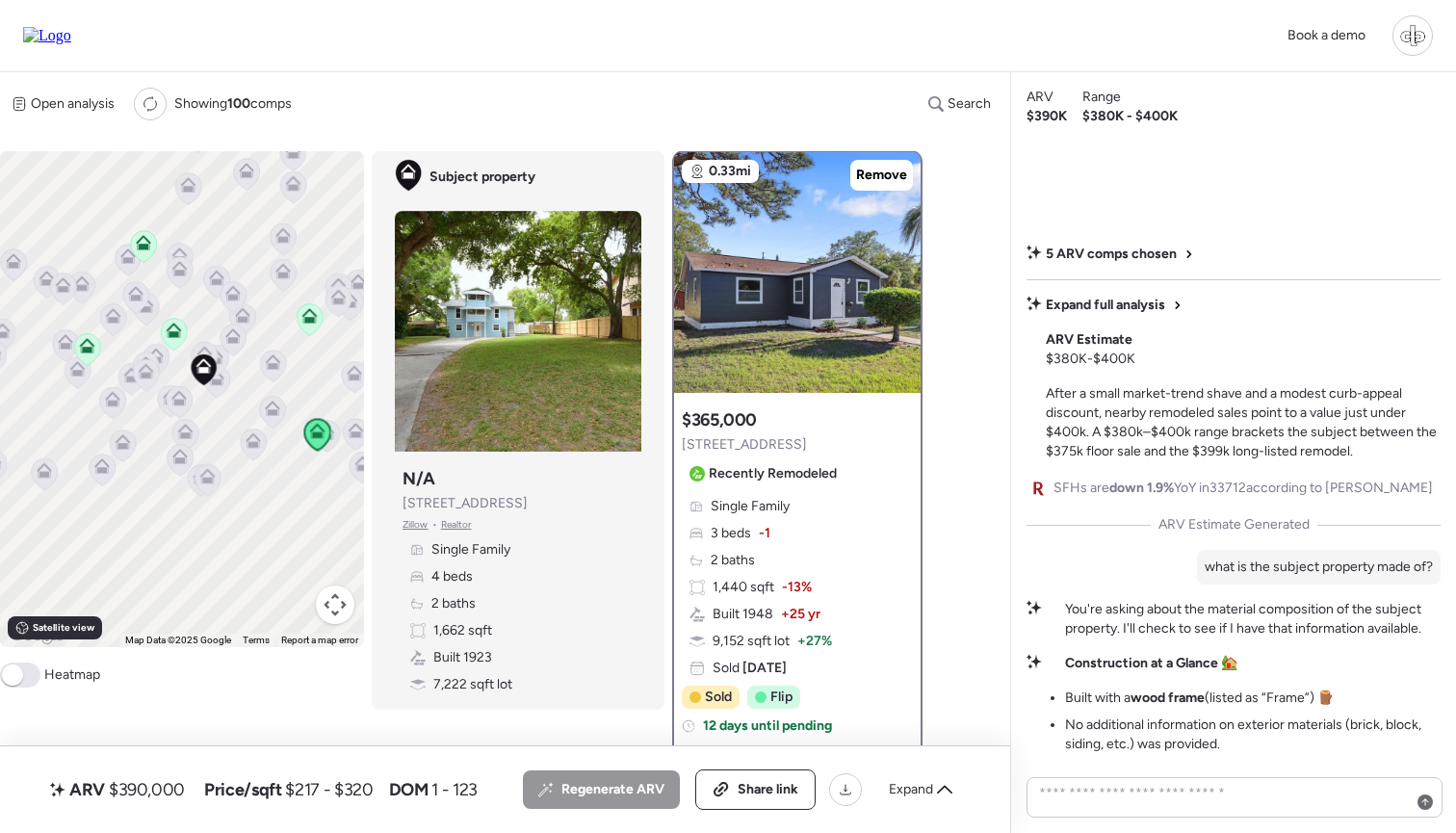 scroll, scrollTop: 74, scrollLeft: 0, axis: vertical 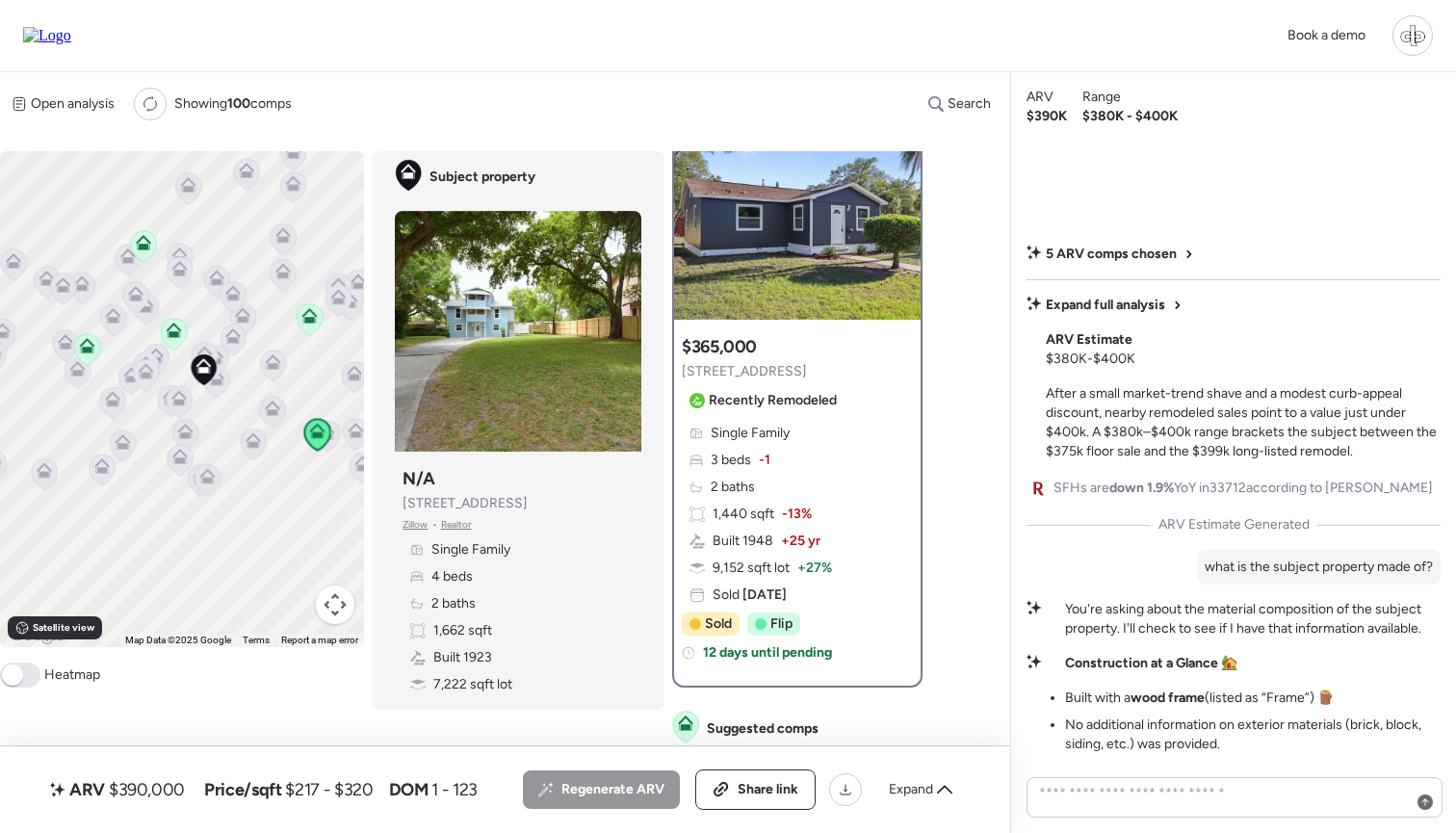click 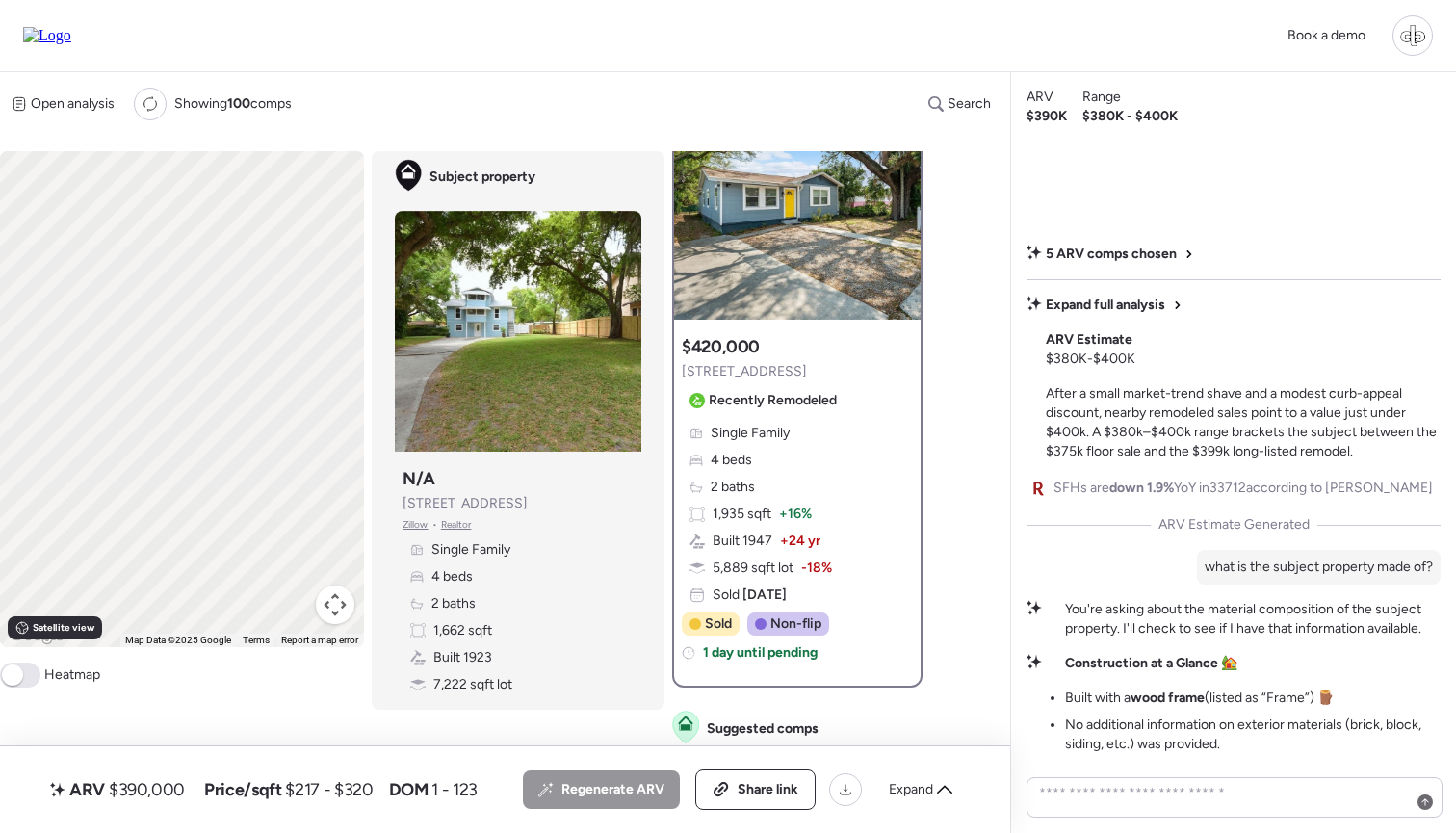 scroll, scrollTop: 0, scrollLeft: 0, axis: both 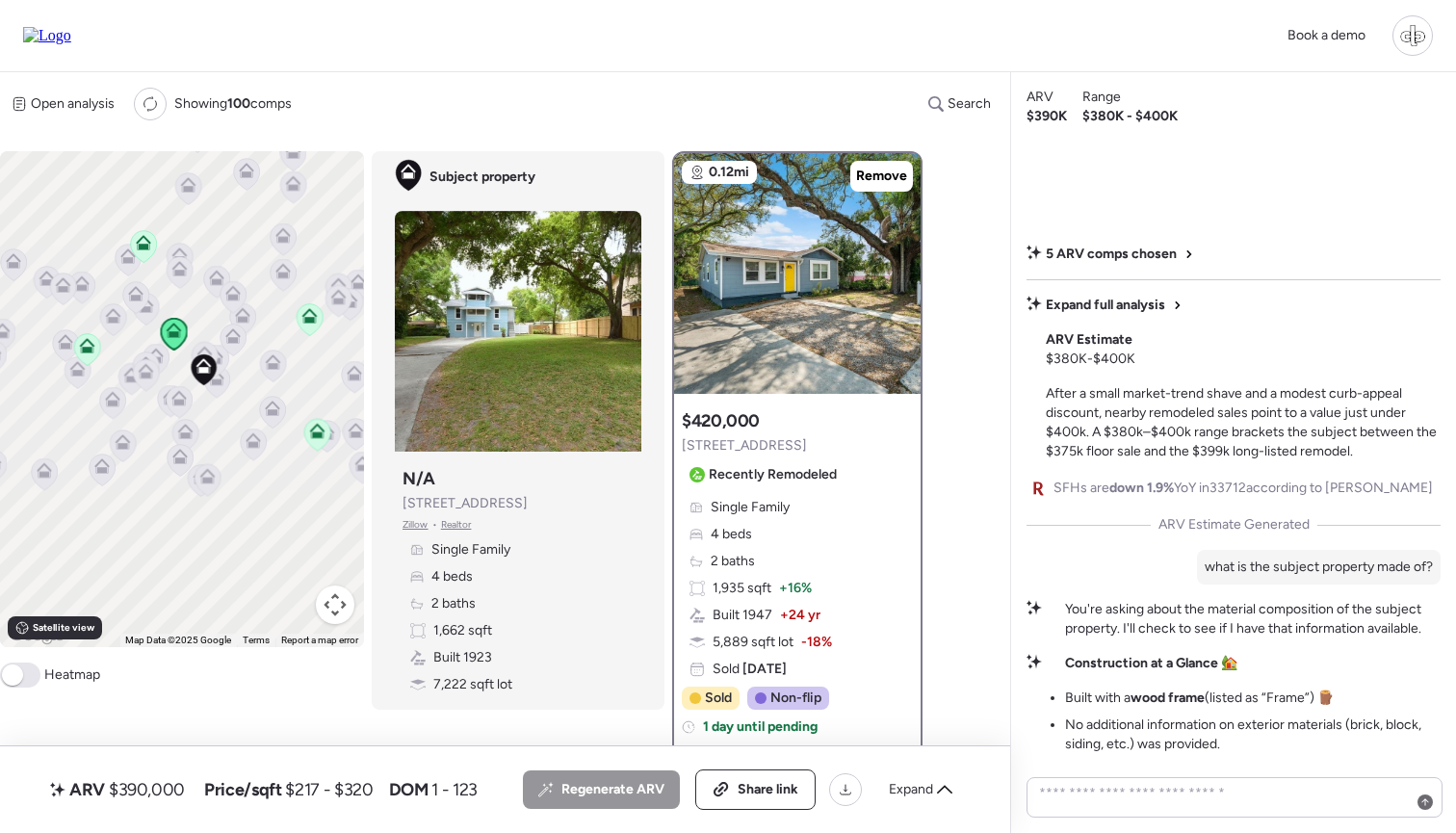 click 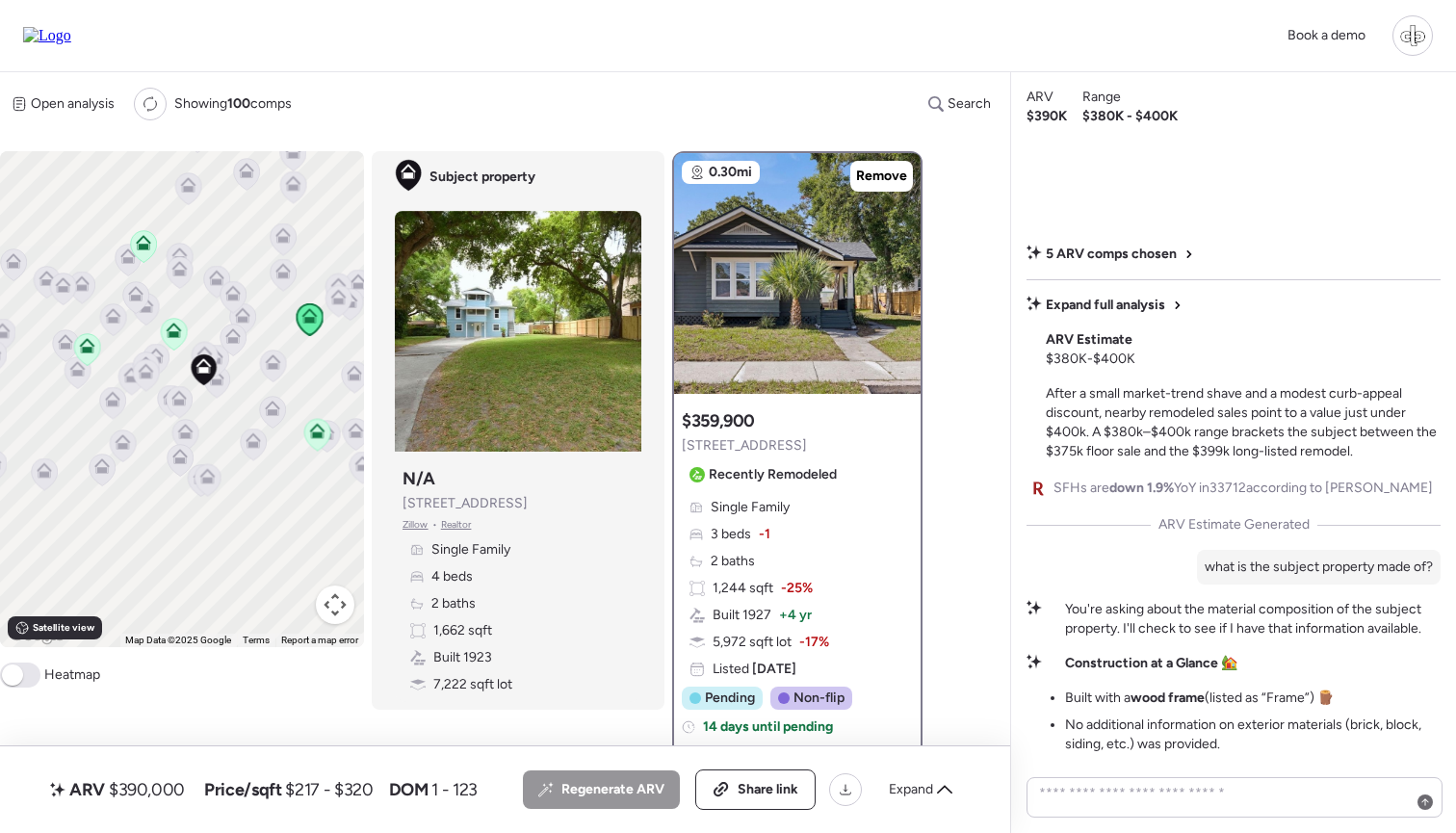 drag, startPoint x: 402, startPoint y: 506, endPoint x: 512, endPoint y: 508, distance: 110.01818 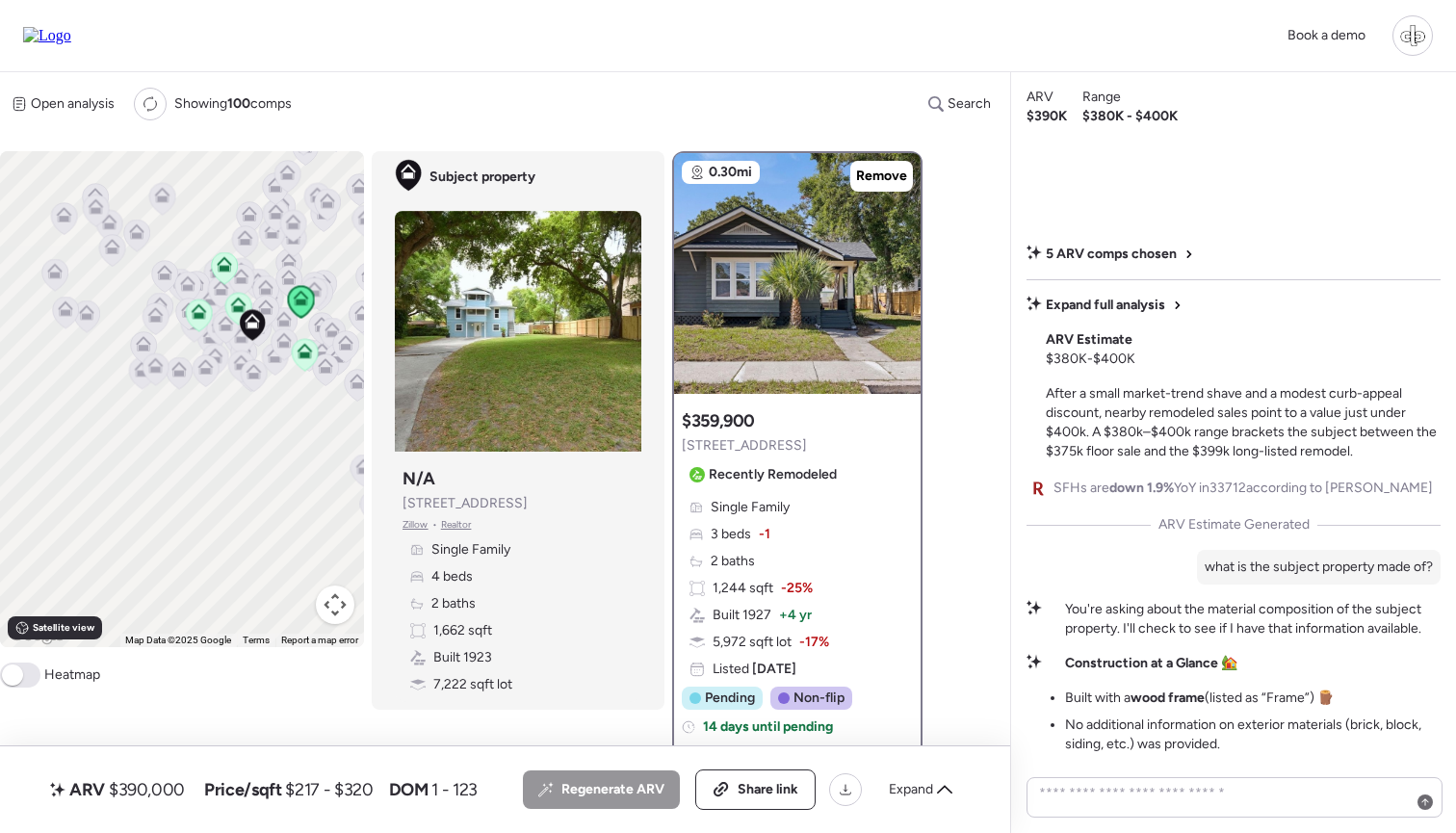 drag, startPoint x: 276, startPoint y: 329, endPoint x: 232, endPoint y: 379, distance: 66.603303 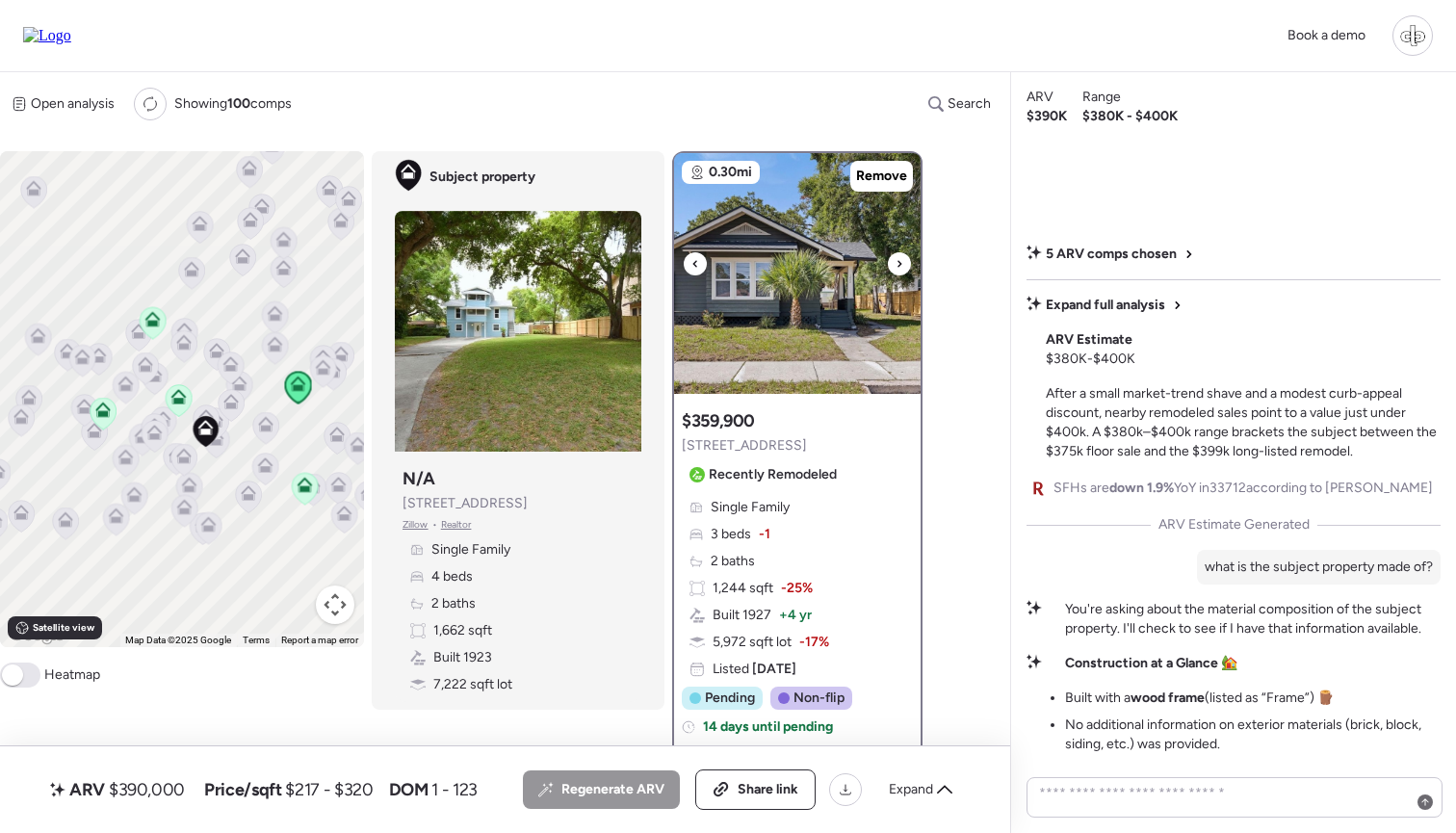 click at bounding box center (797, 273) 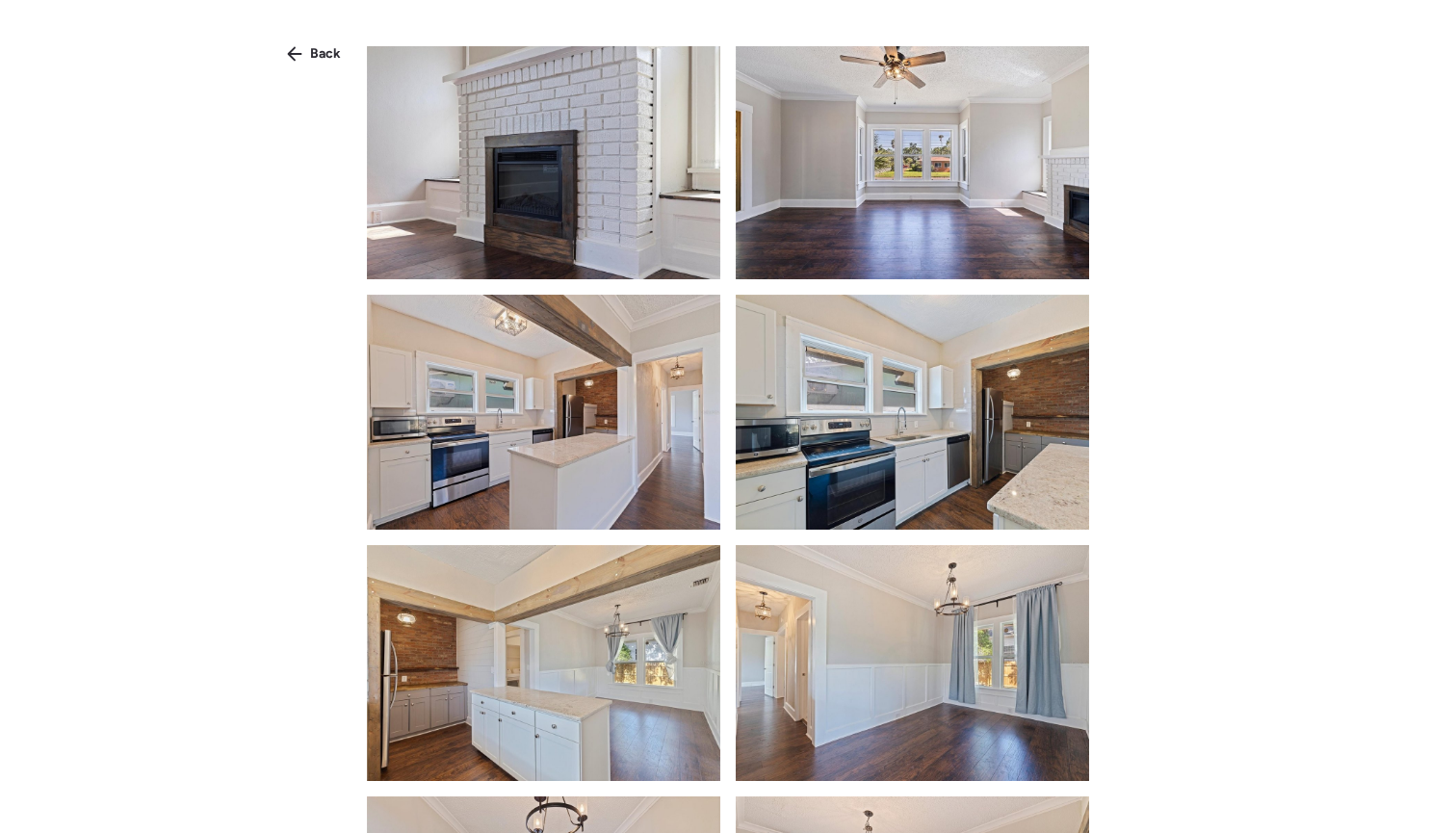 scroll, scrollTop: 756, scrollLeft: 0, axis: vertical 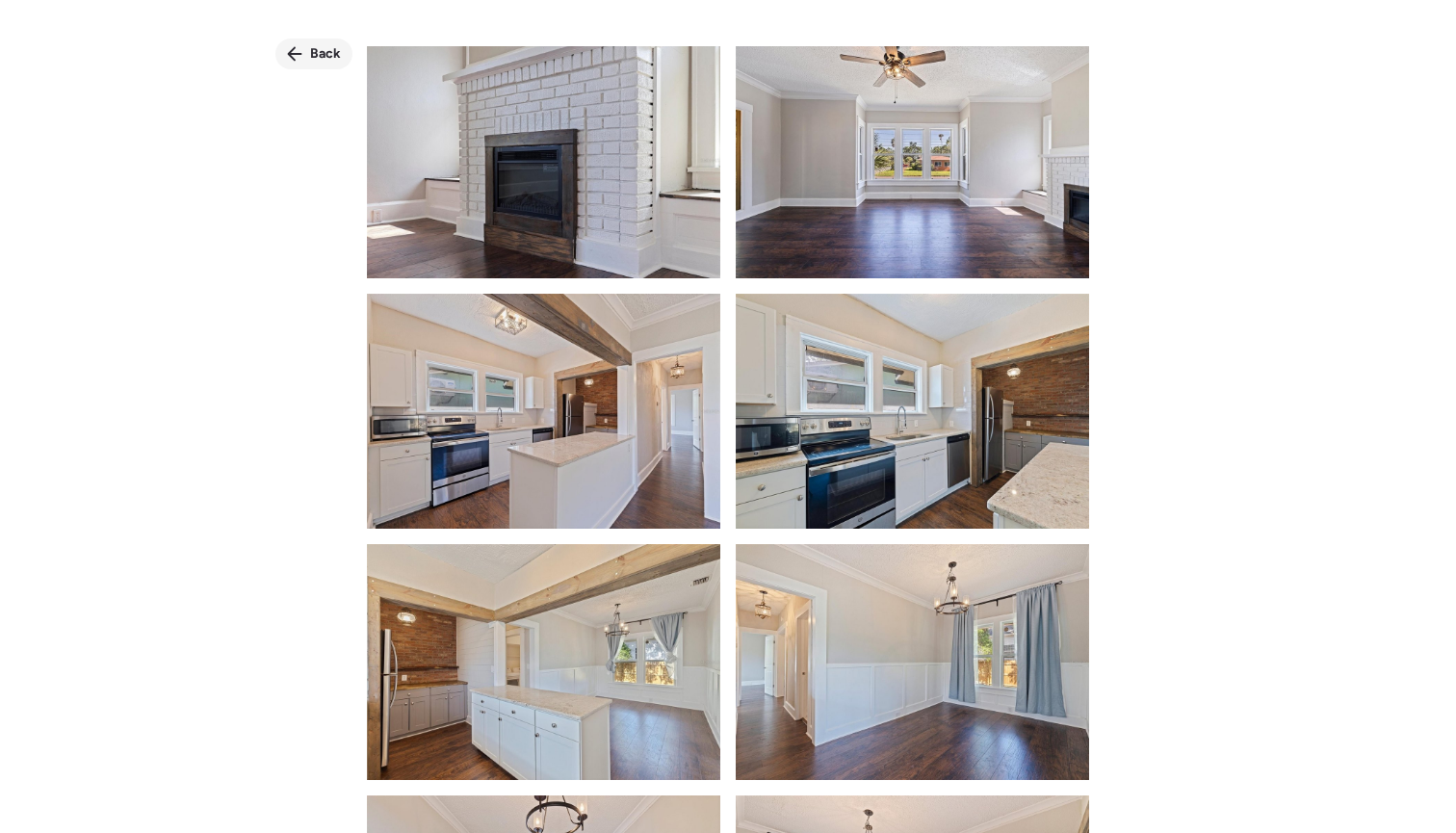 click on "Back" at bounding box center [325, 54] 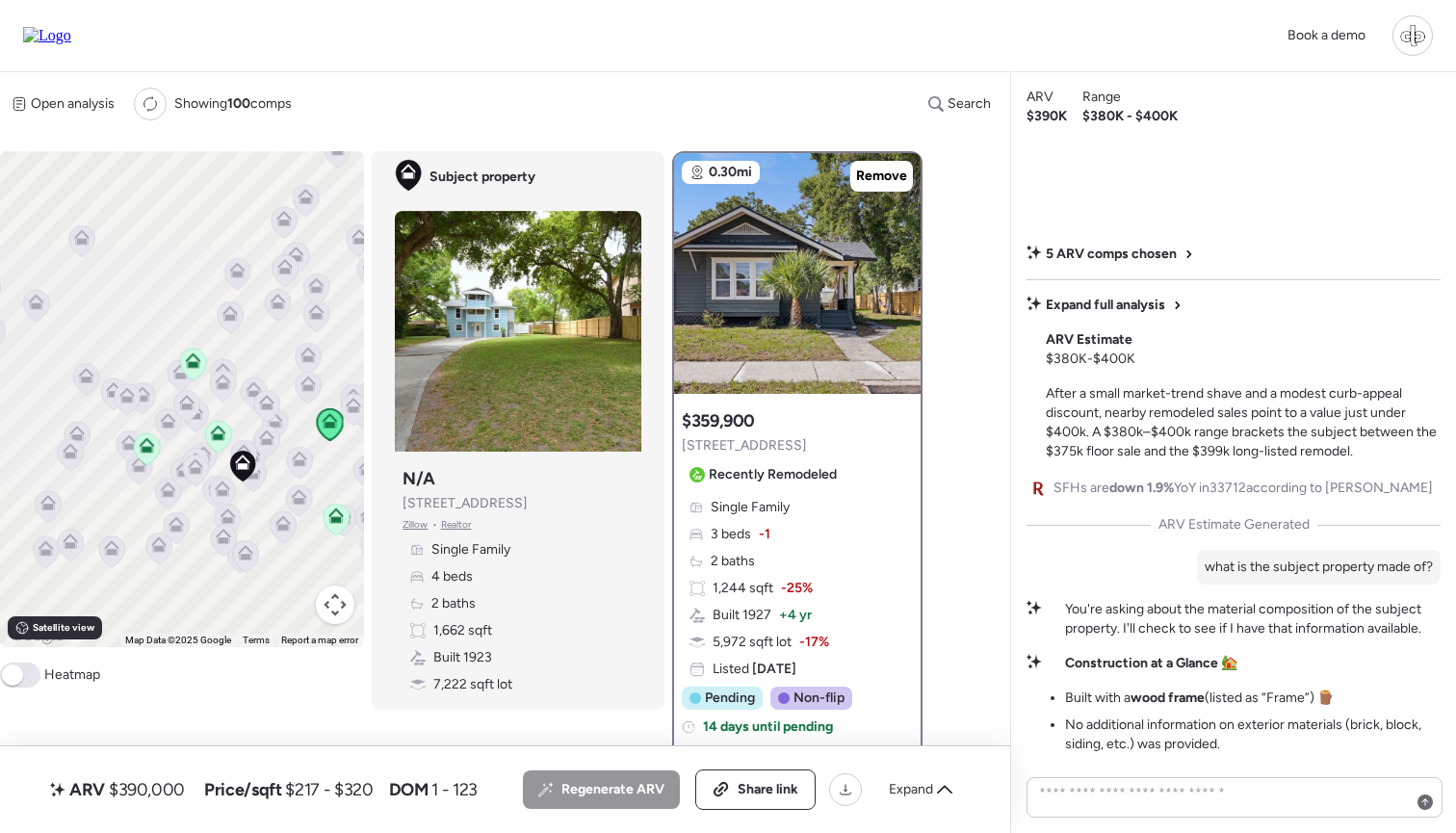 click 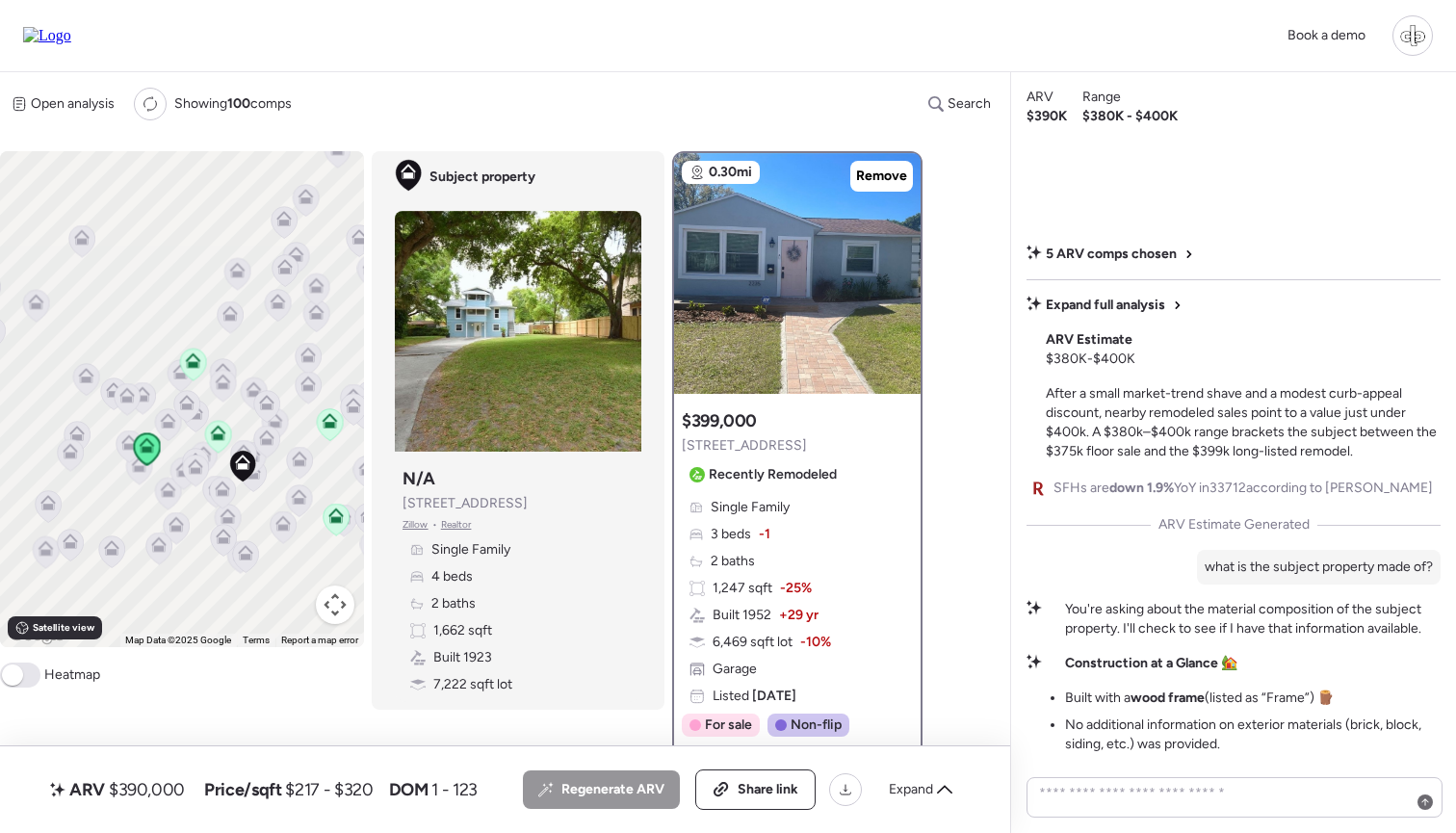 click 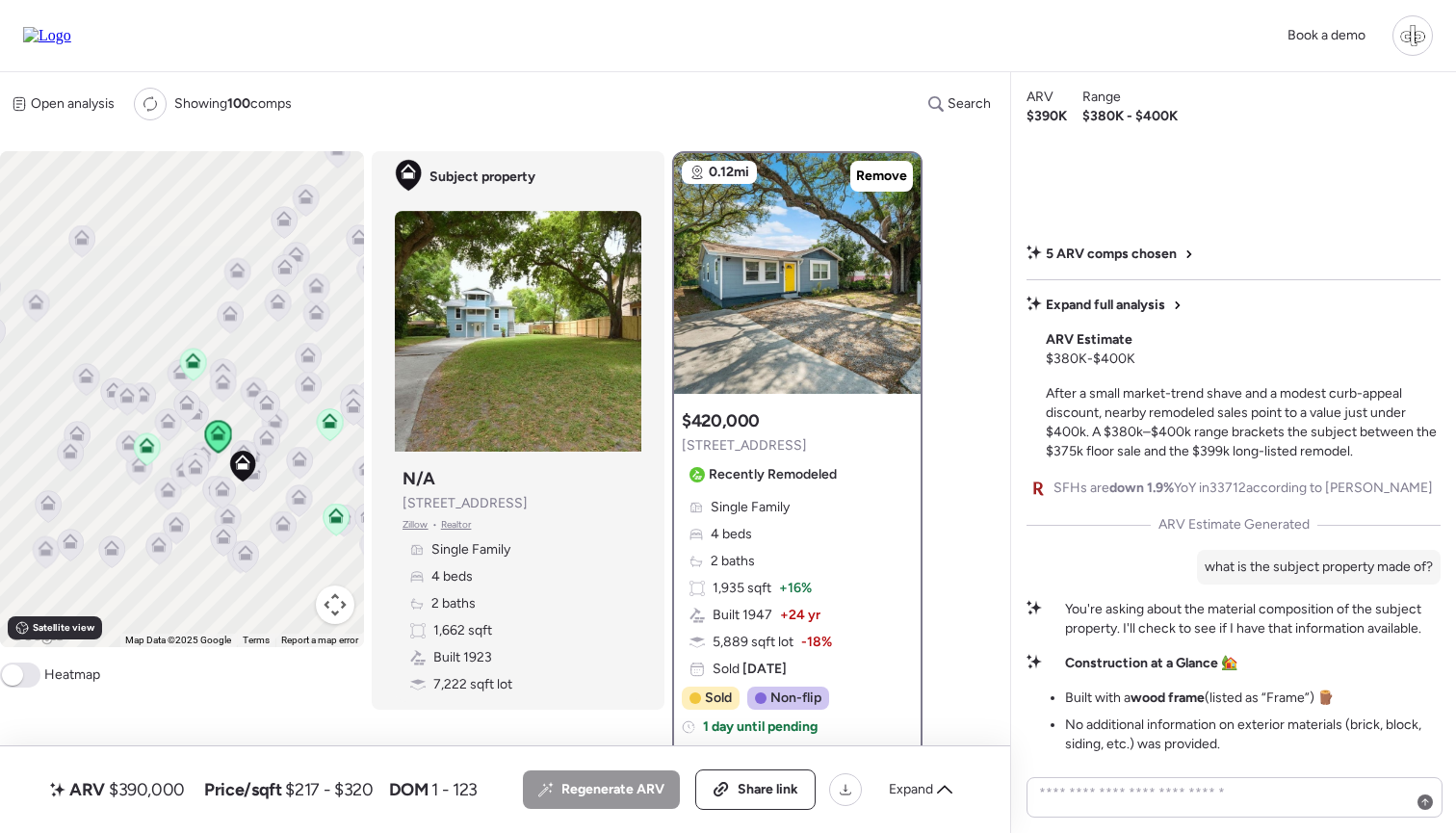 click 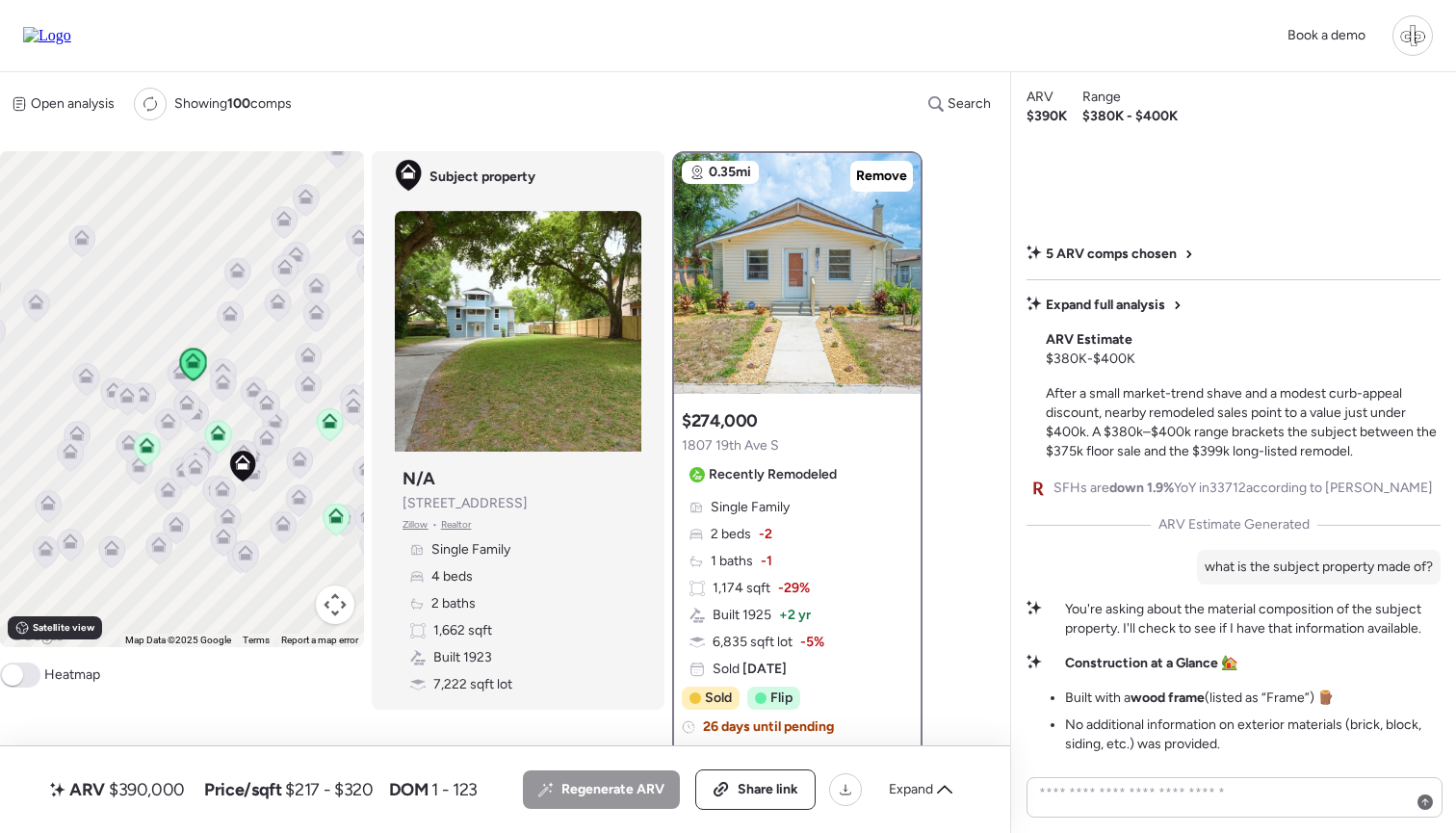 click 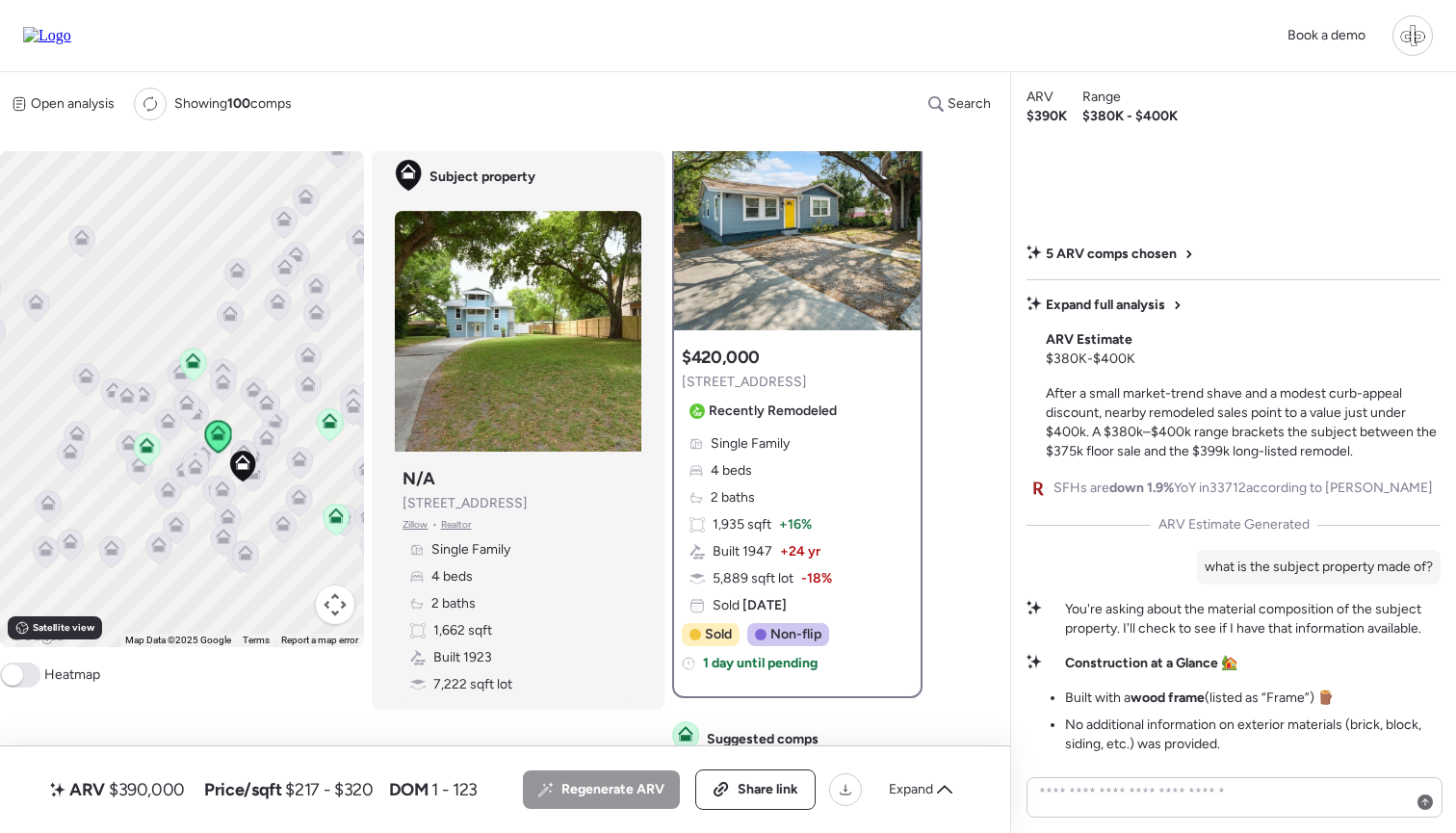 scroll, scrollTop: 74, scrollLeft: 0, axis: vertical 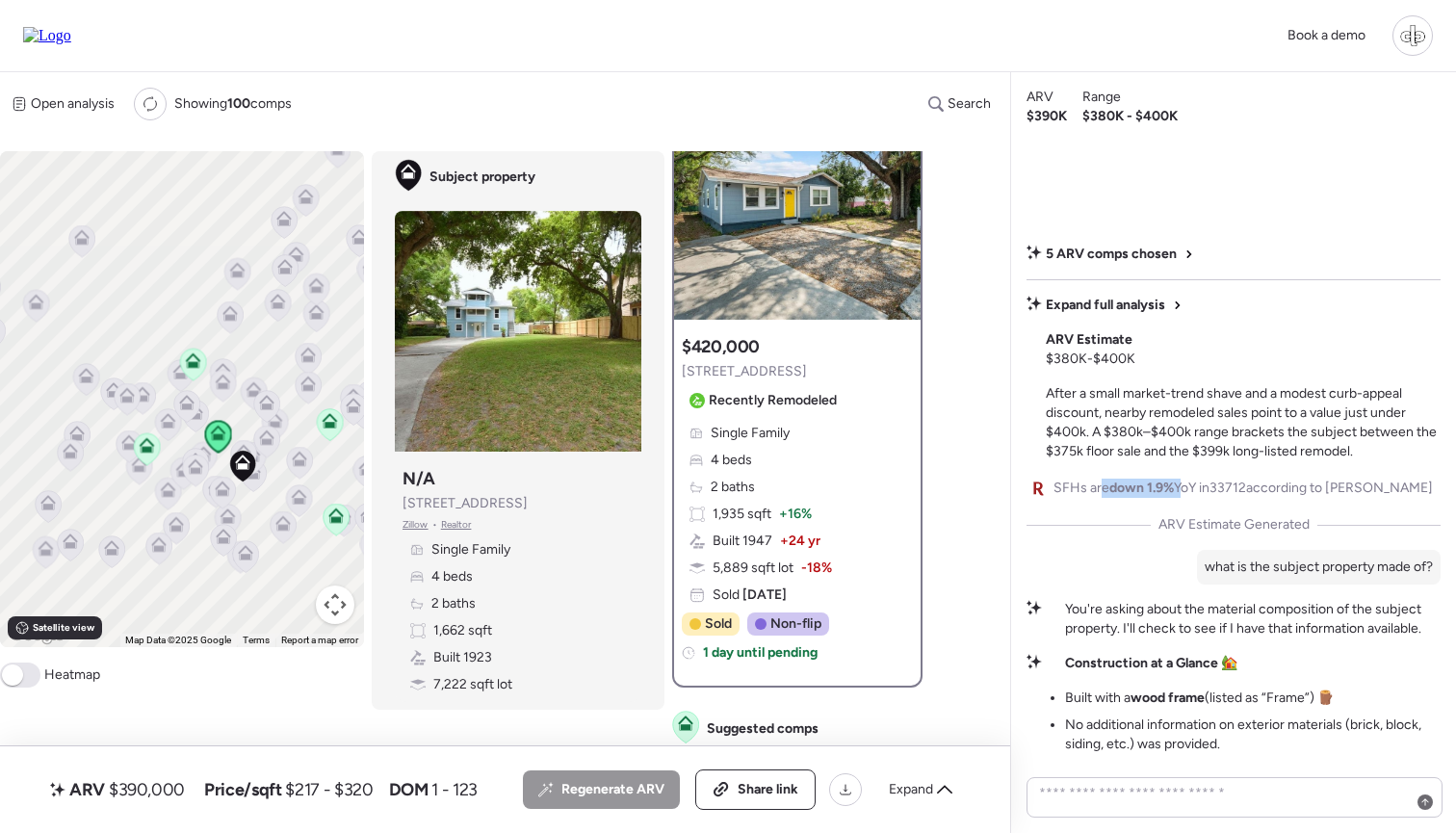 drag, startPoint x: 1099, startPoint y: 492, endPoint x: 1183, endPoint y: 493, distance: 84.005952 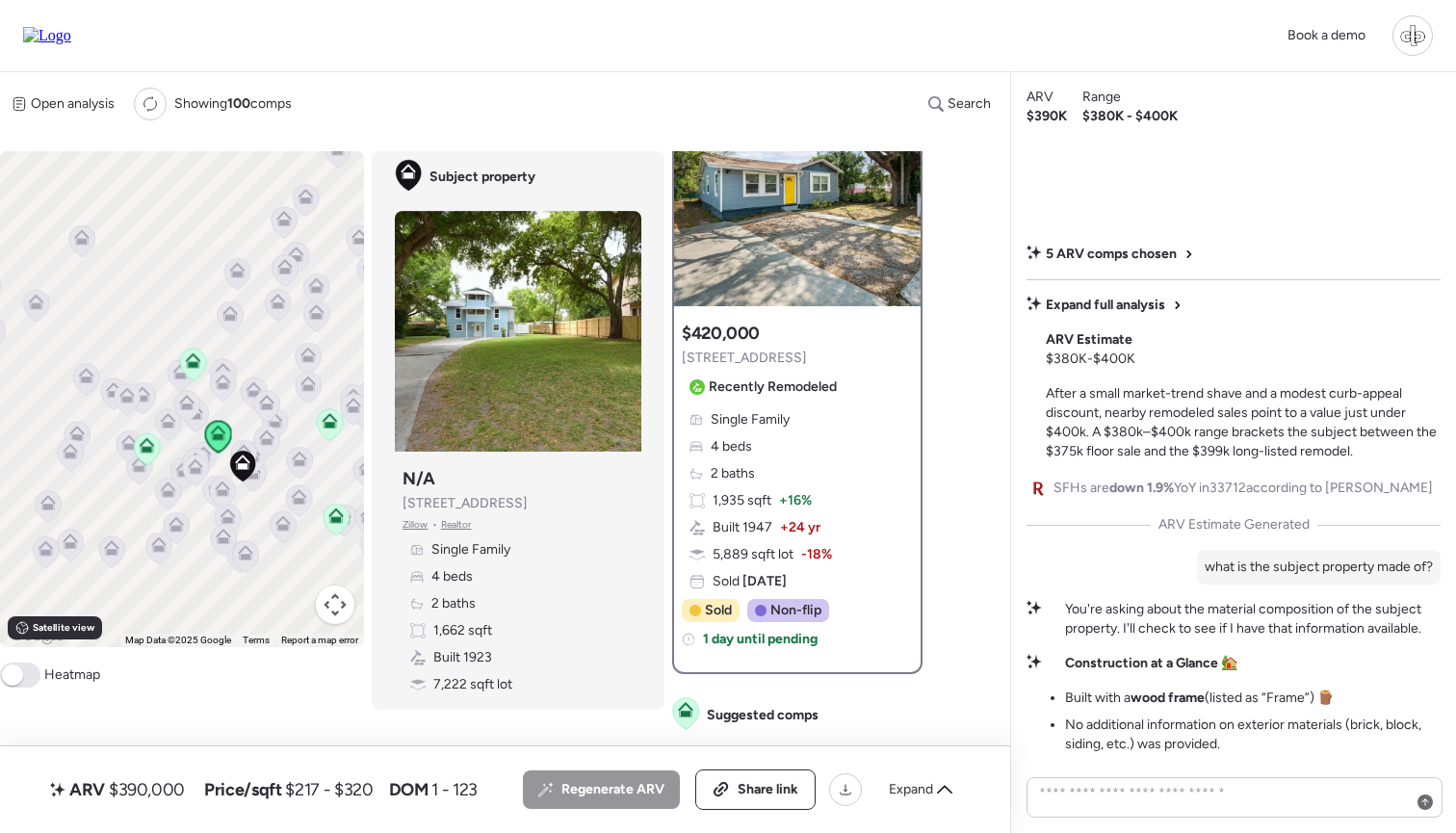 scroll, scrollTop: 23, scrollLeft: 0, axis: vertical 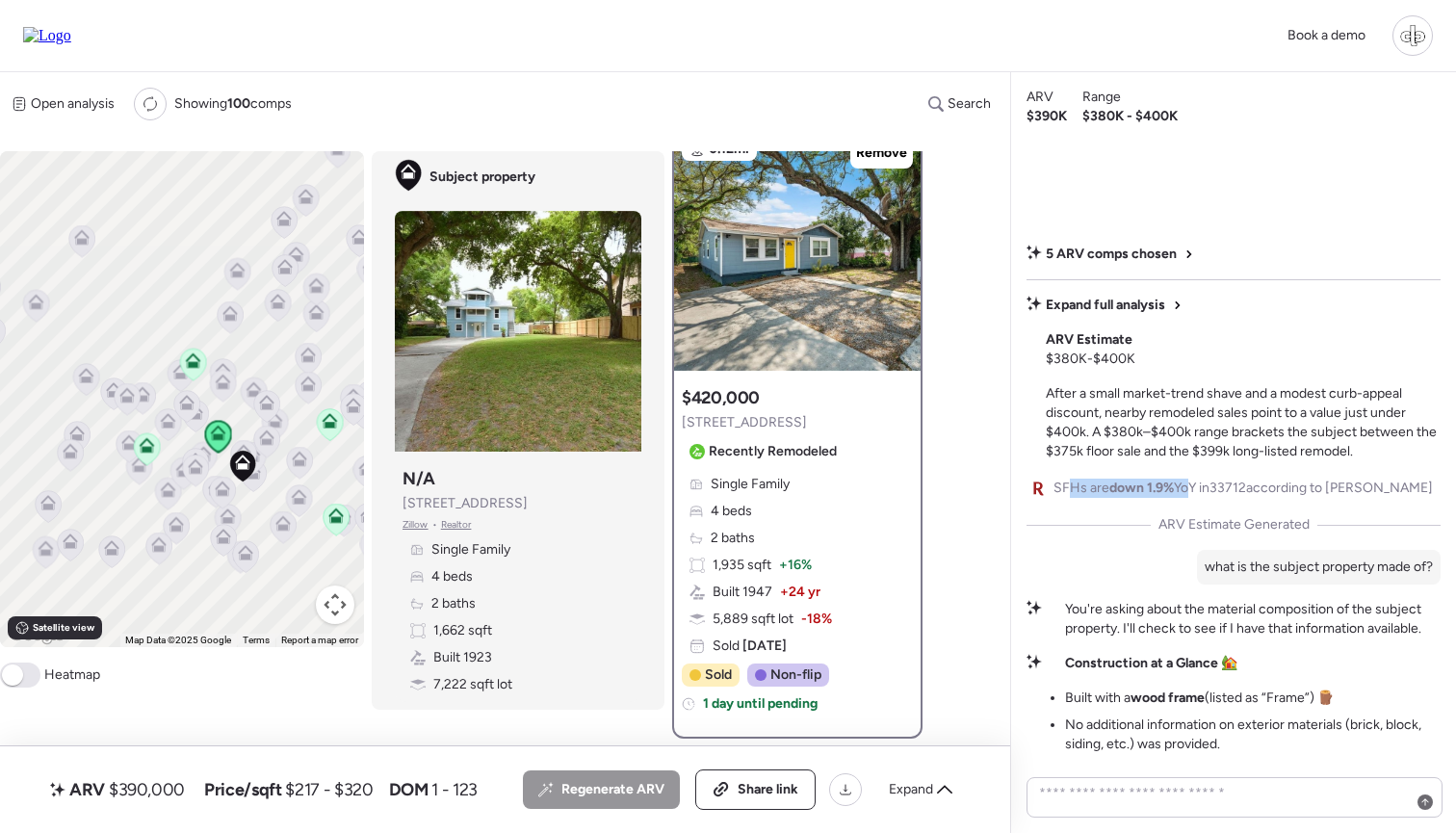 drag, startPoint x: 1072, startPoint y: 491, endPoint x: 1187, endPoint y: 490, distance: 115.004348 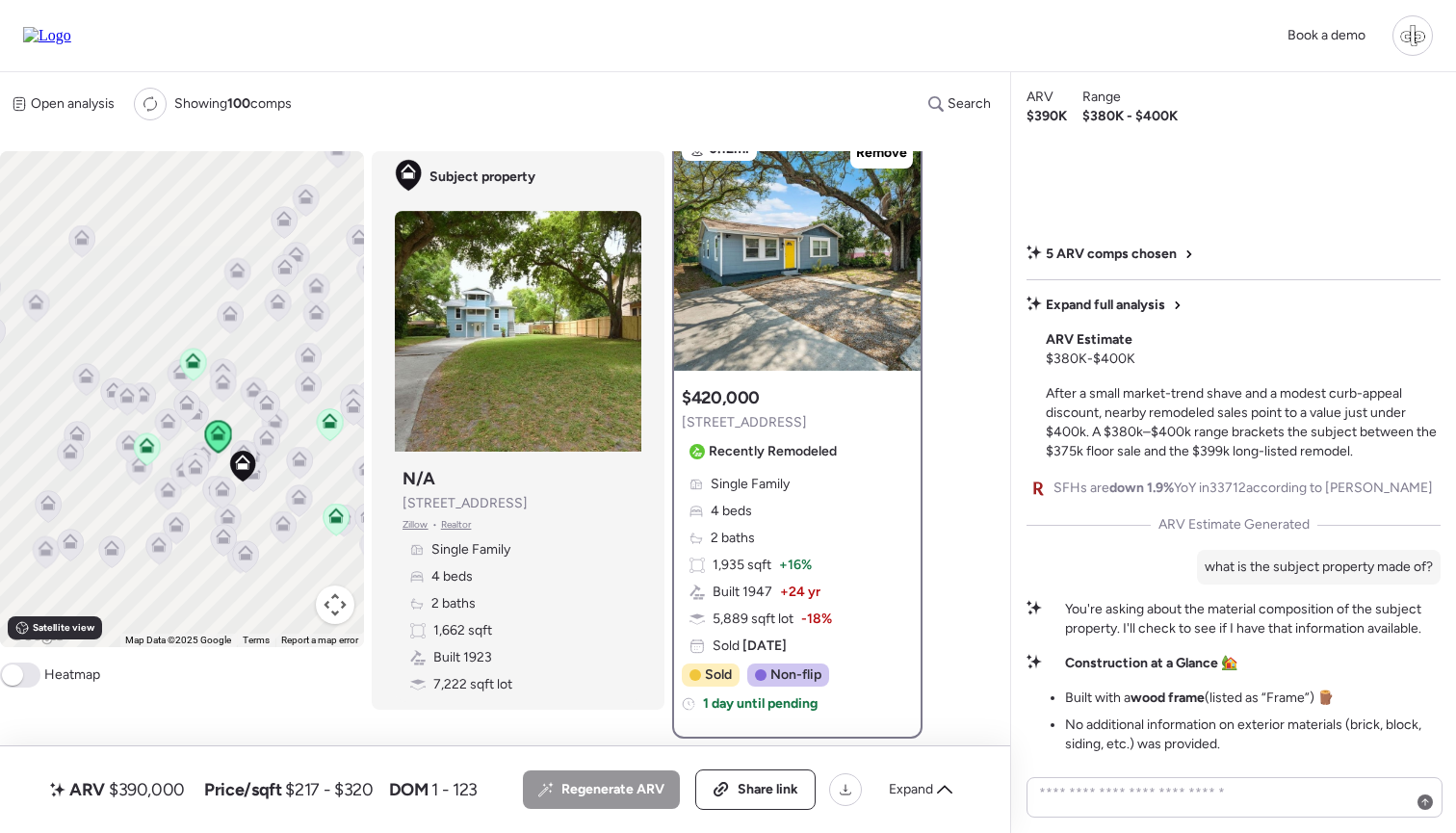 scroll, scrollTop: 1, scrollLeft: 0, axis: vertical 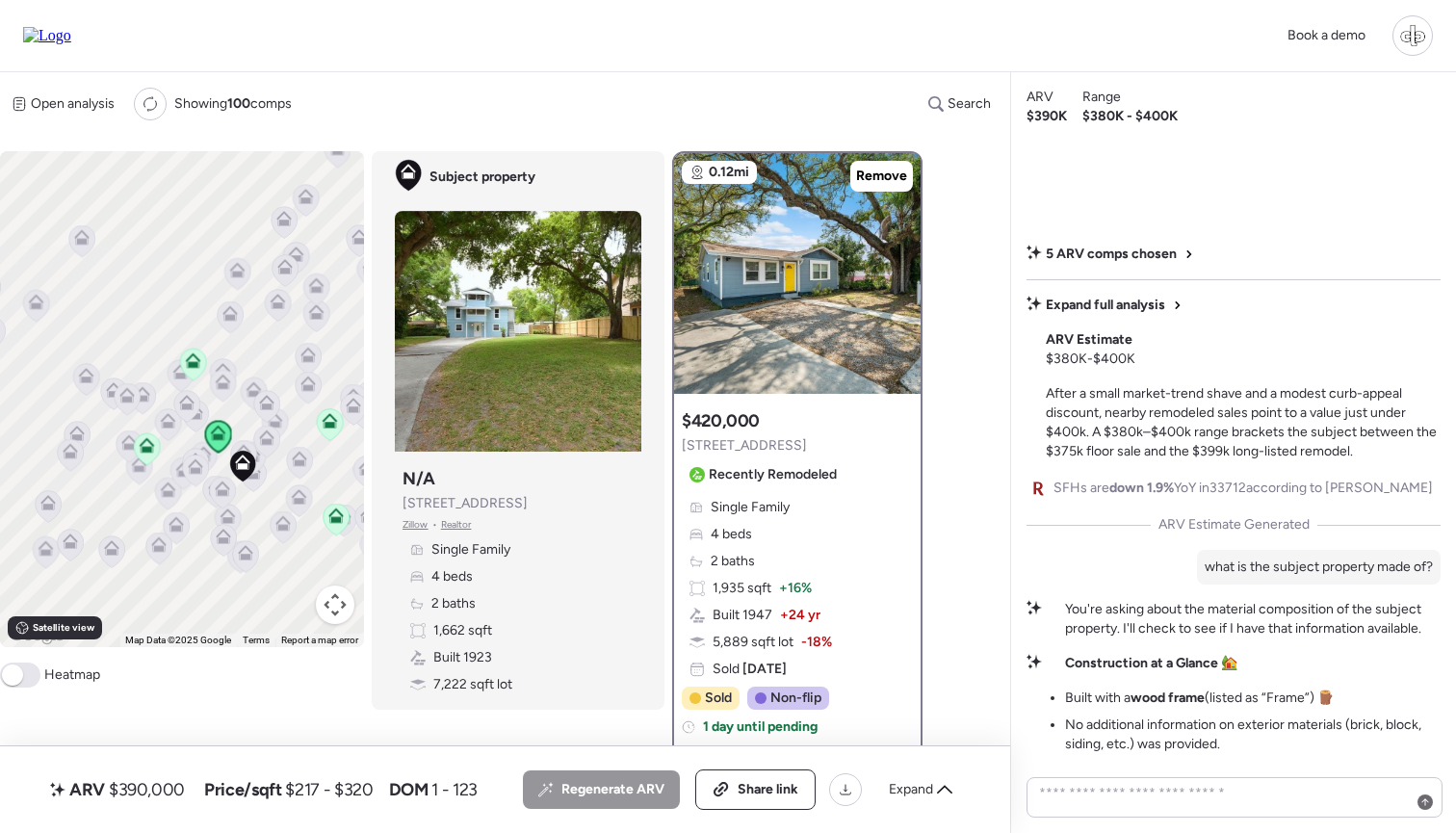click 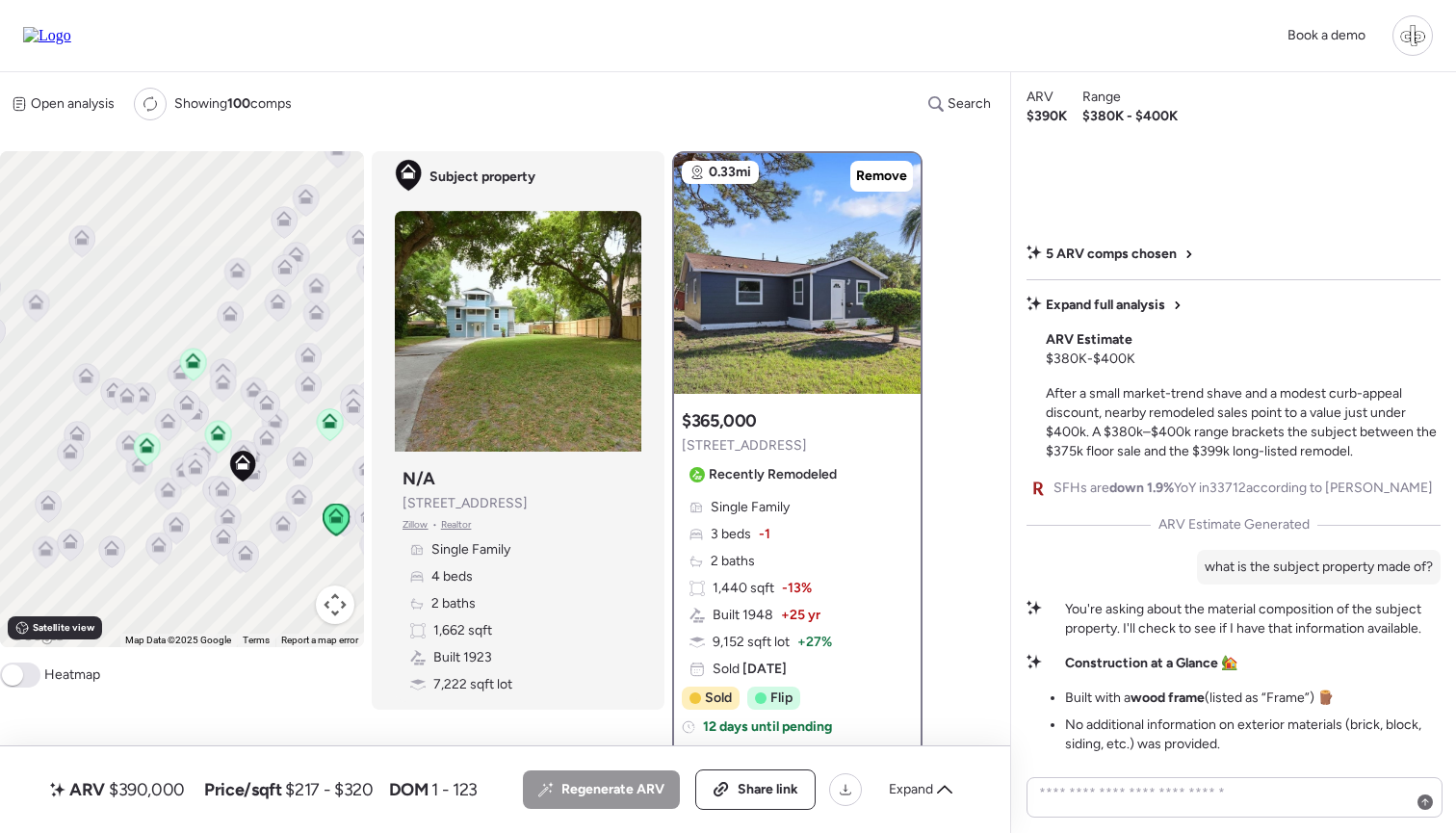 click 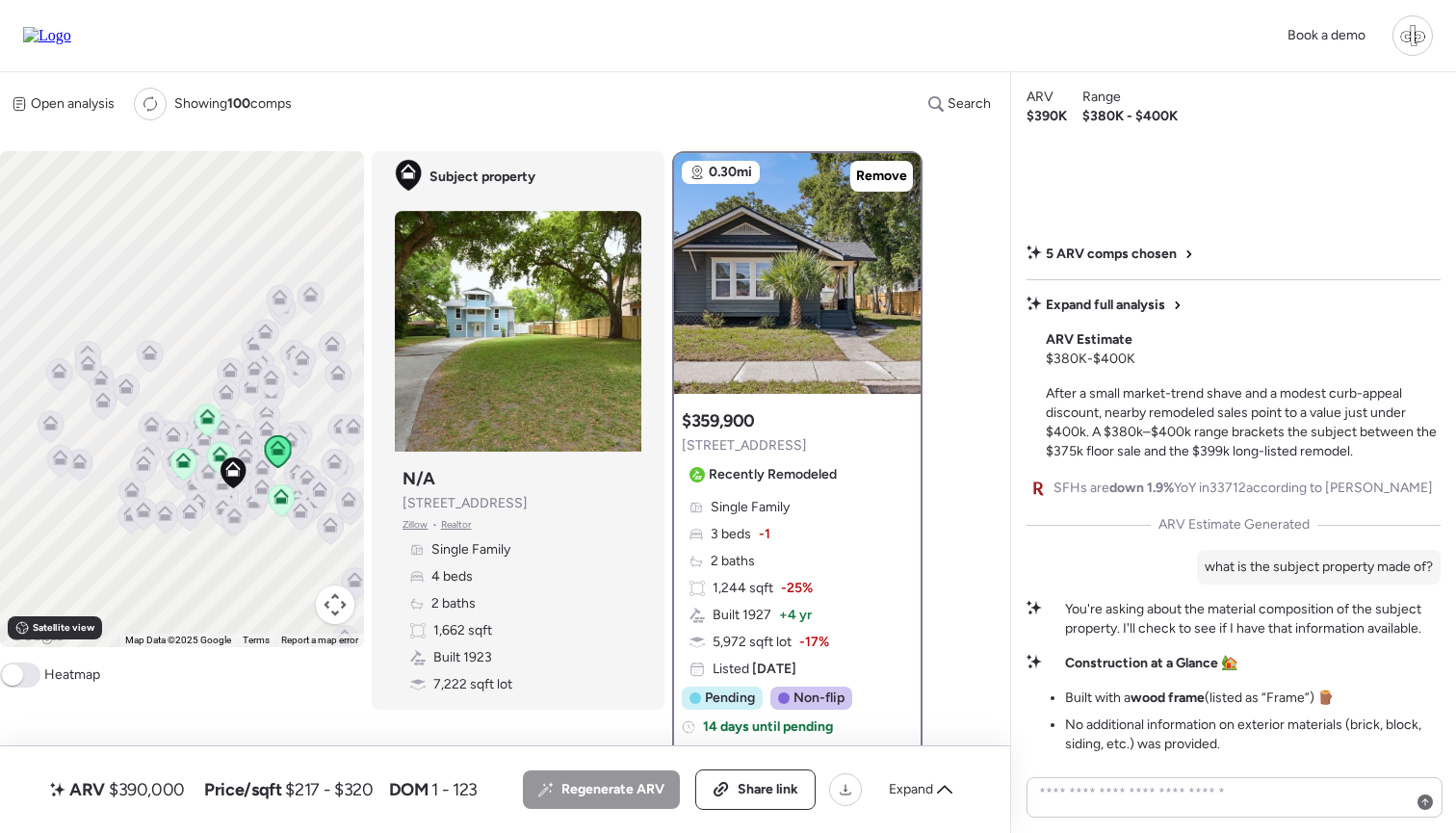 drag, startPoint x: 402, startPoint y: 506, endPoint x: 515, endPoint y: 504, distance: 113.017698 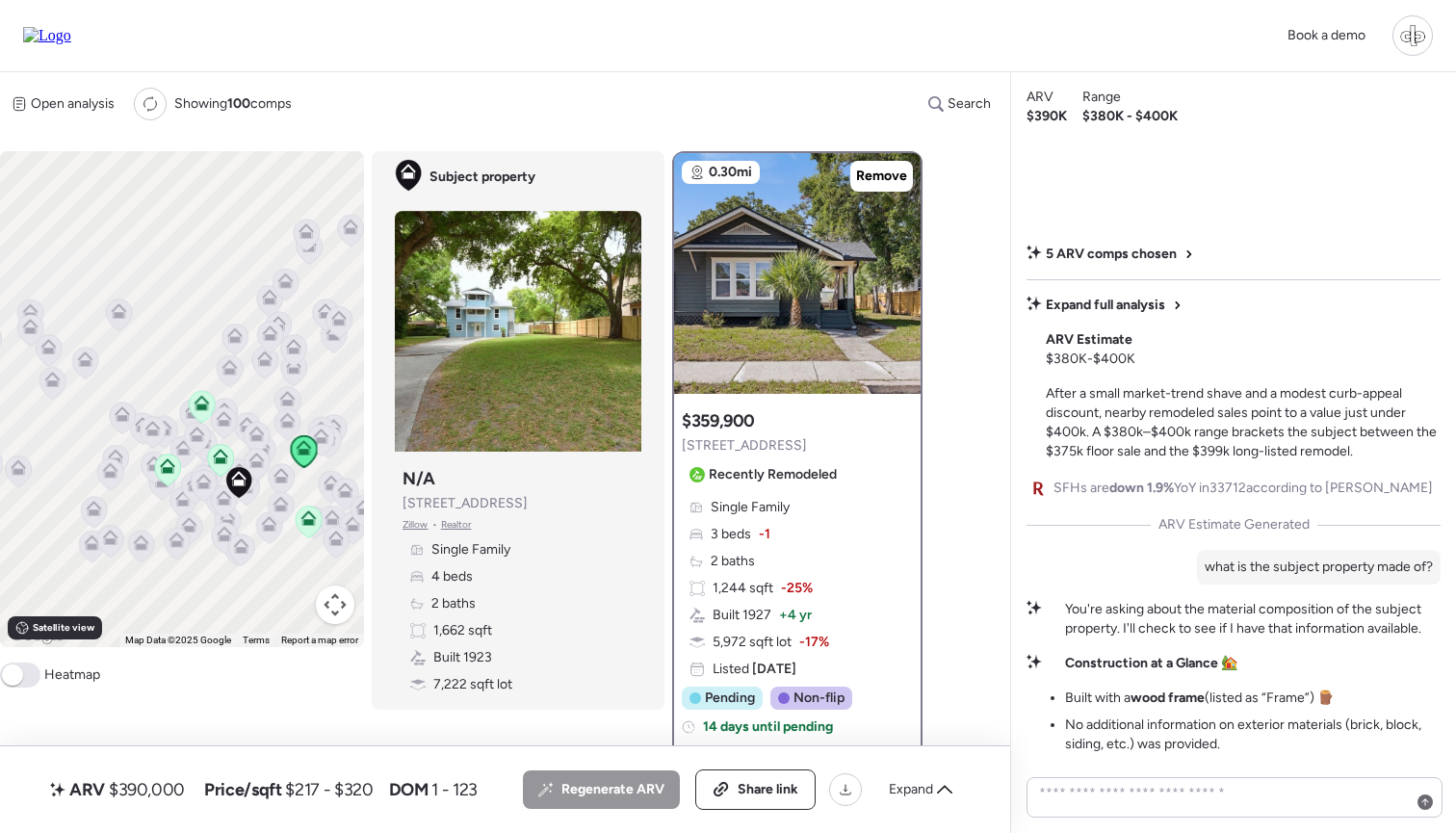drag, startPoint x: 181, startPoint y: 345, endPoint x: 154, endPoint y: 326, distance: 33.01515 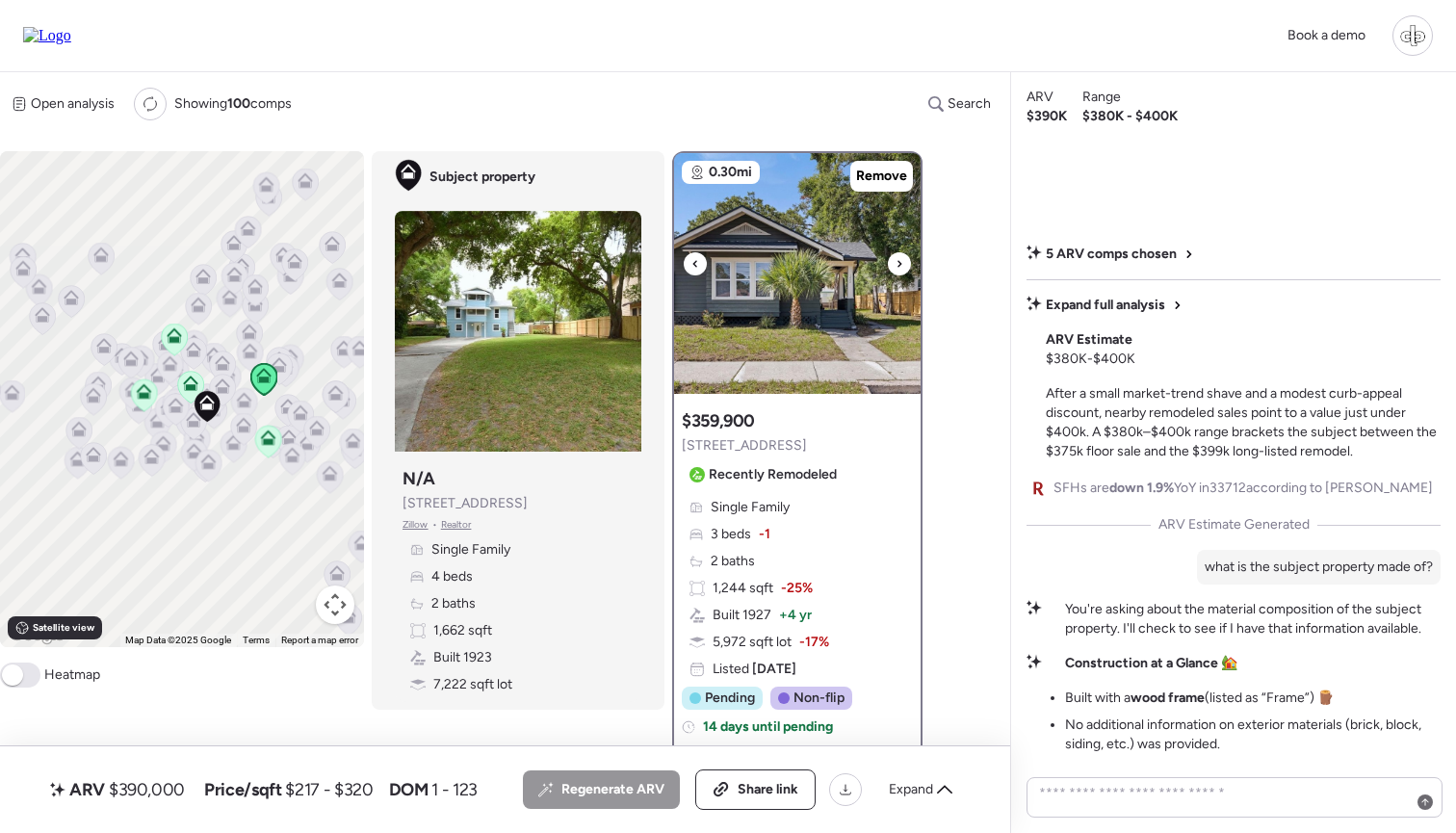 click at bounding box center (797, 273) 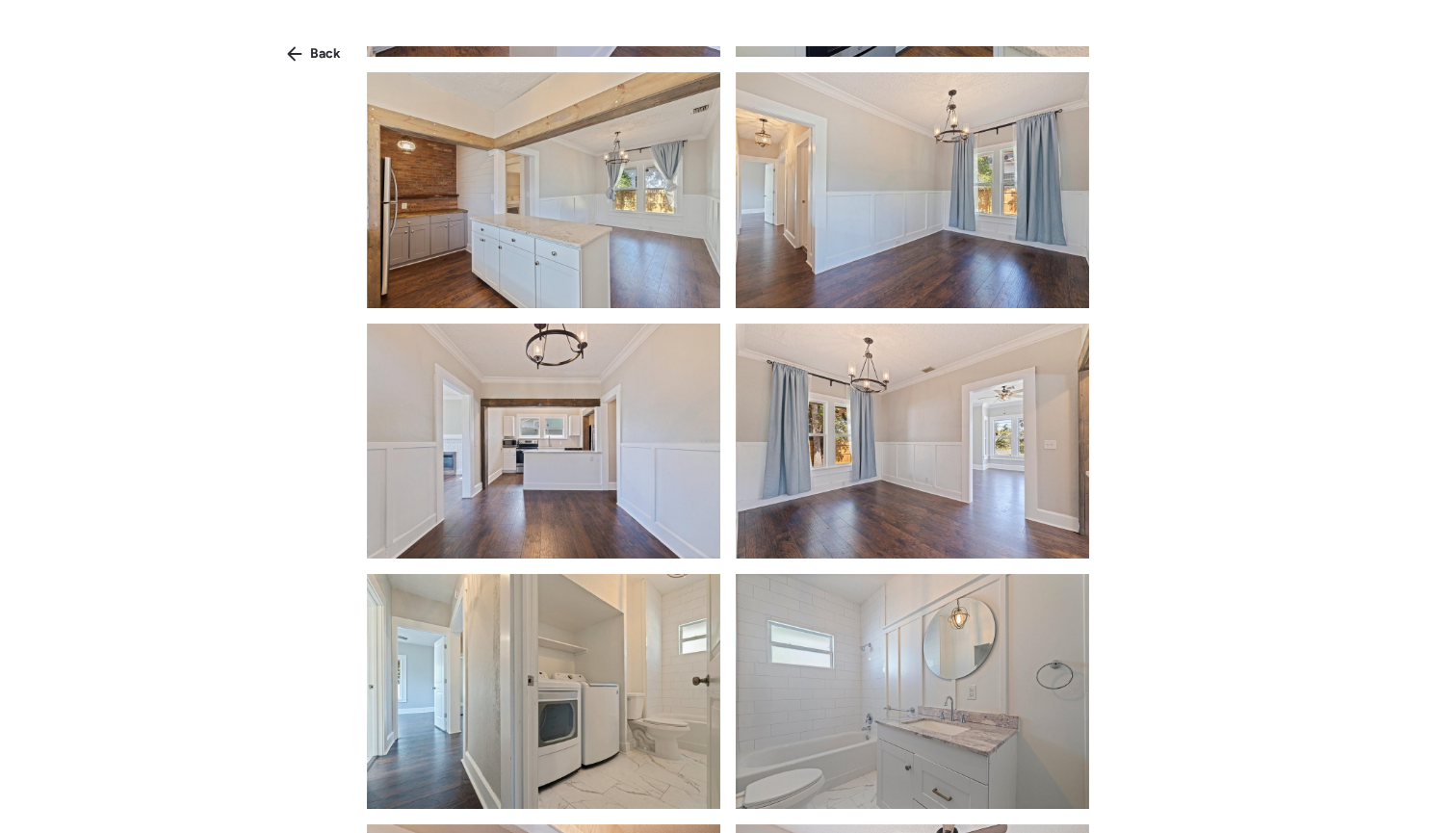 scroll, scrollTop: 1231, scrollLeft: 0, axis: vertical 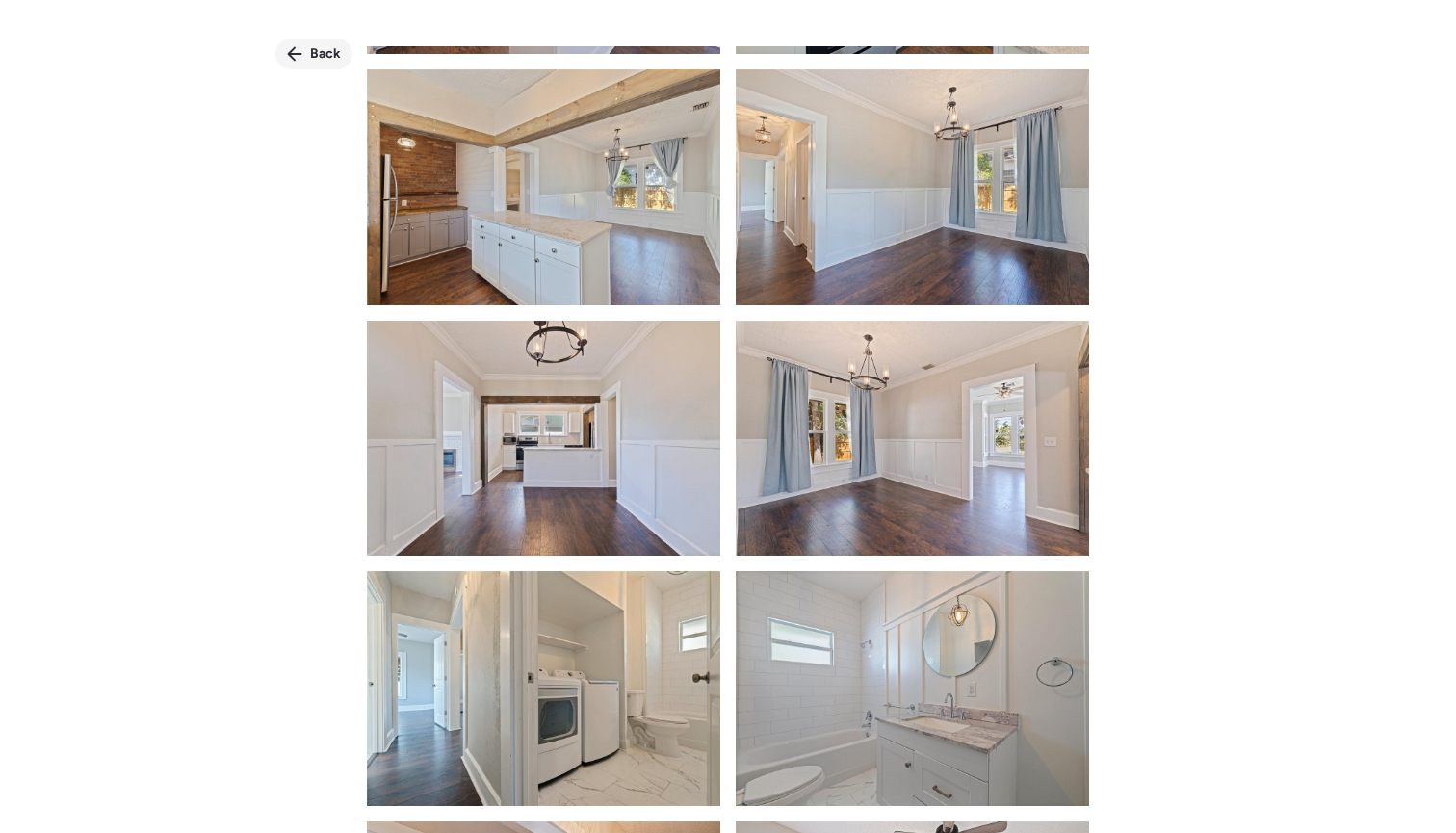 click 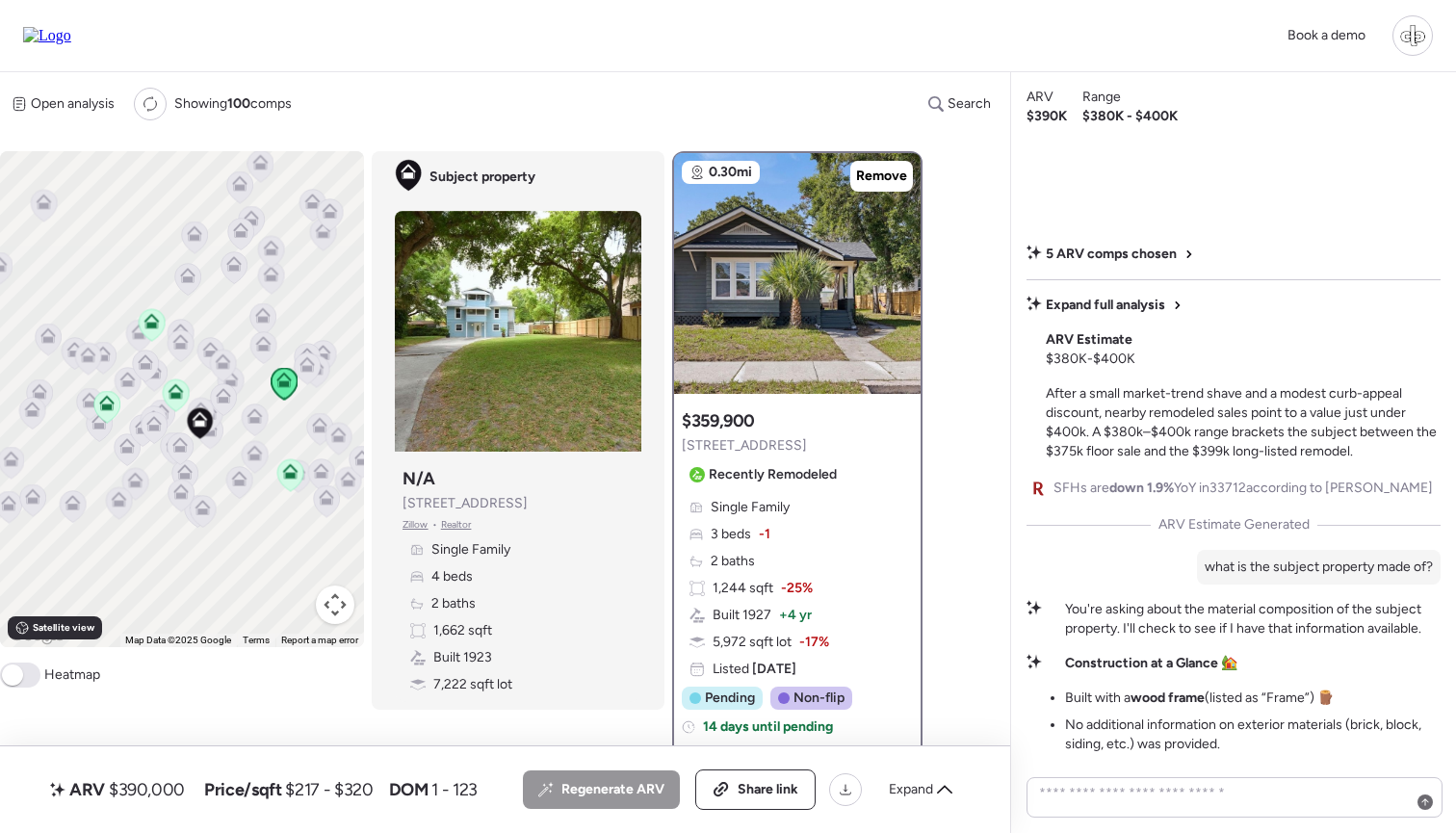 click 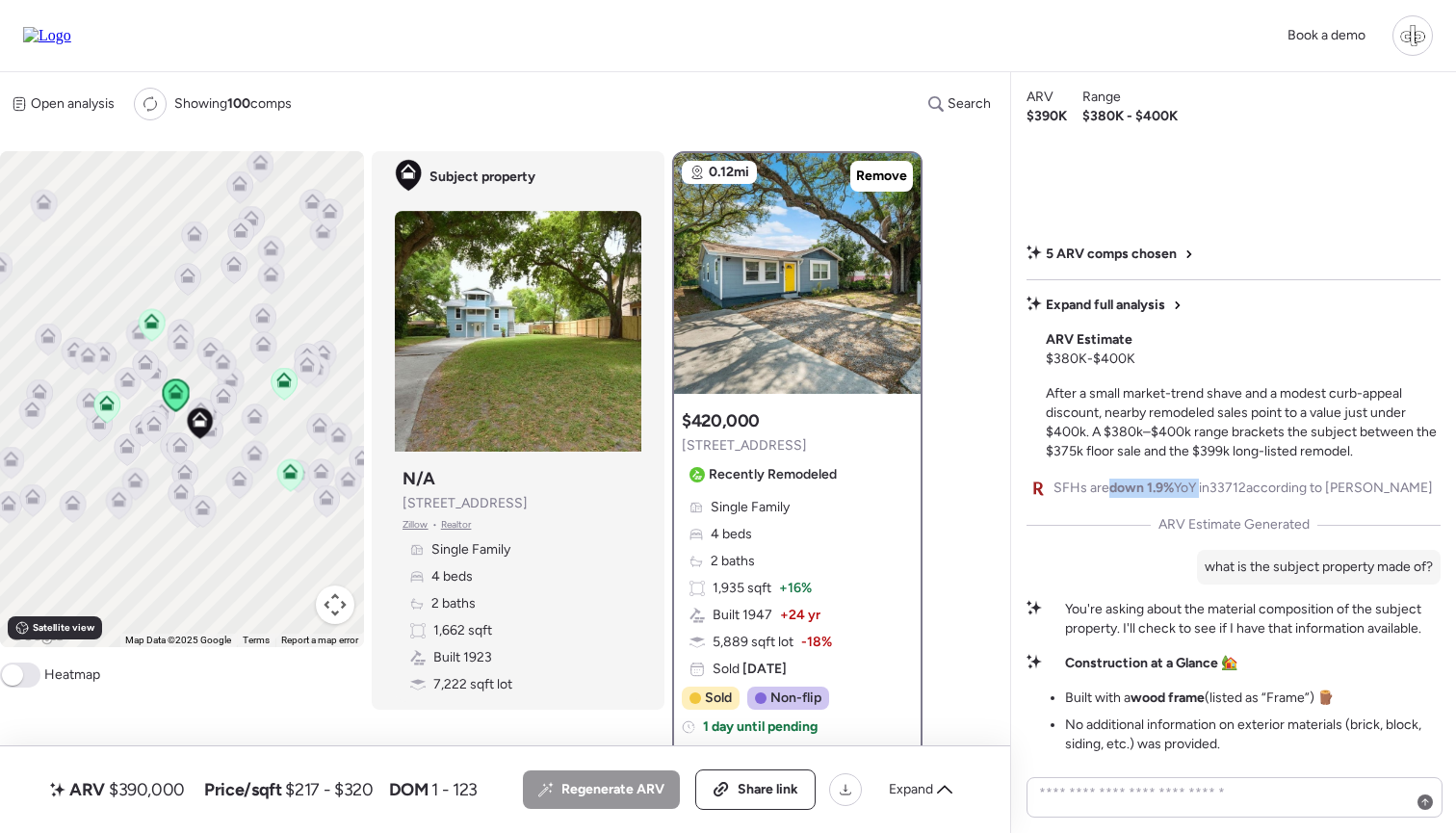 drag, startPoint x: 1105, startPoint y: 492, endPoint x: 1205, endPoint y: 486, distance: 100.17984 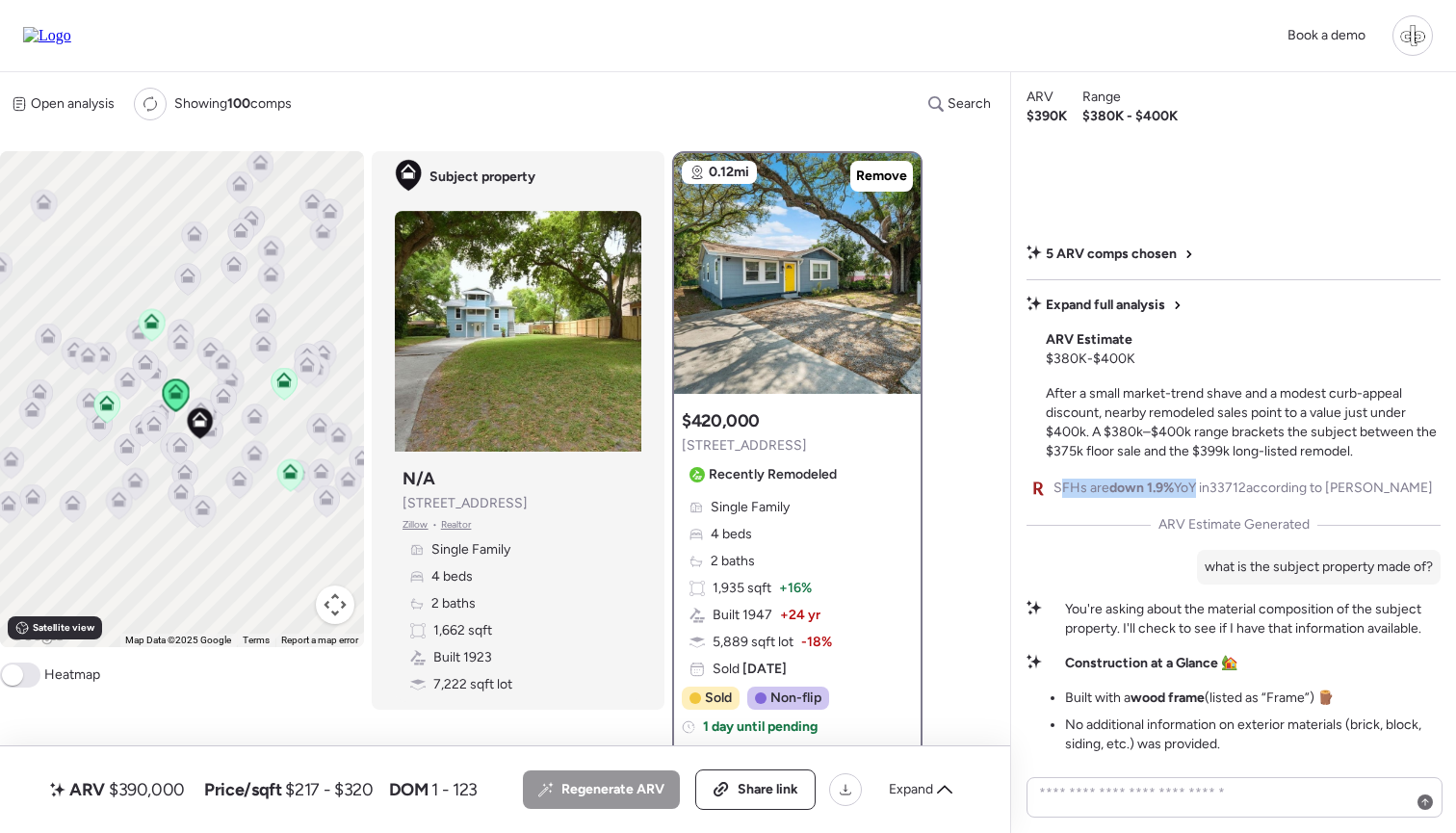 drag, startPoint x: 1059, startPoint y: 485, endPoint x: 1193, endPoint y: 487, distance: 134.01492 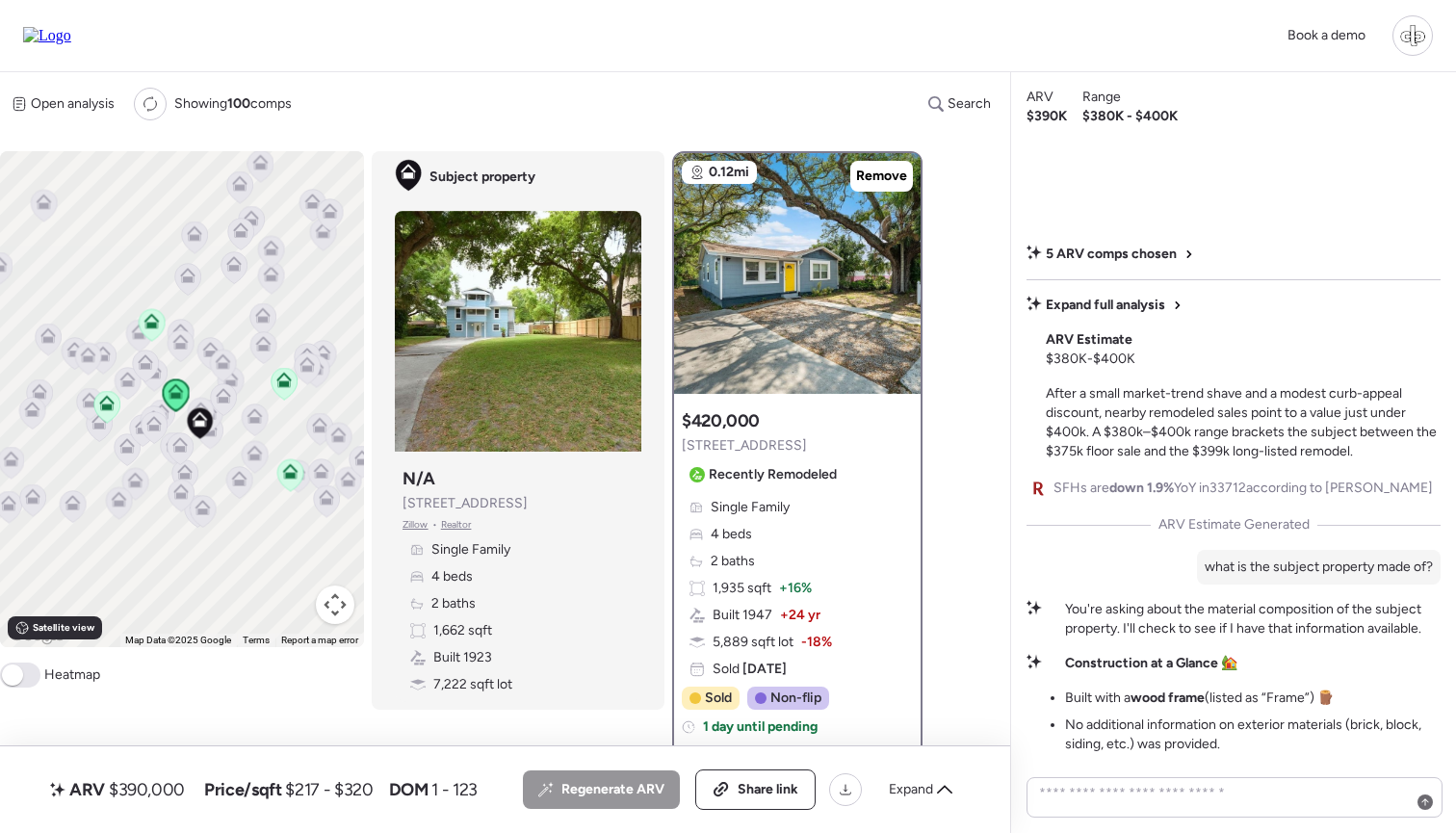 scroll, scrollTop: 79, scrollLeft: 0, axis: vertical 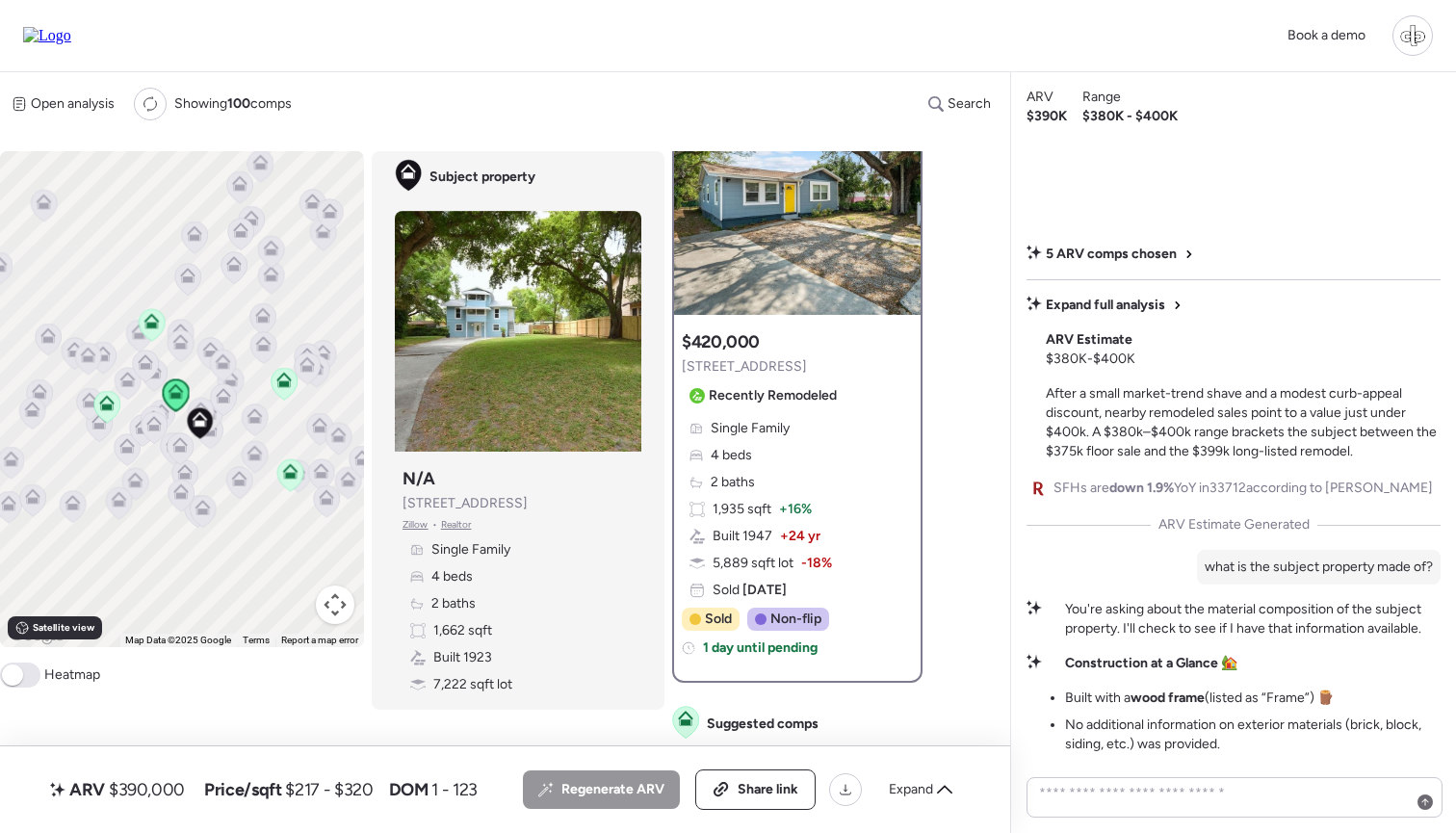 click 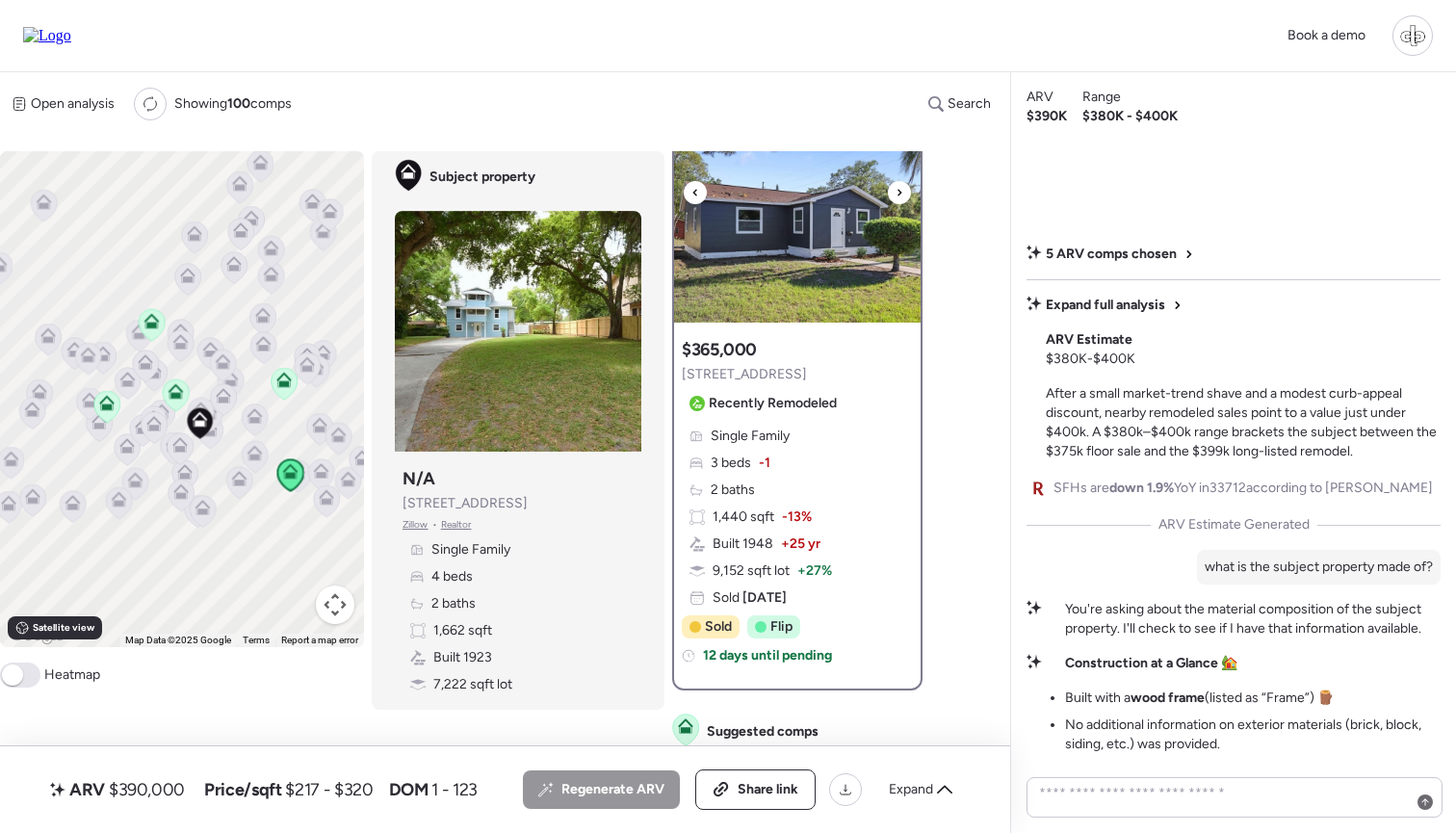 scroll, scrollTop: 75, scrollLeft: 0, axis: vertical 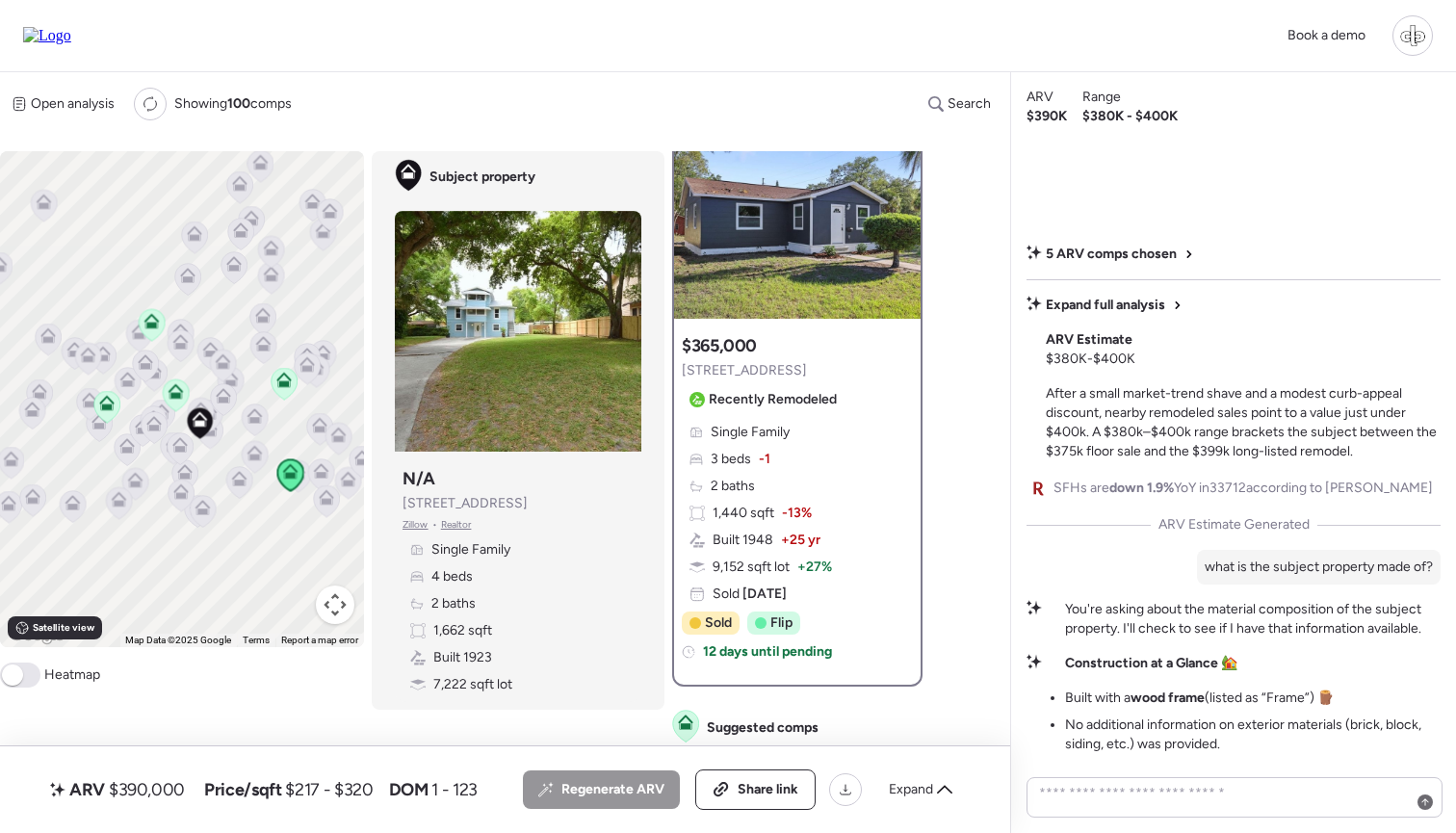 click 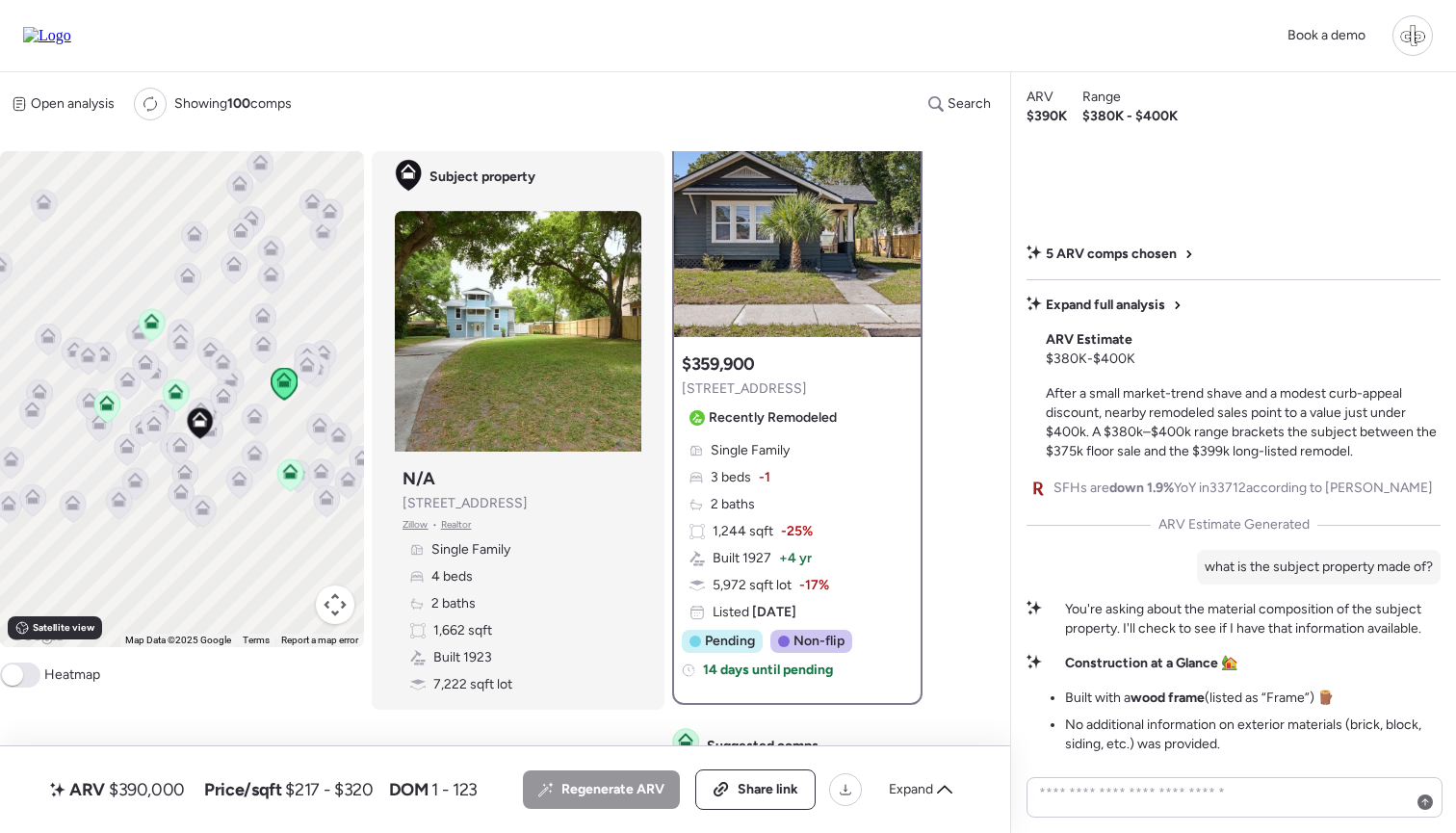 scroll, scrollTop: 60, scrollLeft: 0, axis: vertical 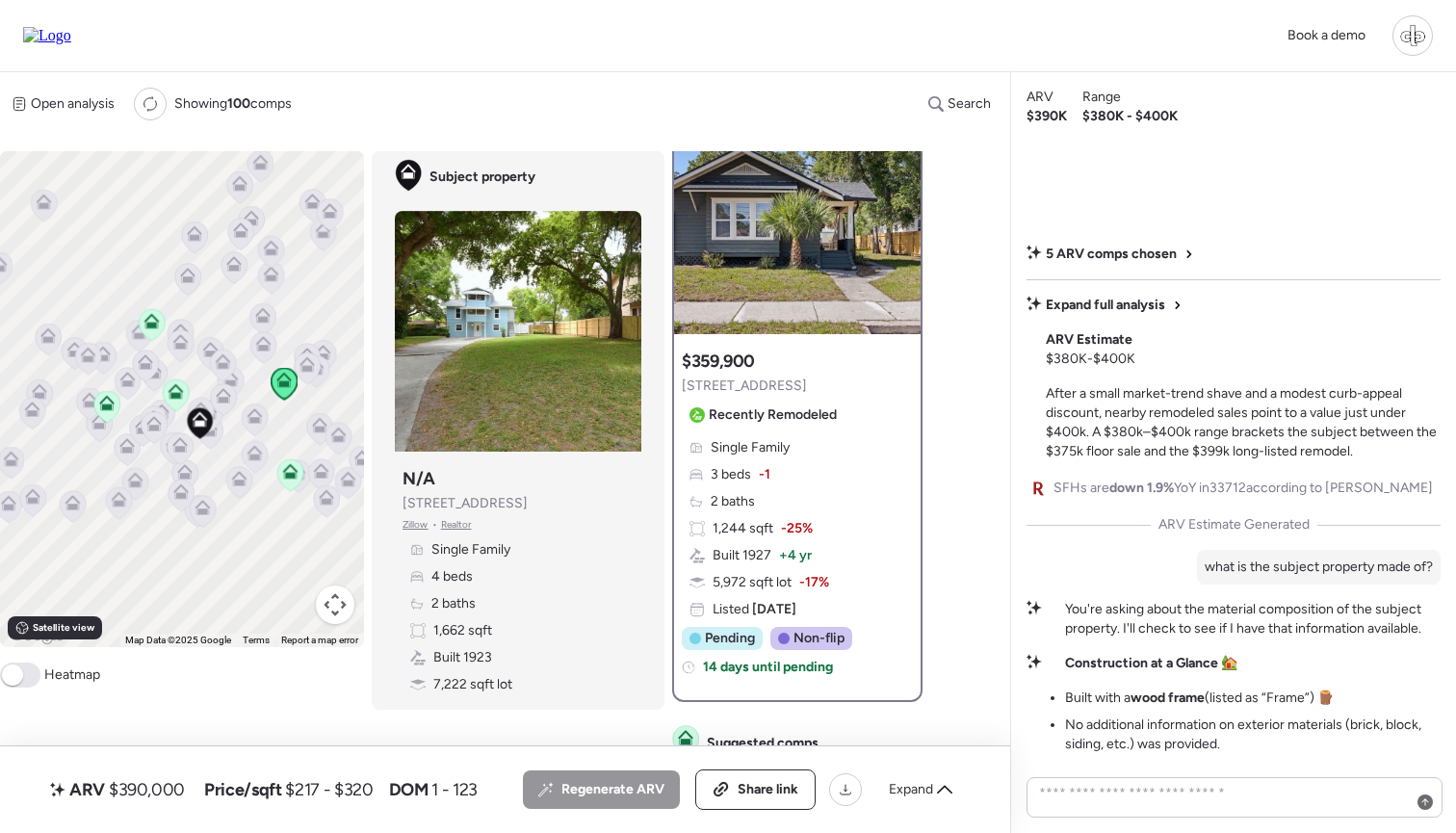 click 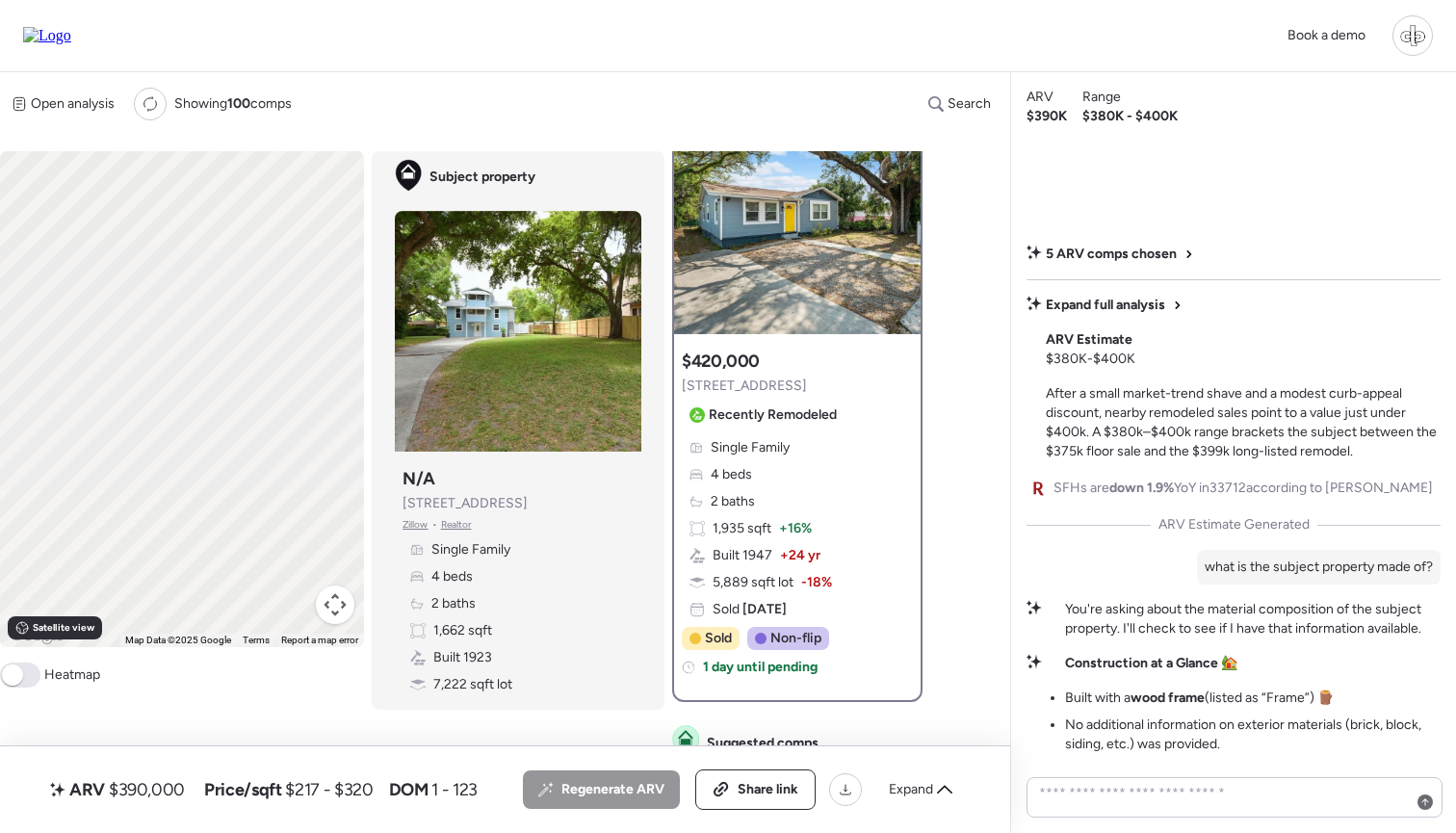 scroll, scrollTop: 0, scrollLeft: 0, axis: both 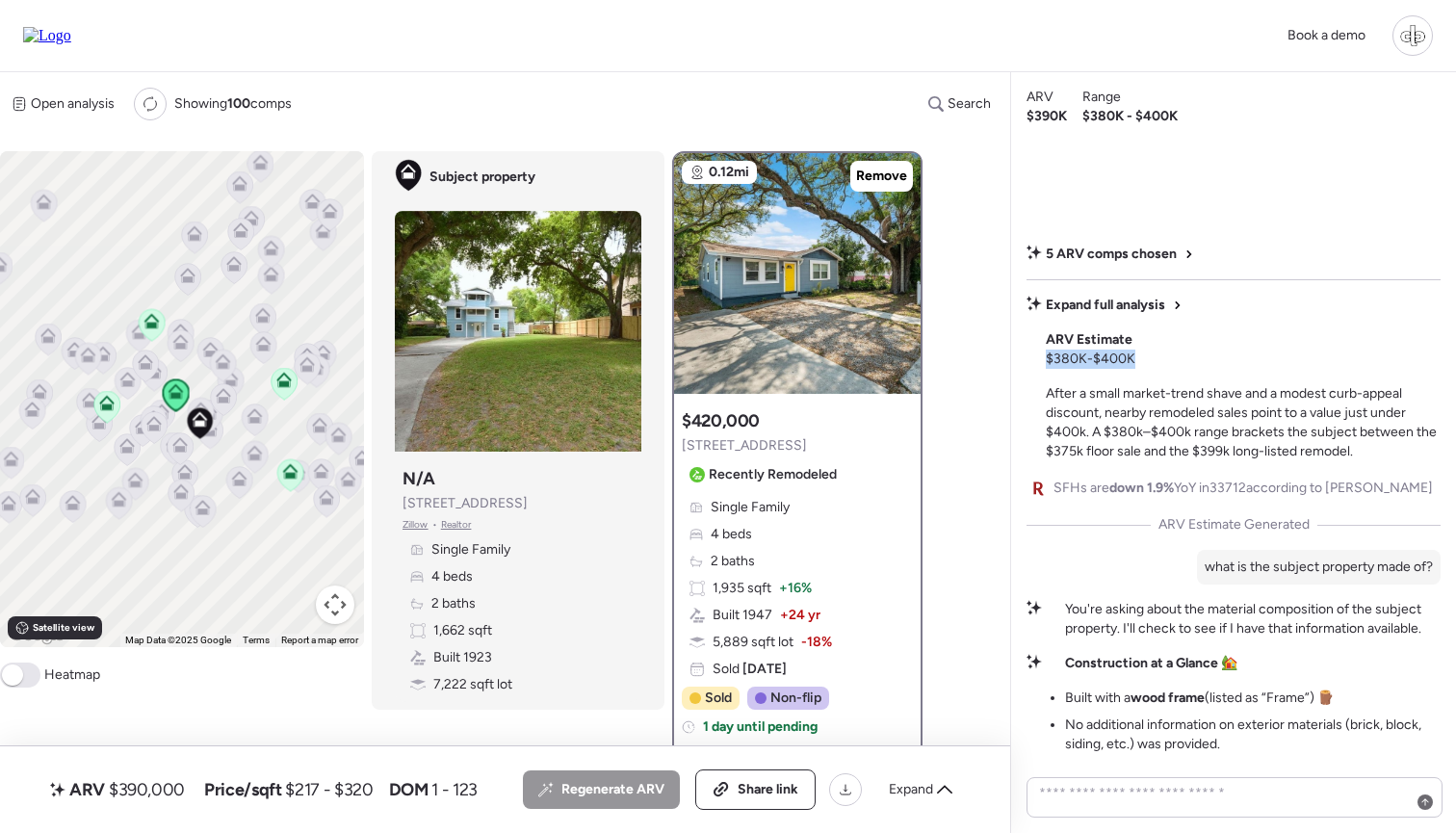drag, startPoint x: 1047, startPoint y: 356, endPoint x: 1144, endPoint y: 368, distance: 97.73945 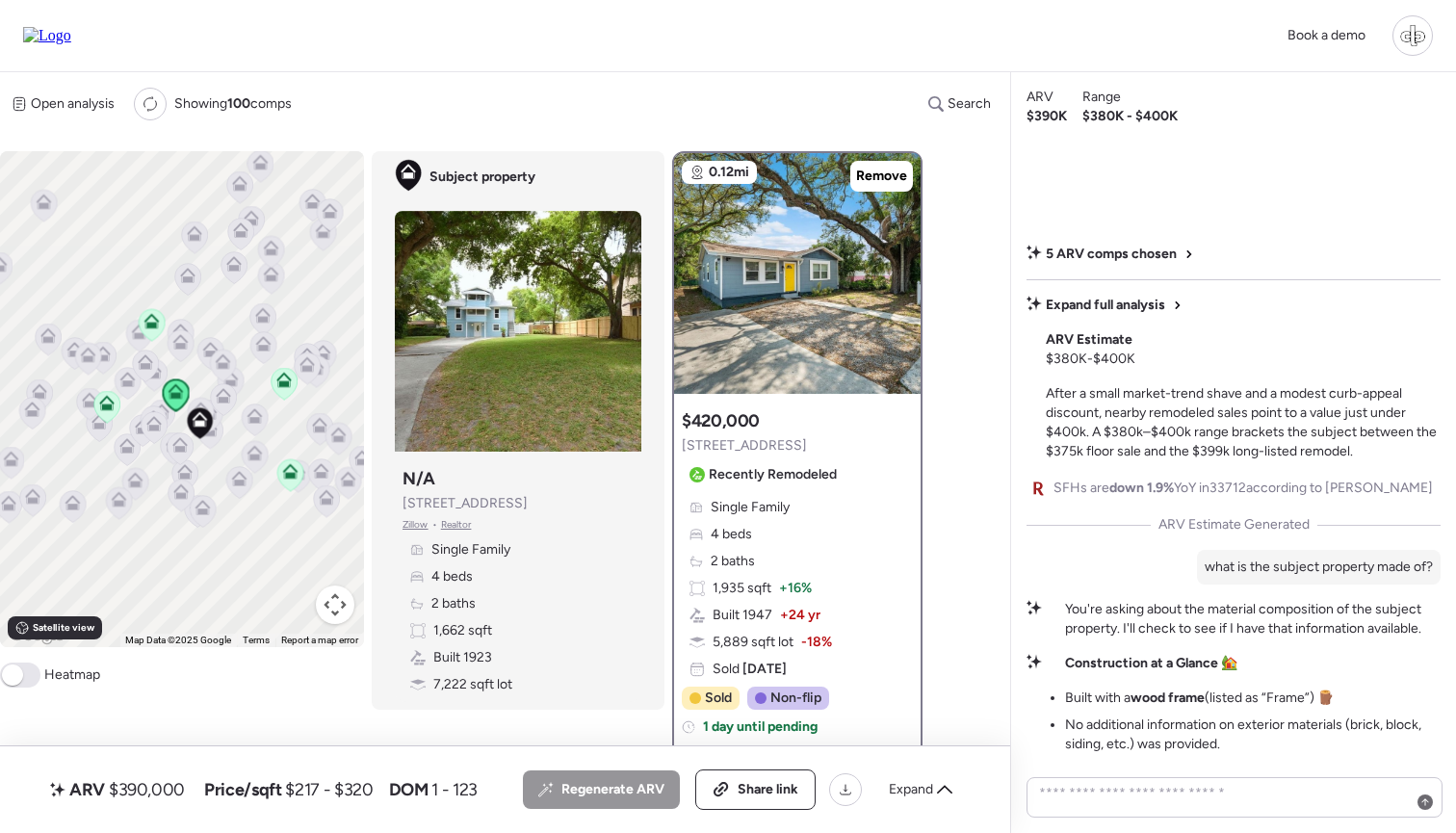 scroll, scrollTop: 1, scrollLeft: 0, axis: vertical 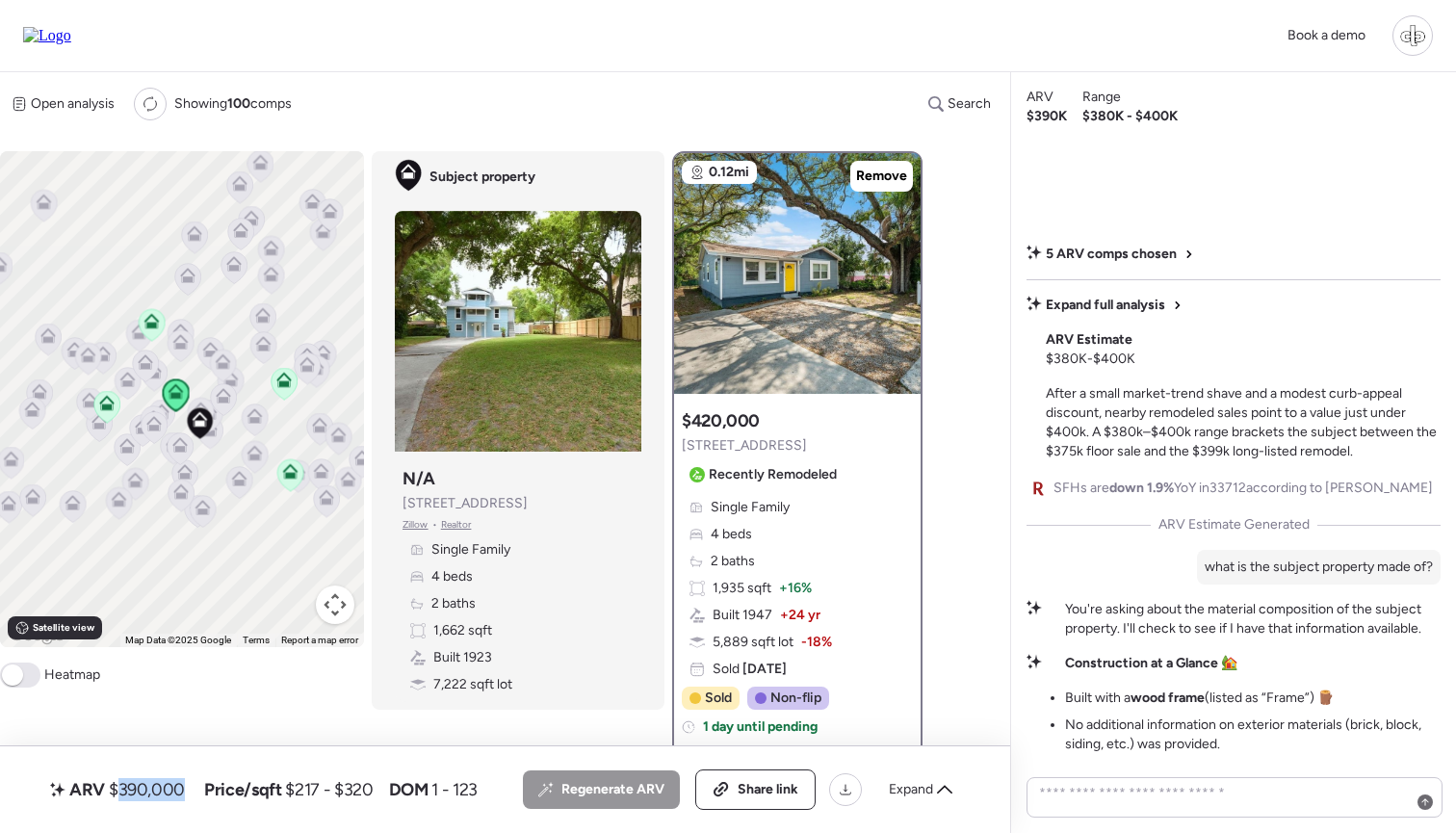 click on "$390,000" at bounding box center [146, 790] 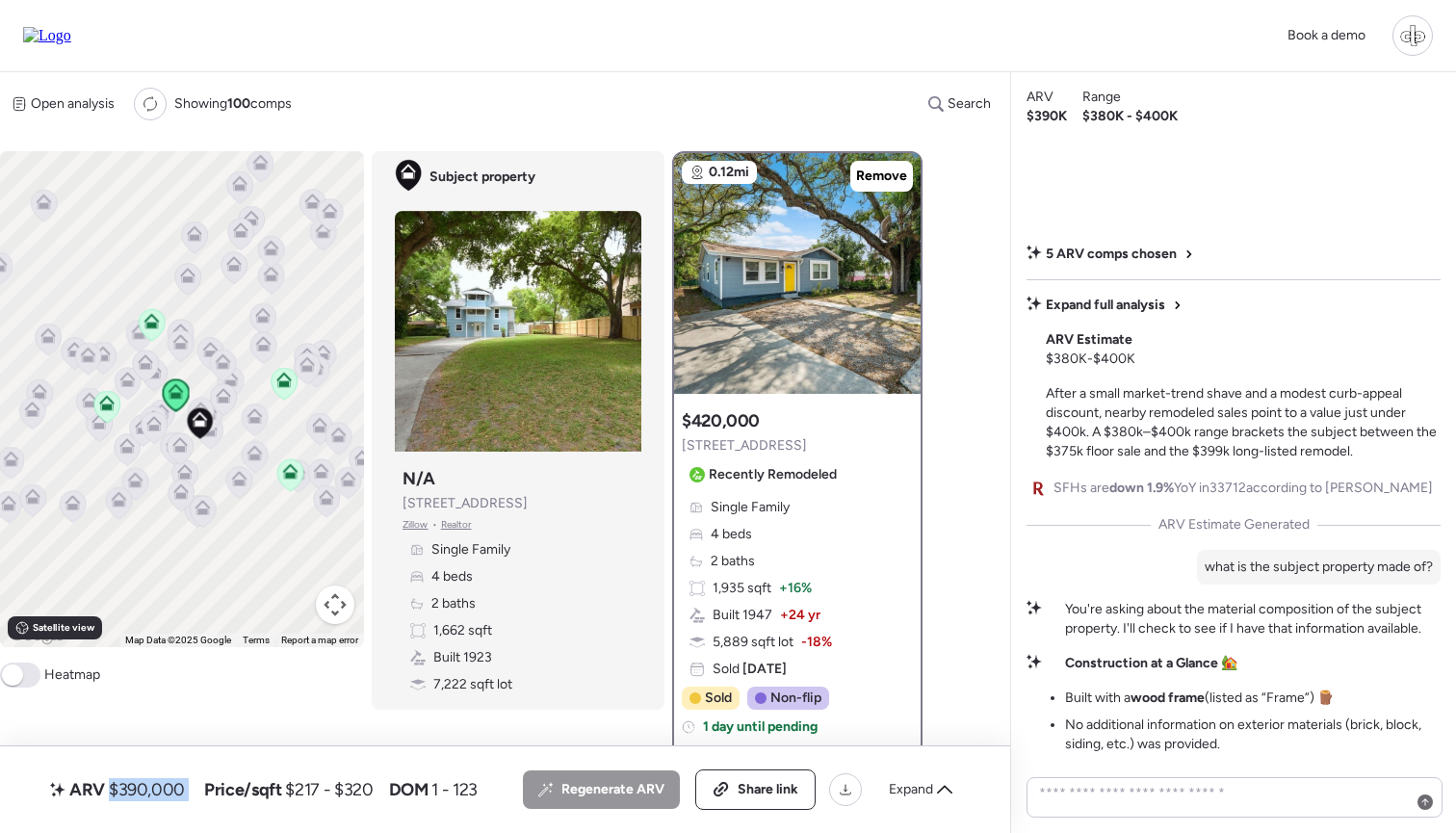 click on "$390,000" at bounding box center [146, 790] 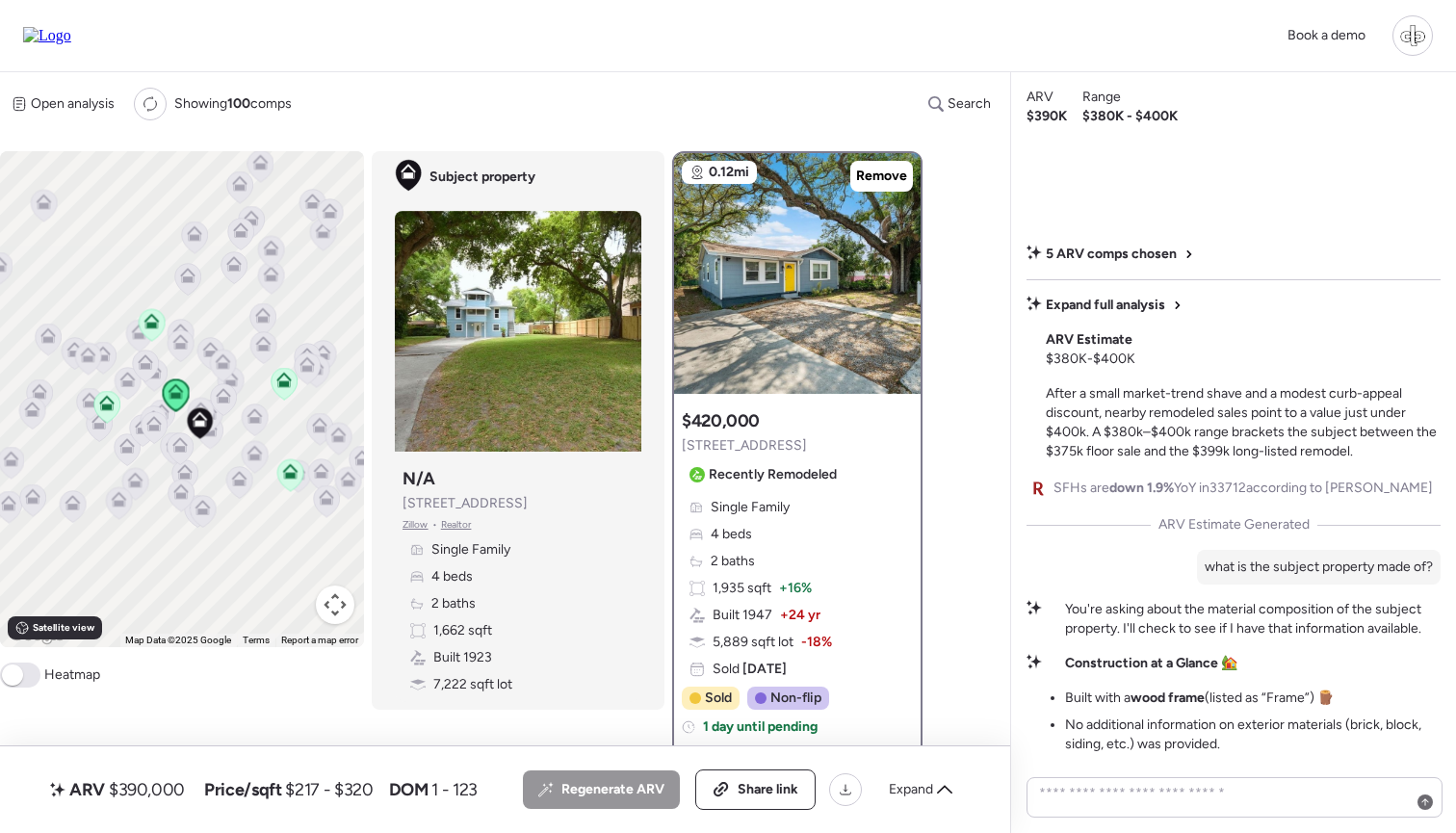 click on "Open analysis Re-run report Showing  100  comps Search" at bounding box center [501, 104] 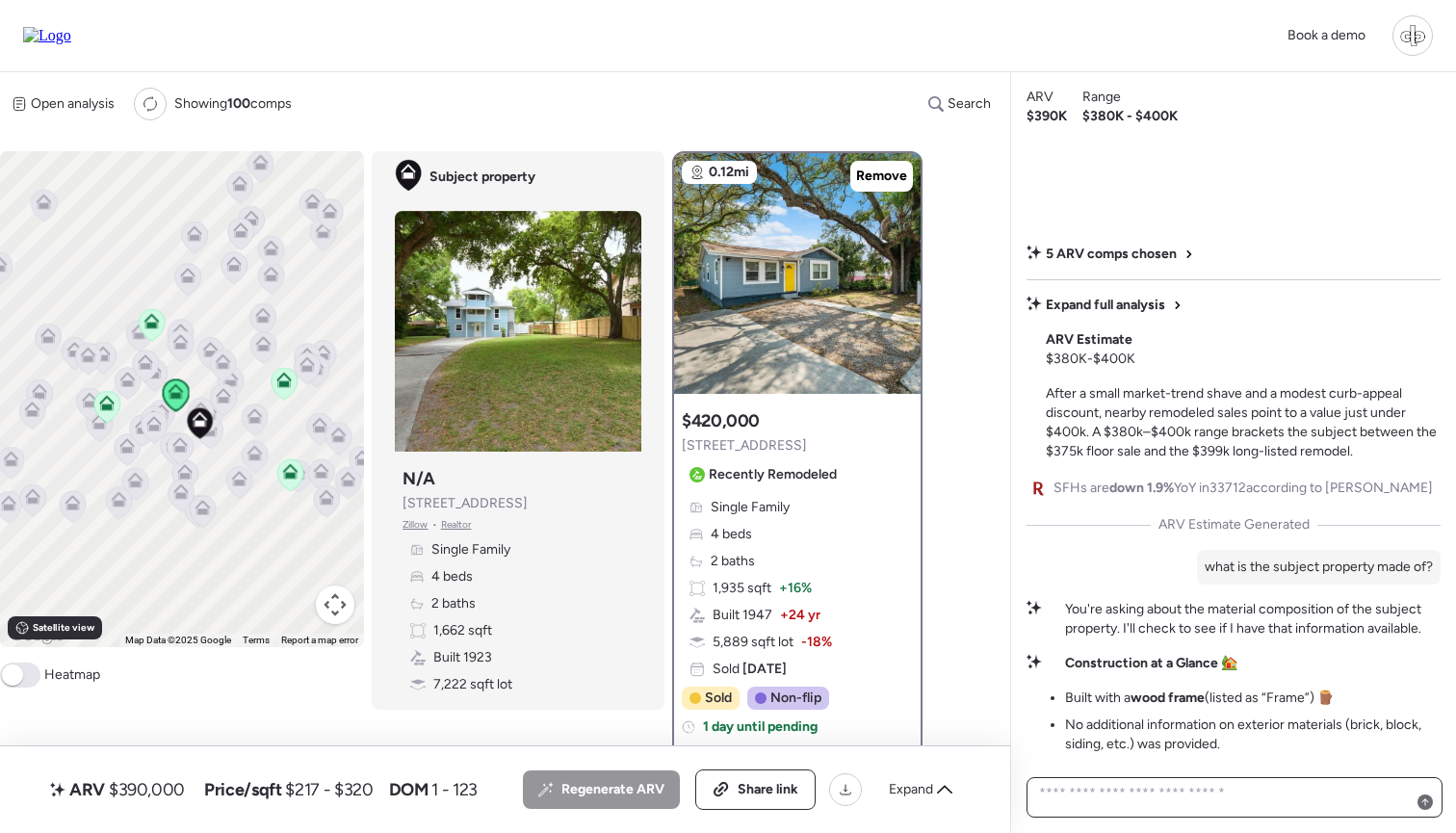 click at bounding box center [1235, 797] 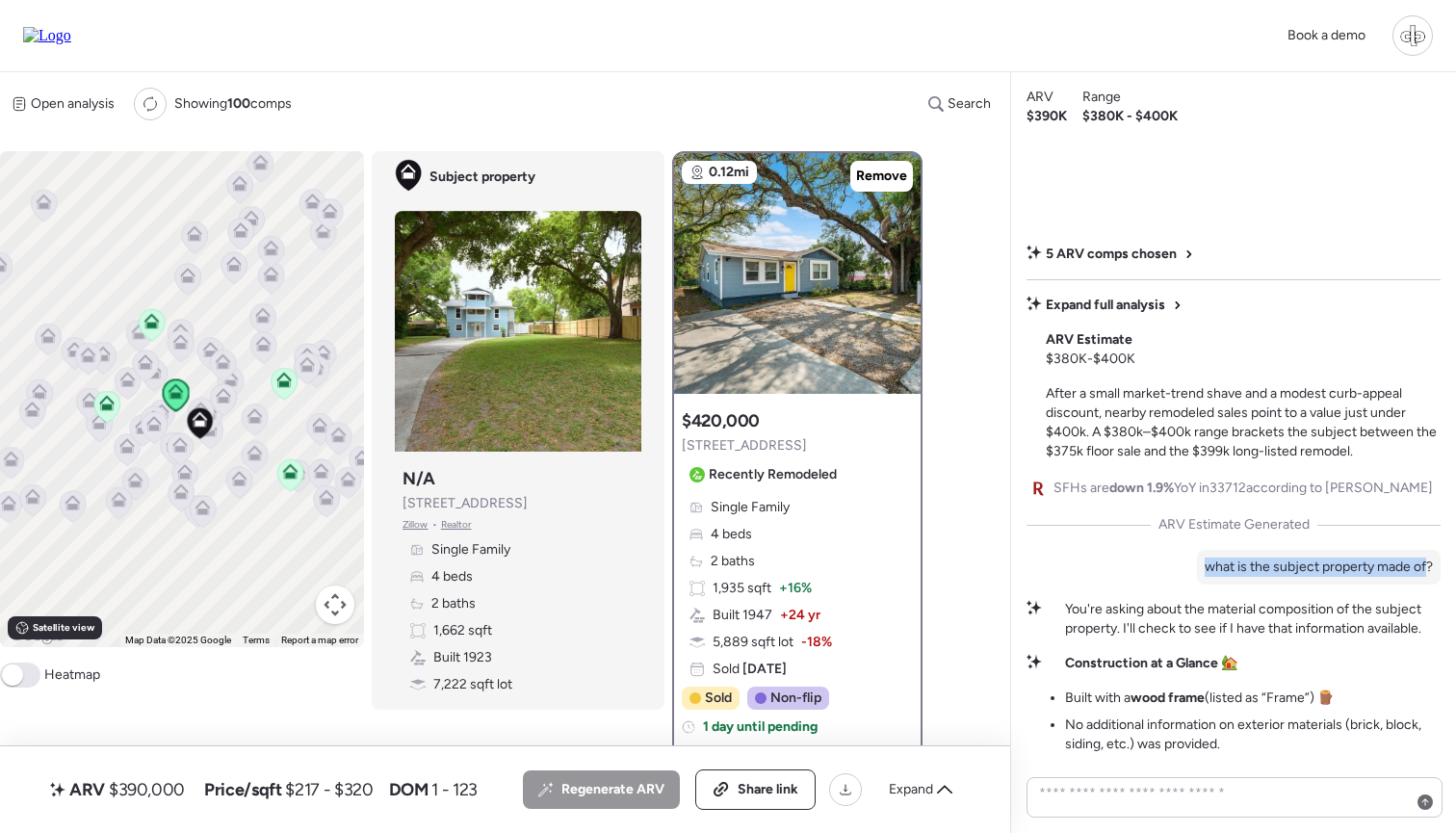 drag, startPoint x: 1206, startPoint y: 561, endPoint x: 1426, endPoint y: 565, distance: 220.03636 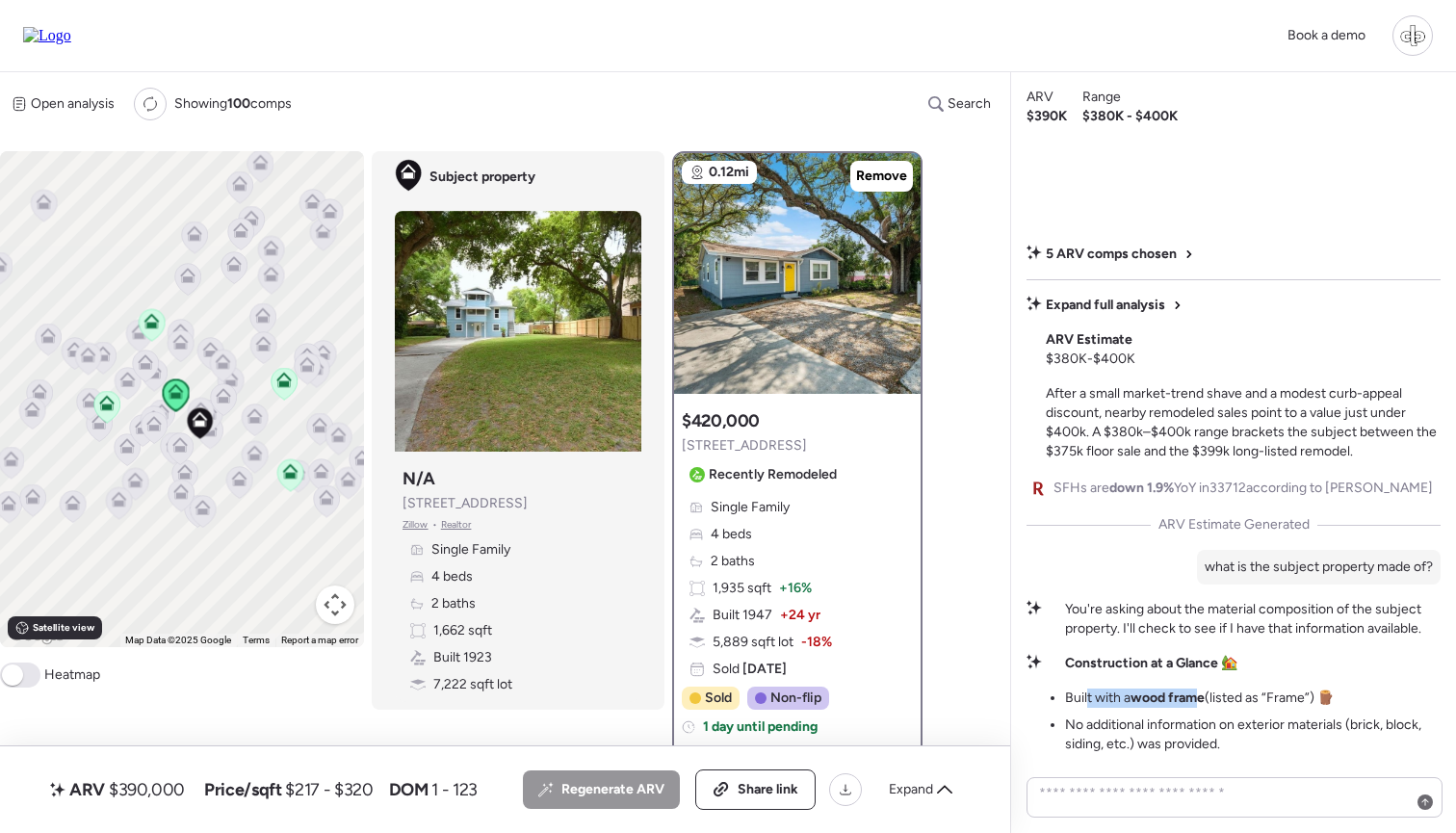 drag, startPoint x: 1090, startPoint y: 700, endPoint x: 1205, endPoint y: 693, distance: 115.2128 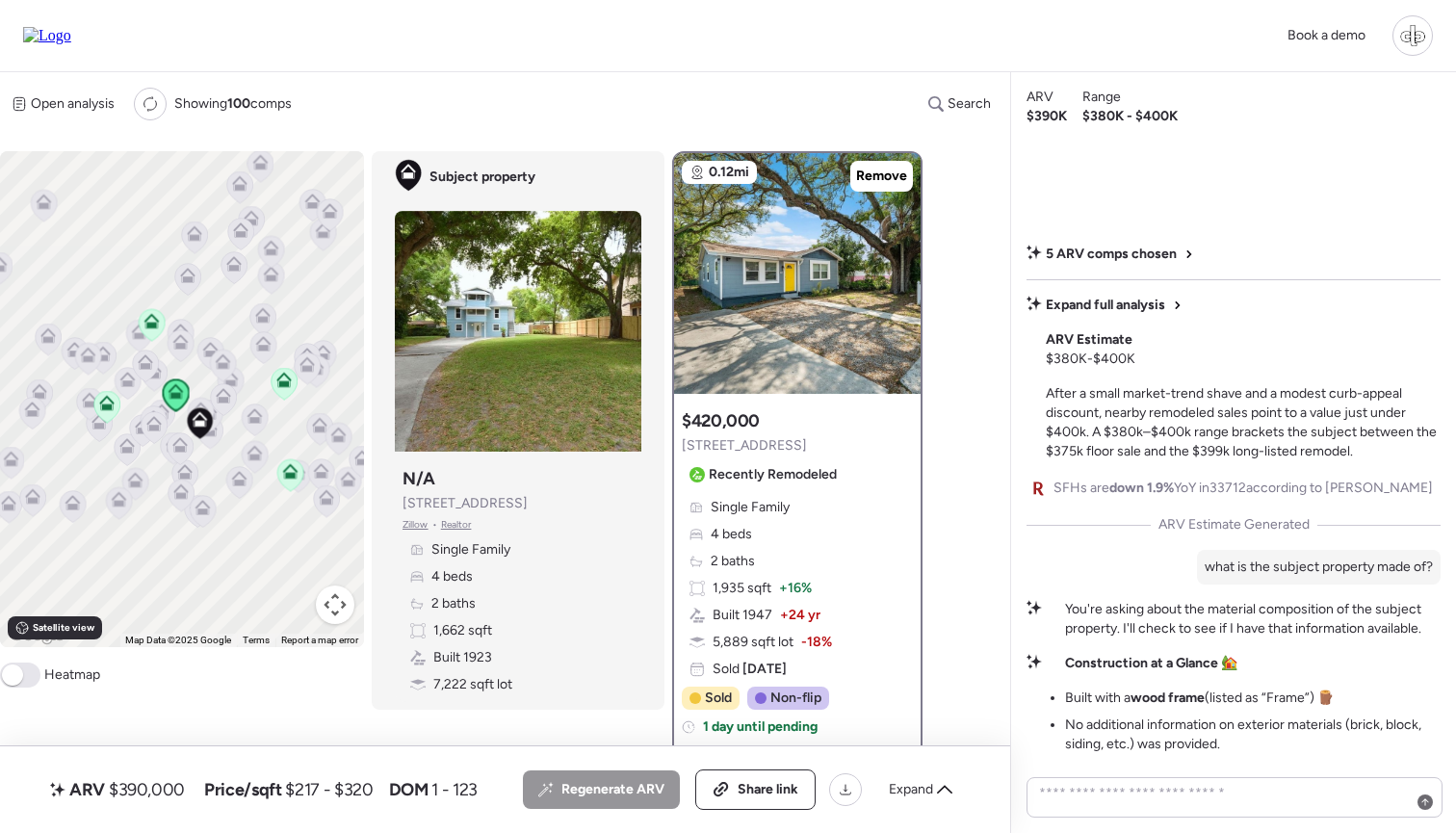 drag, startPoint x: 402, startPoint y: 501, endPoint x: 524, endPoint y: 501, distance: 122 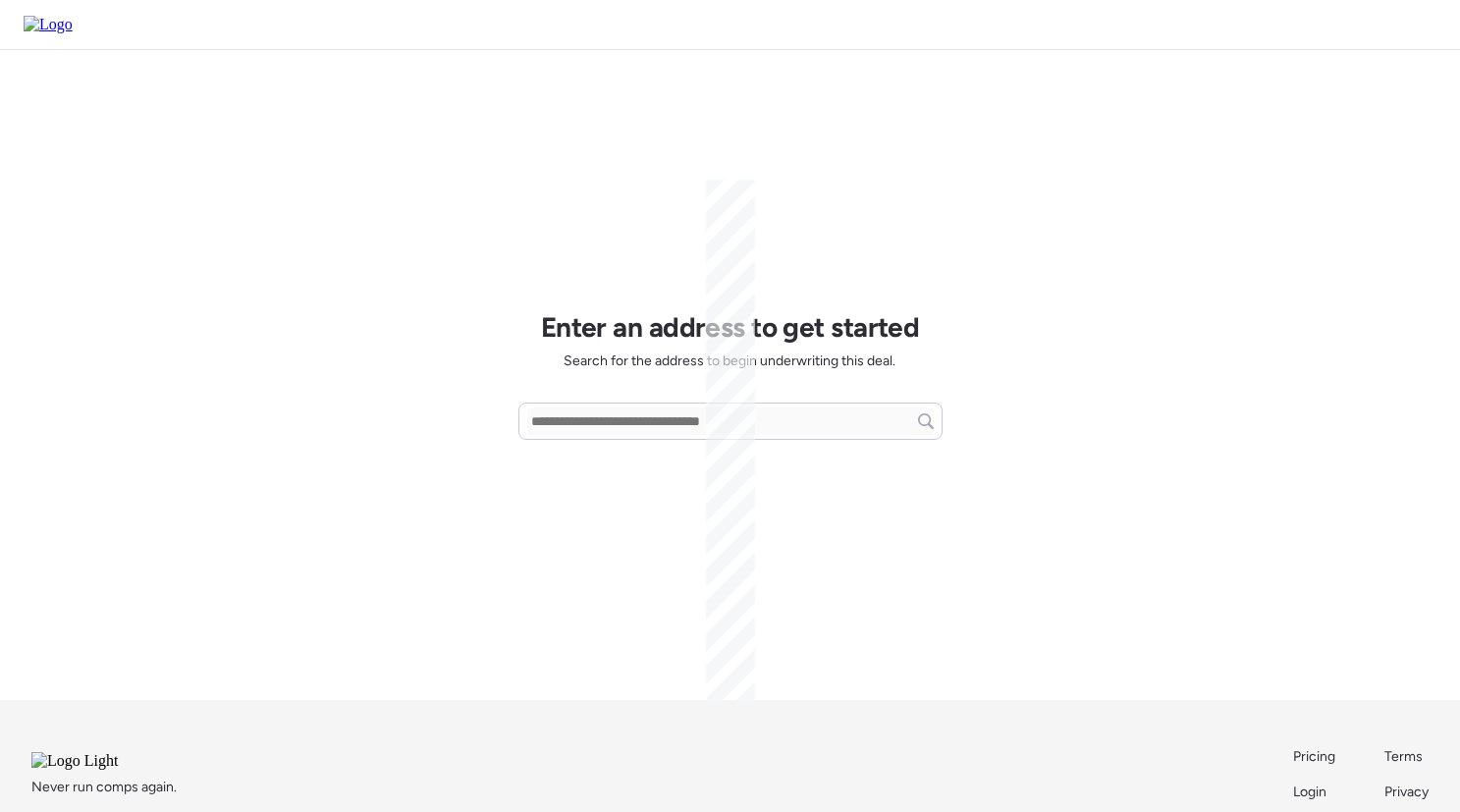 scroll, scrollTop: 0, scrollLeft: 0, axis: both 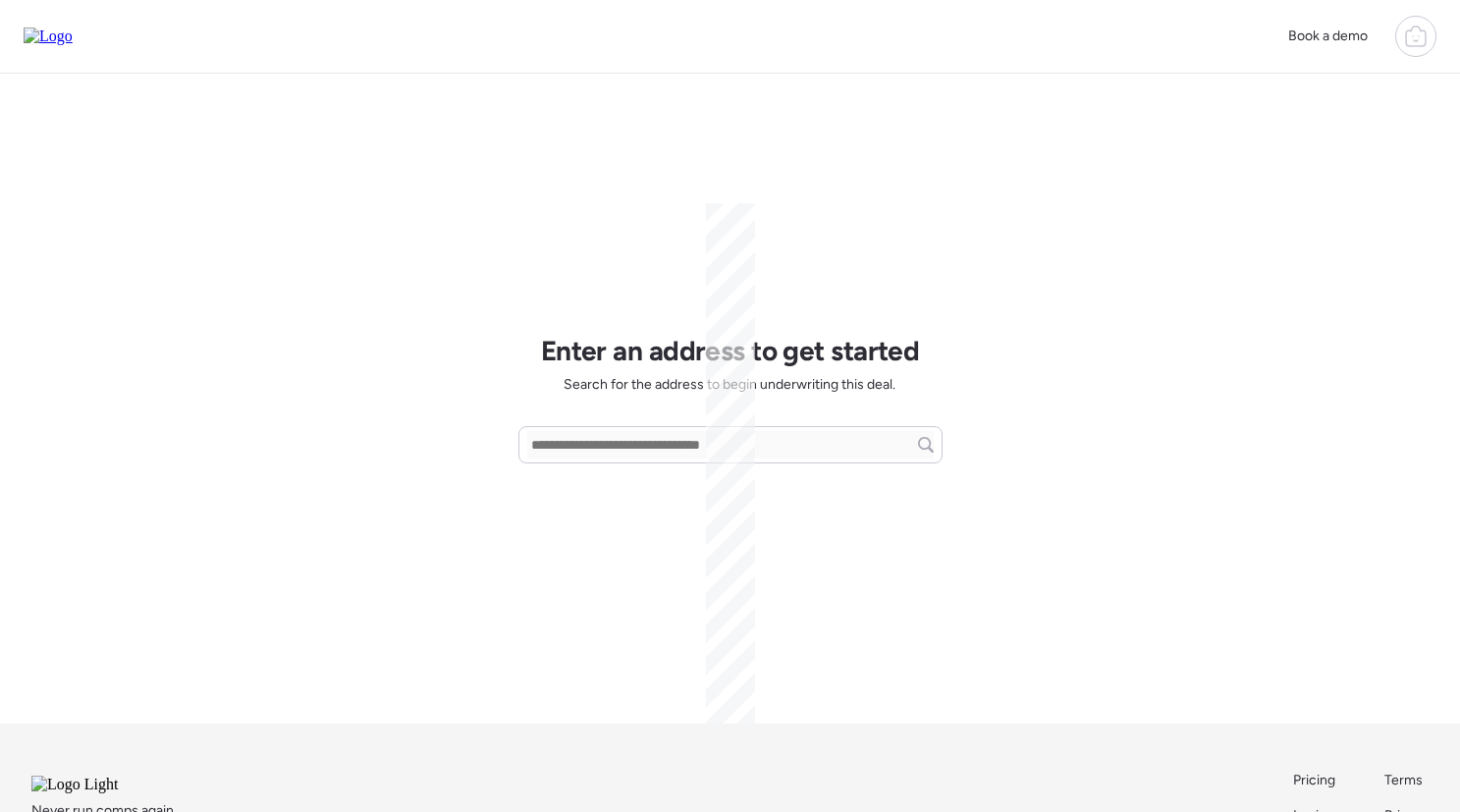 click 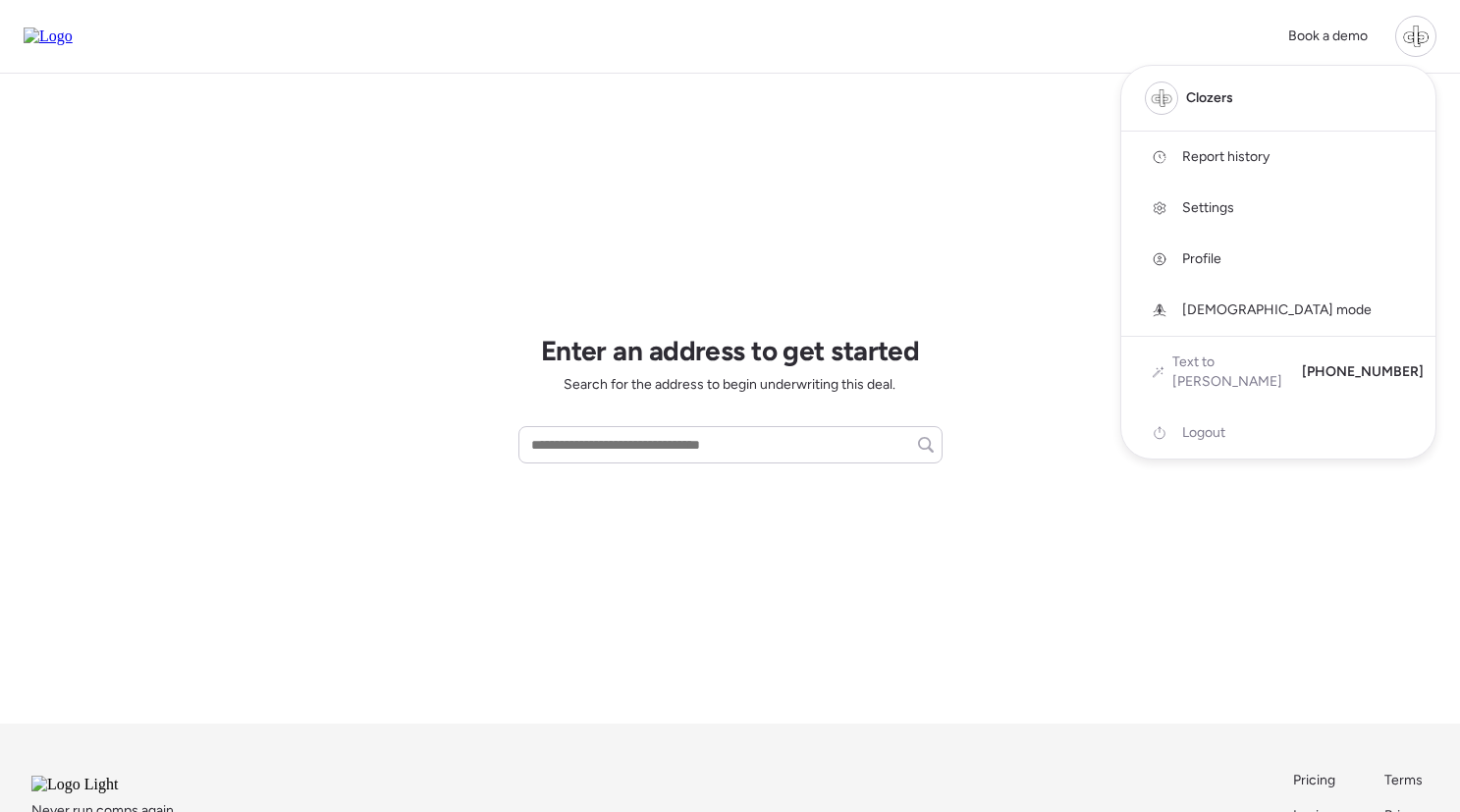 click on "Report history" at bounding box center (1225, 157) 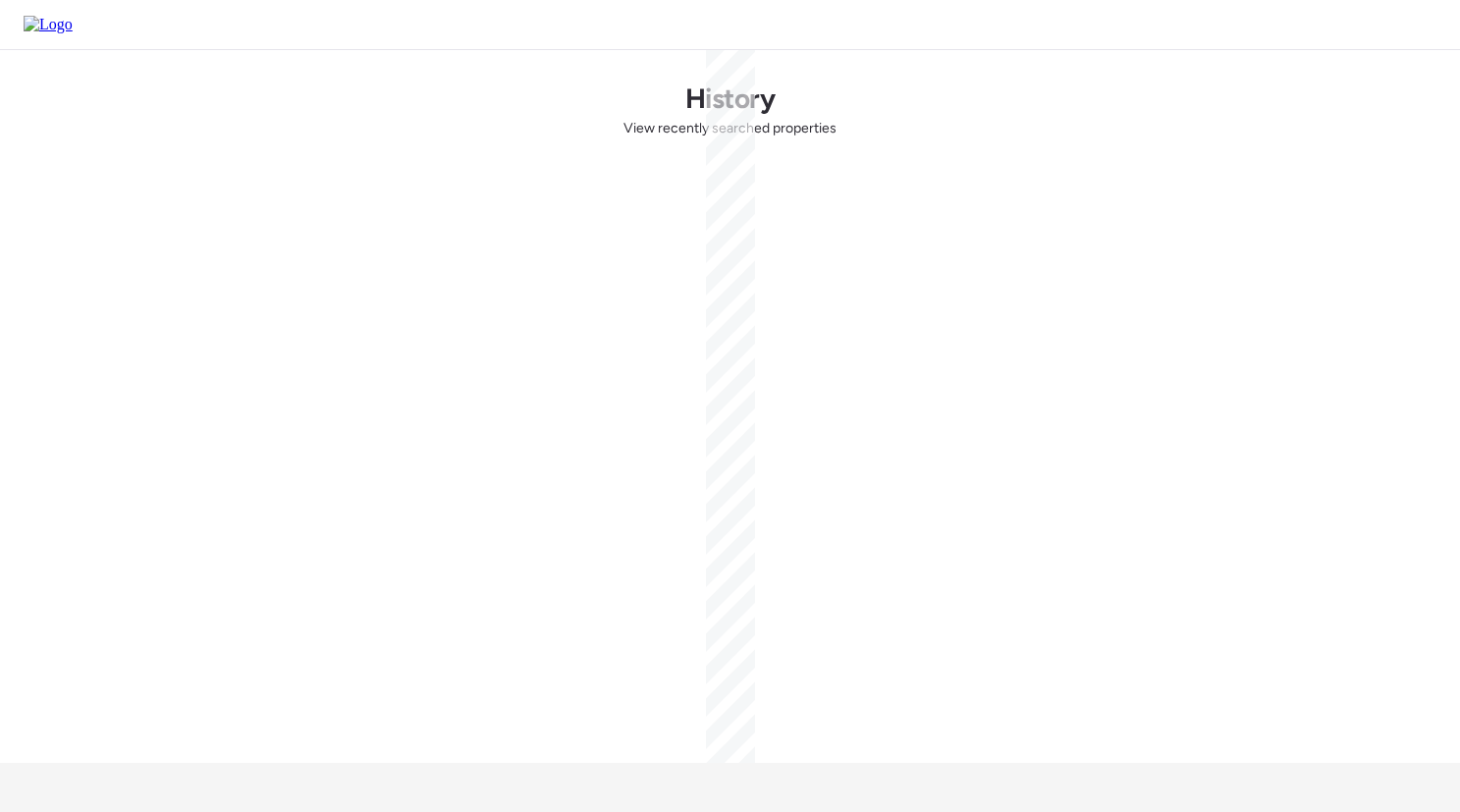 scroll, scrollTop: 0, scrollLeft: 0, axis: both 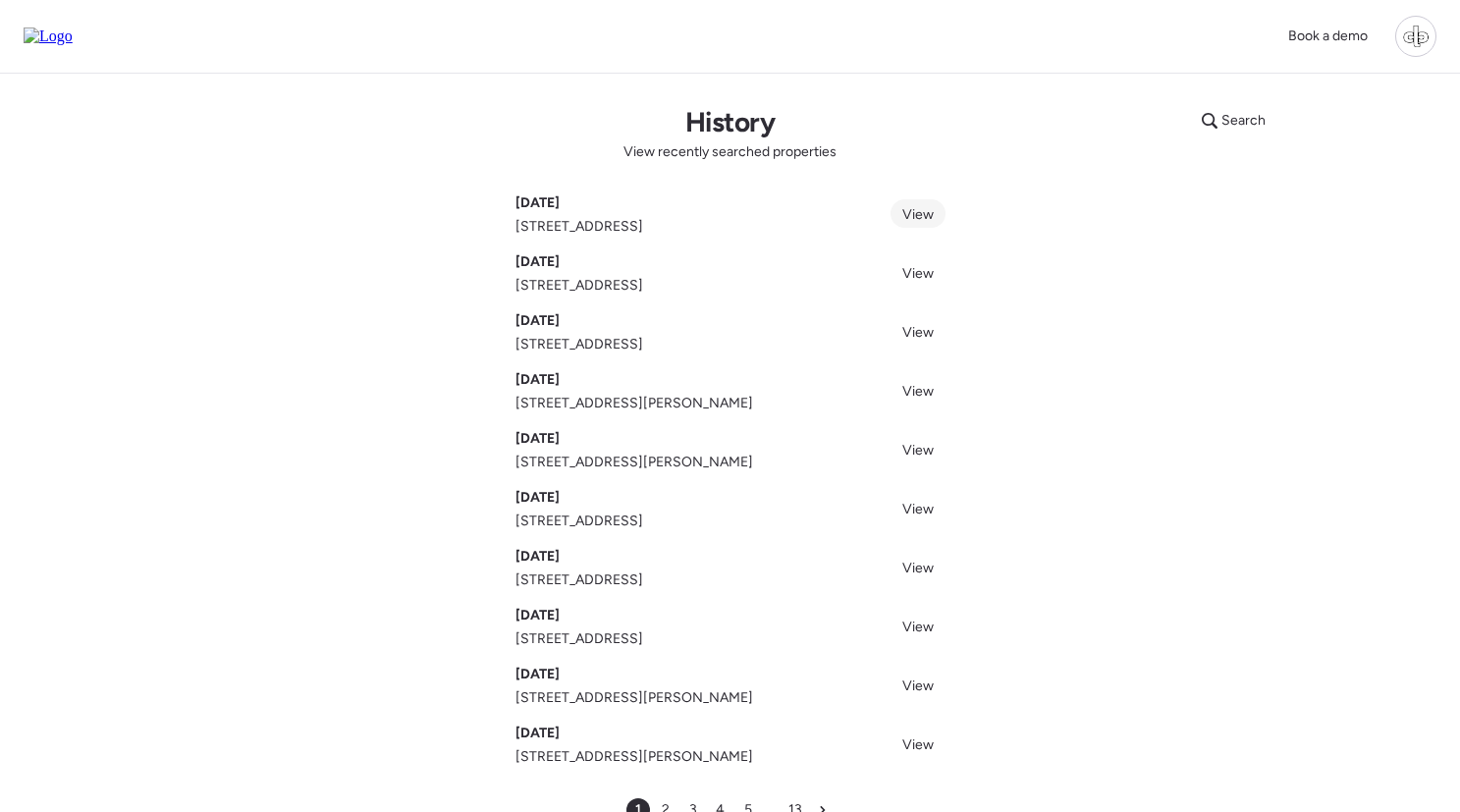click on "View" at bounding box center (918, 214) 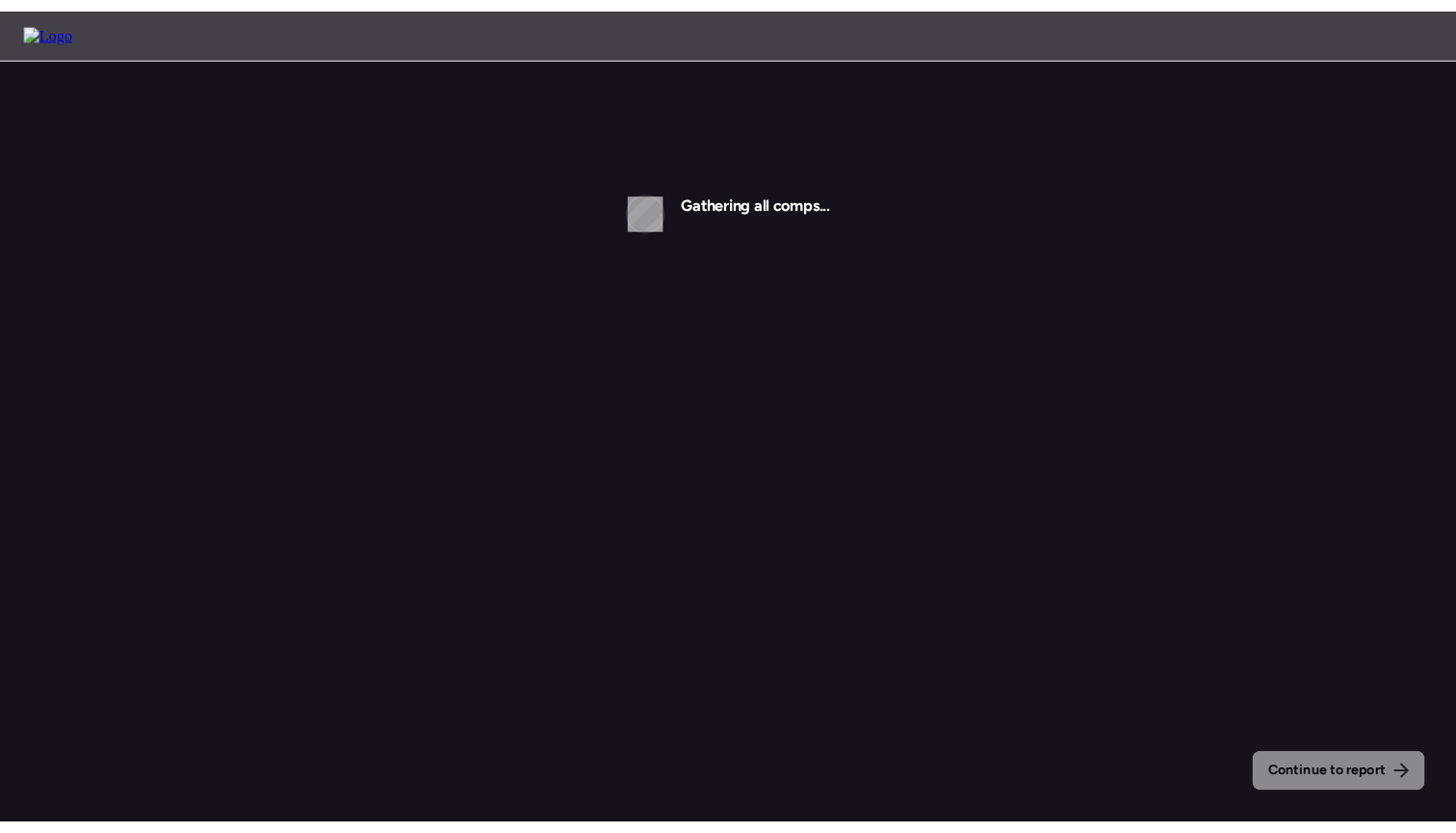 scroll, scrollTop: 0, scrollLeft: 0, axis: both 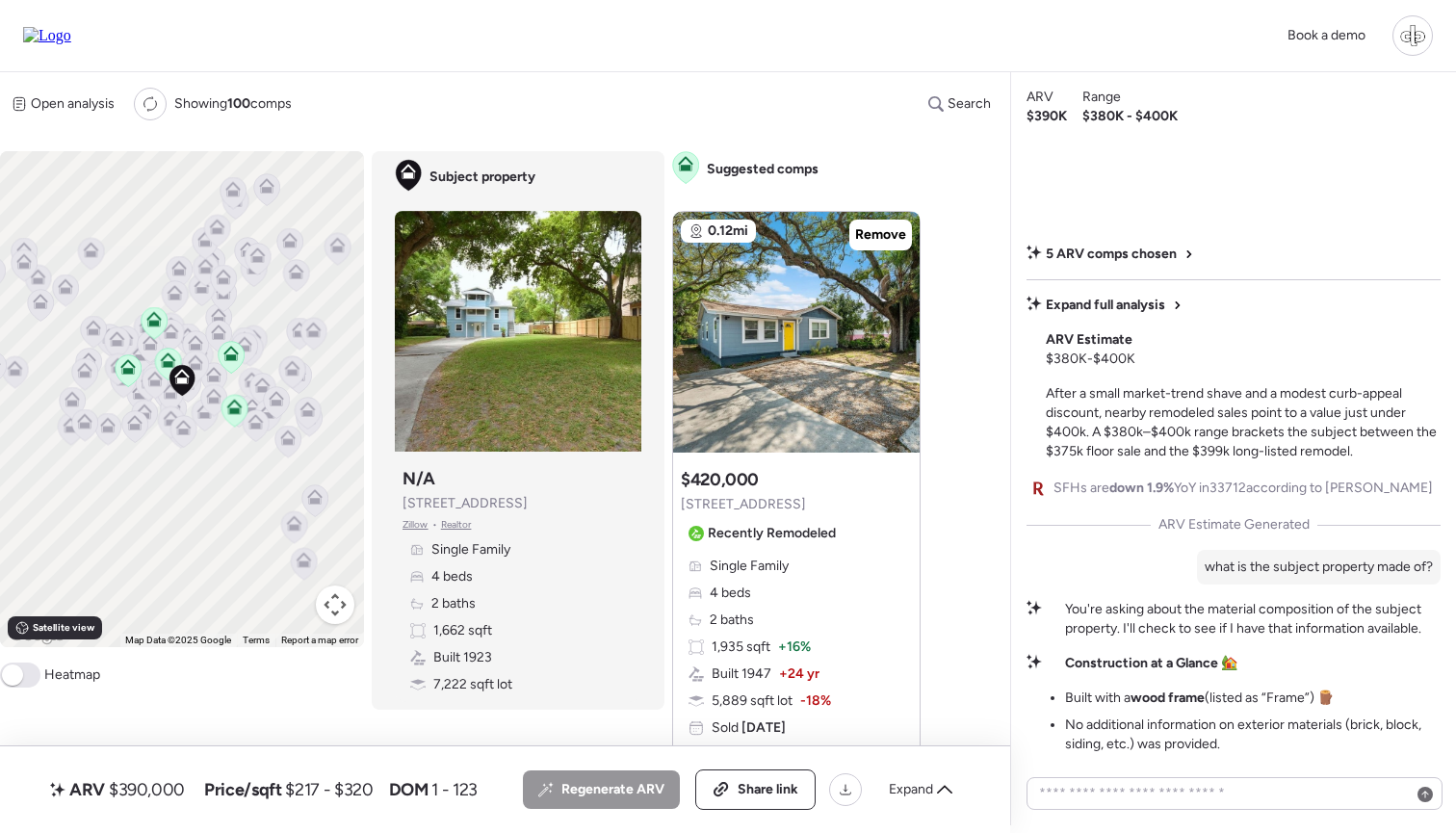 drag, startPoint x: 403, startPoint y: 508, endPoint x: 500, endPoint y: 500, distance: 97.32934 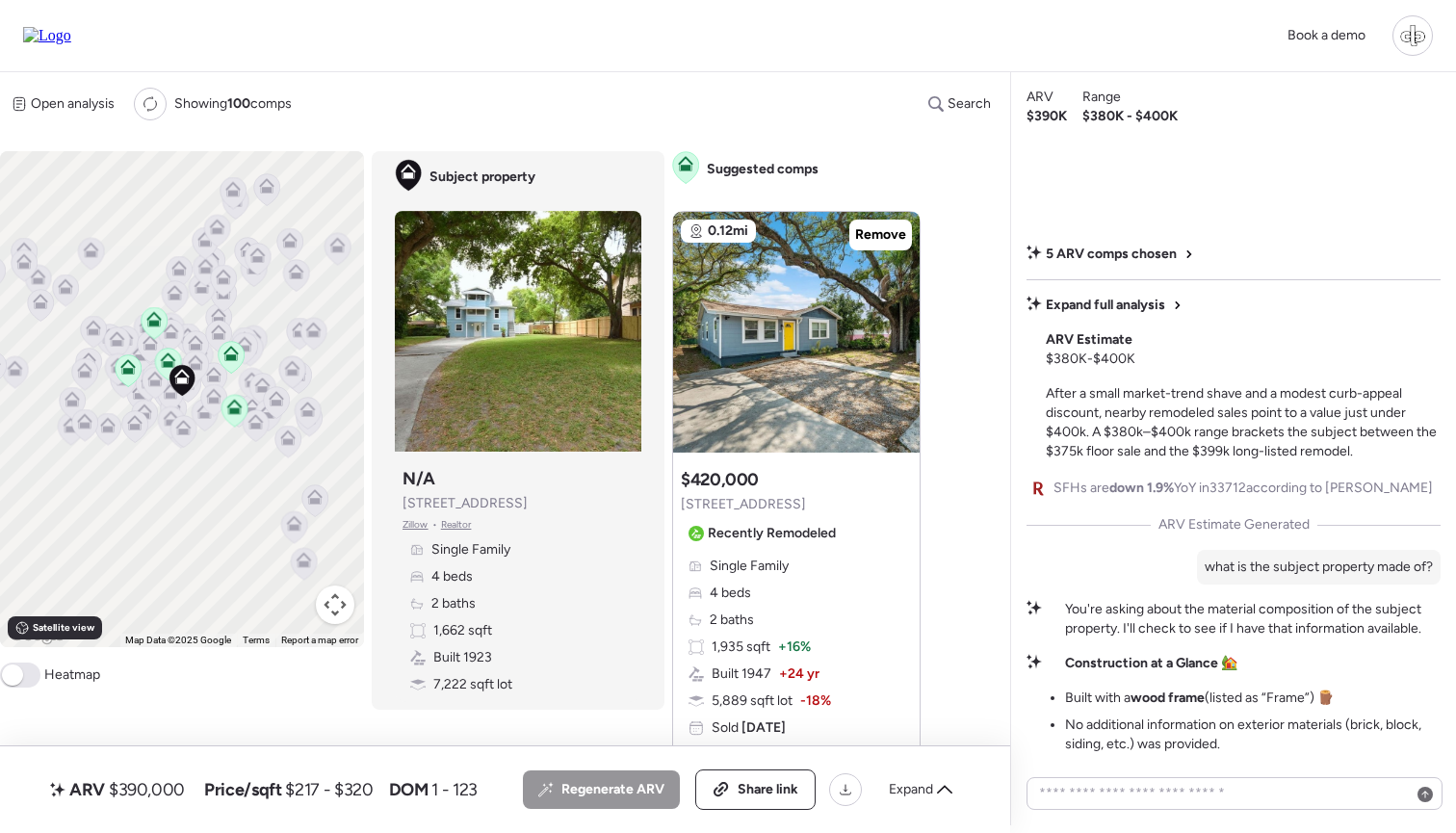 click on "Open analysis Re-run report Showing  100  comps Search" at bounding box center (501, 104) 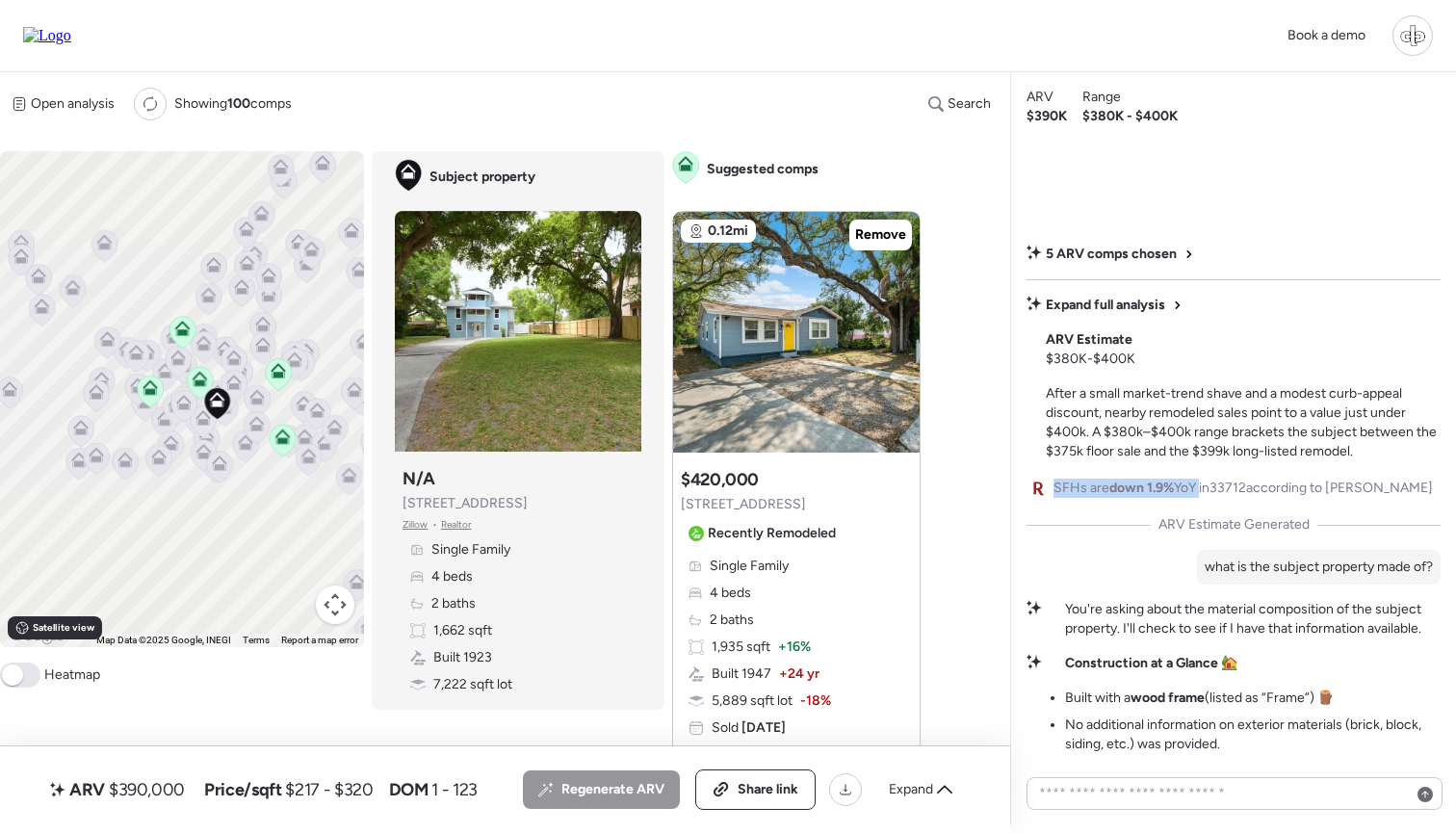 drag, startPoint x: 1053, startPoint y: 486, endPoint x: 1205, endPoint y: 493, distance: 152.1611 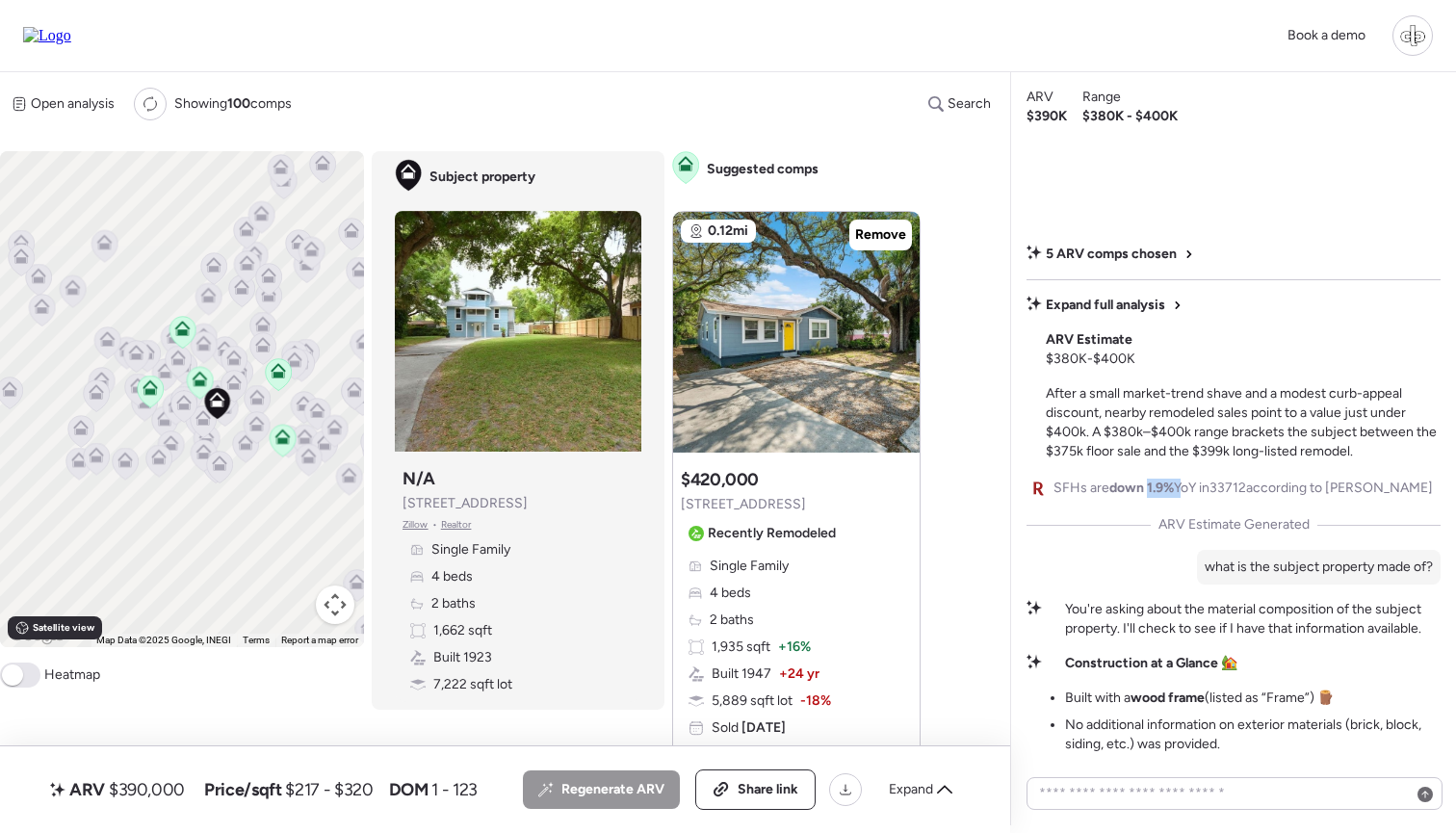 drag, startPoint x: 1148, startPoint y: 492, endPoint x: 1182, endPoint y: 492, distance: 34 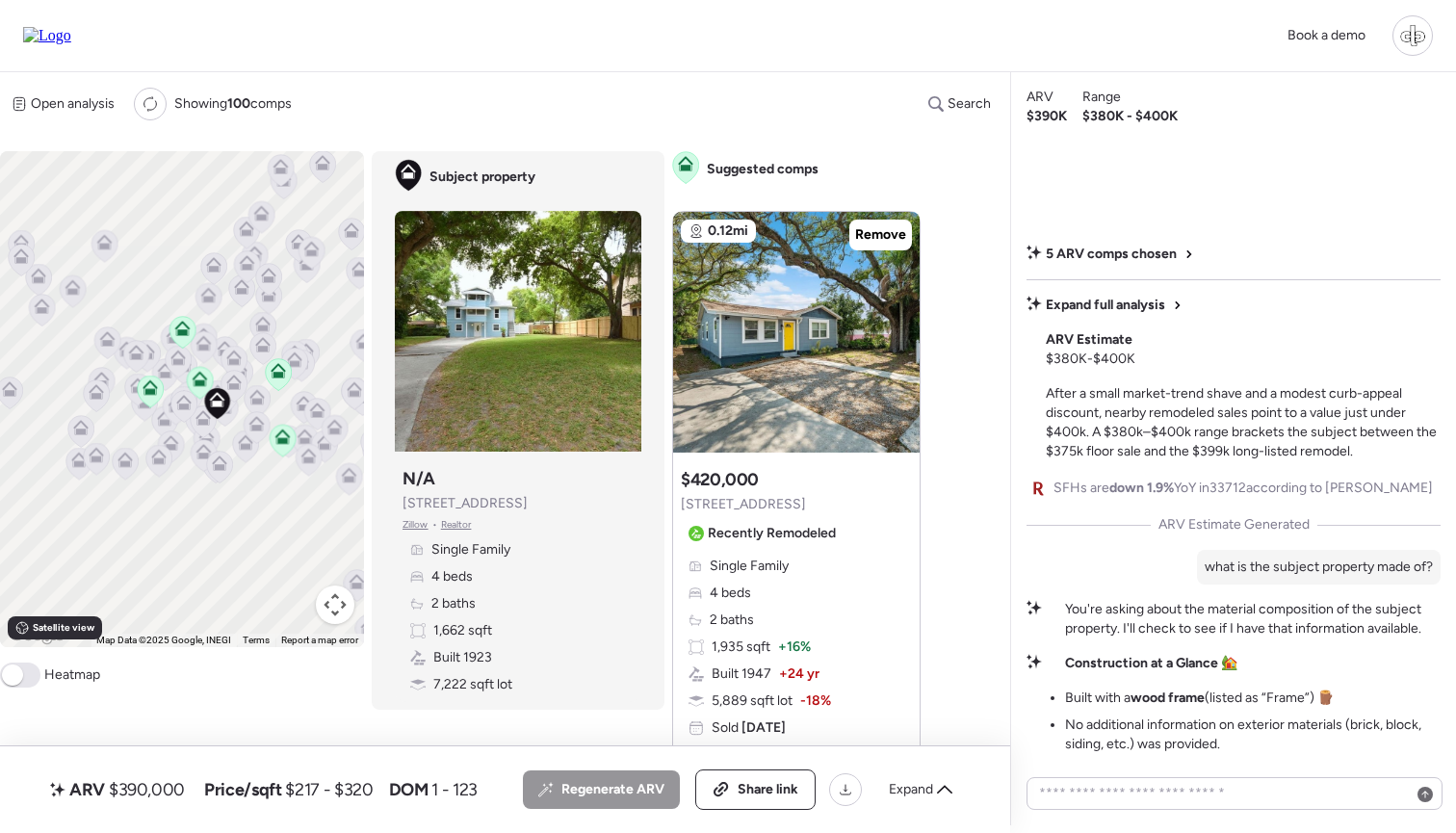 drag, startPoint x: 400, startPoint y: 505, endPoint x: 509, endPoint y: 504, distance: 109.00459 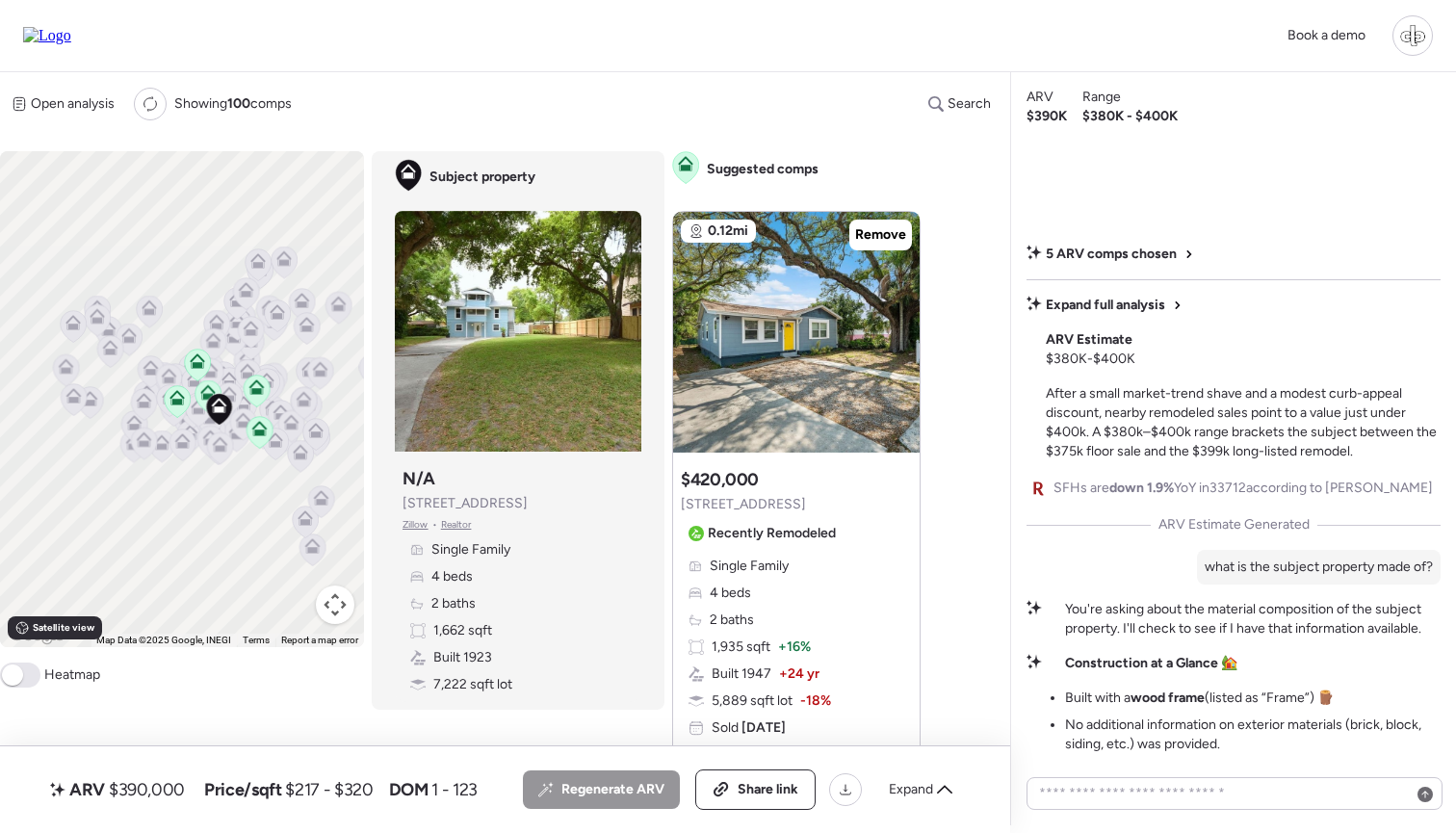 drag, startPoint x: 398, startPoint y: 504, endPoint x: 526, endPoint y: 502, distance: 128.01562 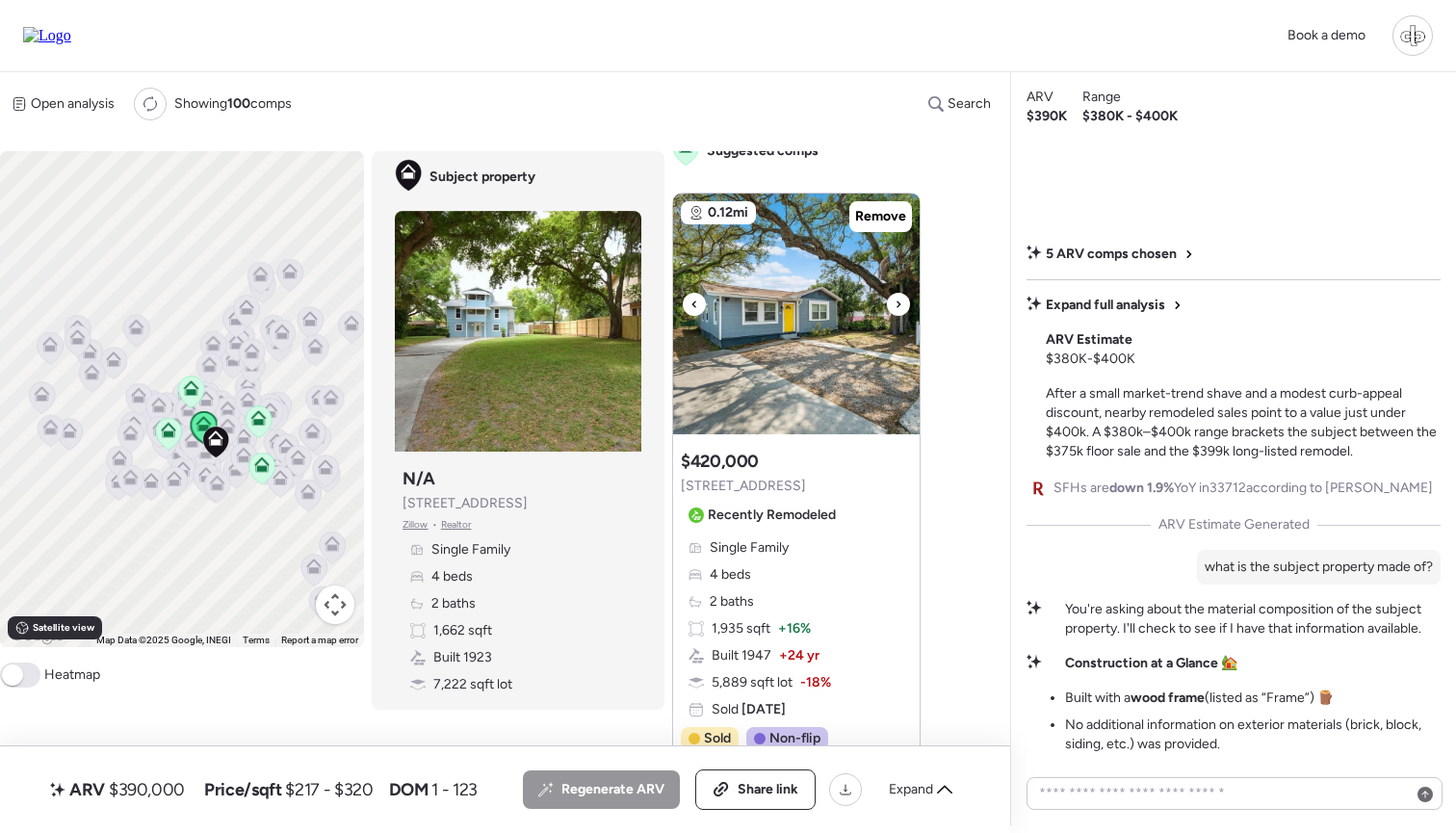 scroll, scrollTop: 24, scrollLeft: 0, axis: vertical 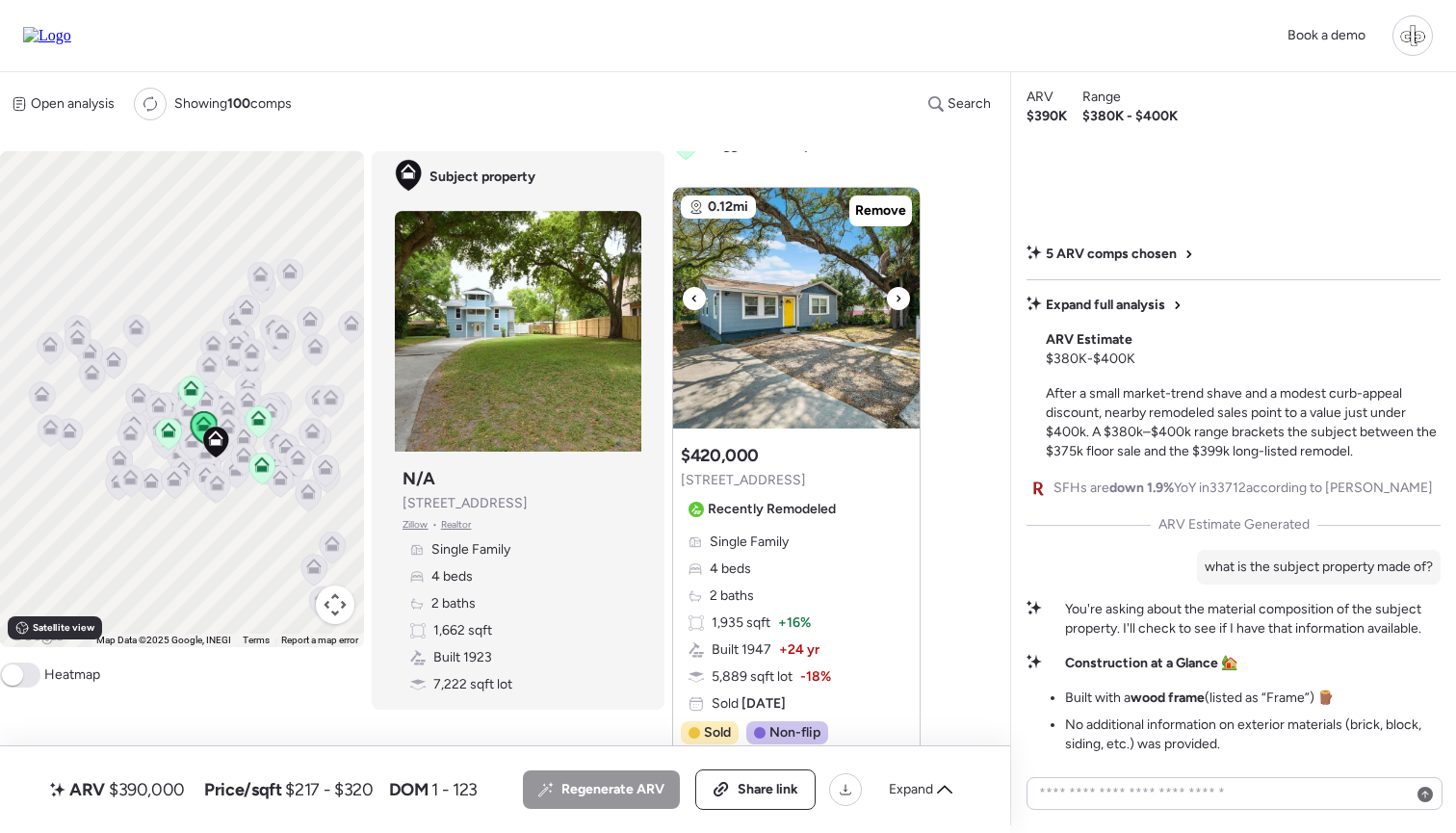 click at bounding box center [796, 308] 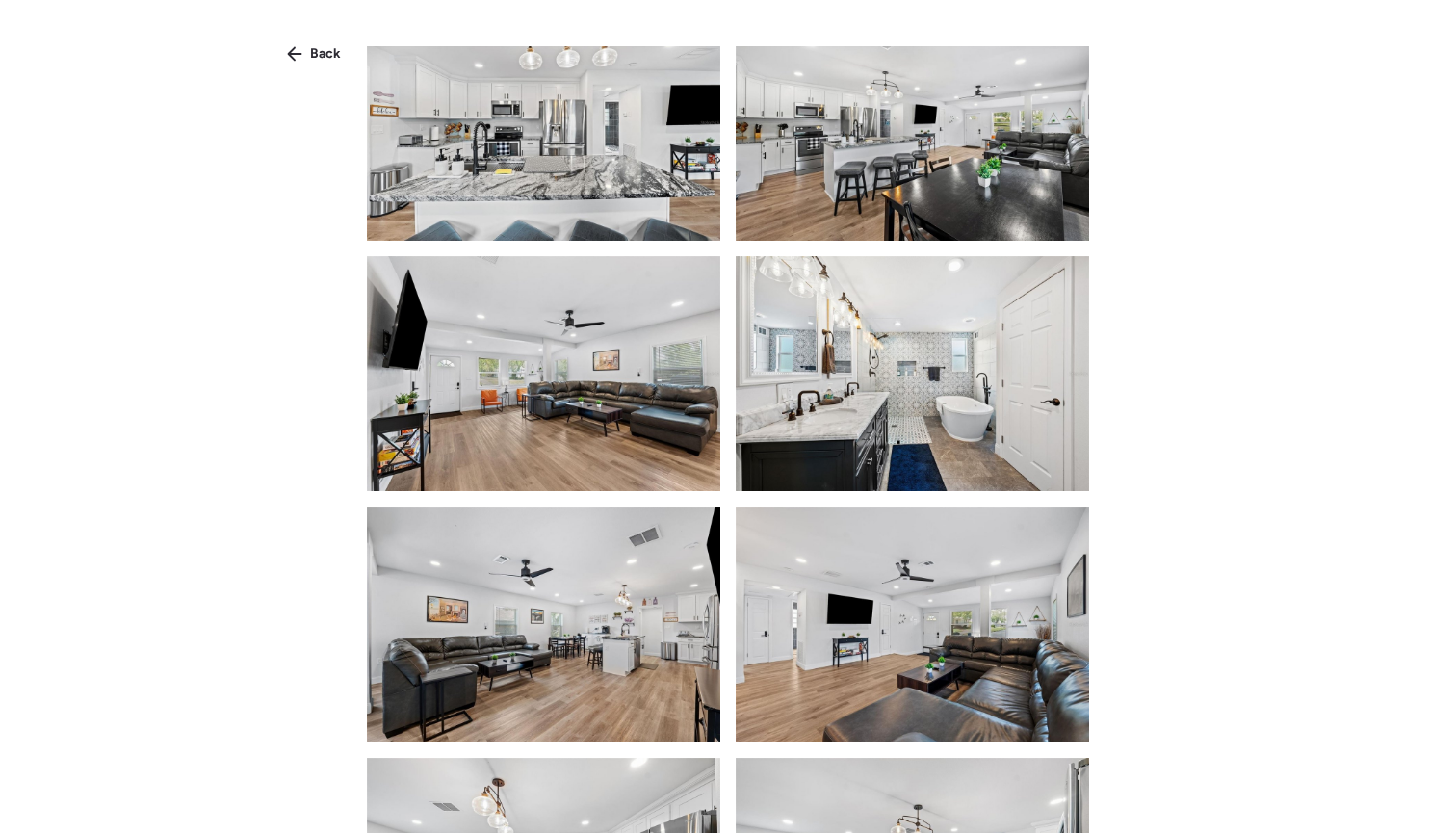 scroll, scrollTop: 332, scrollLeft: 0, axis: vertical 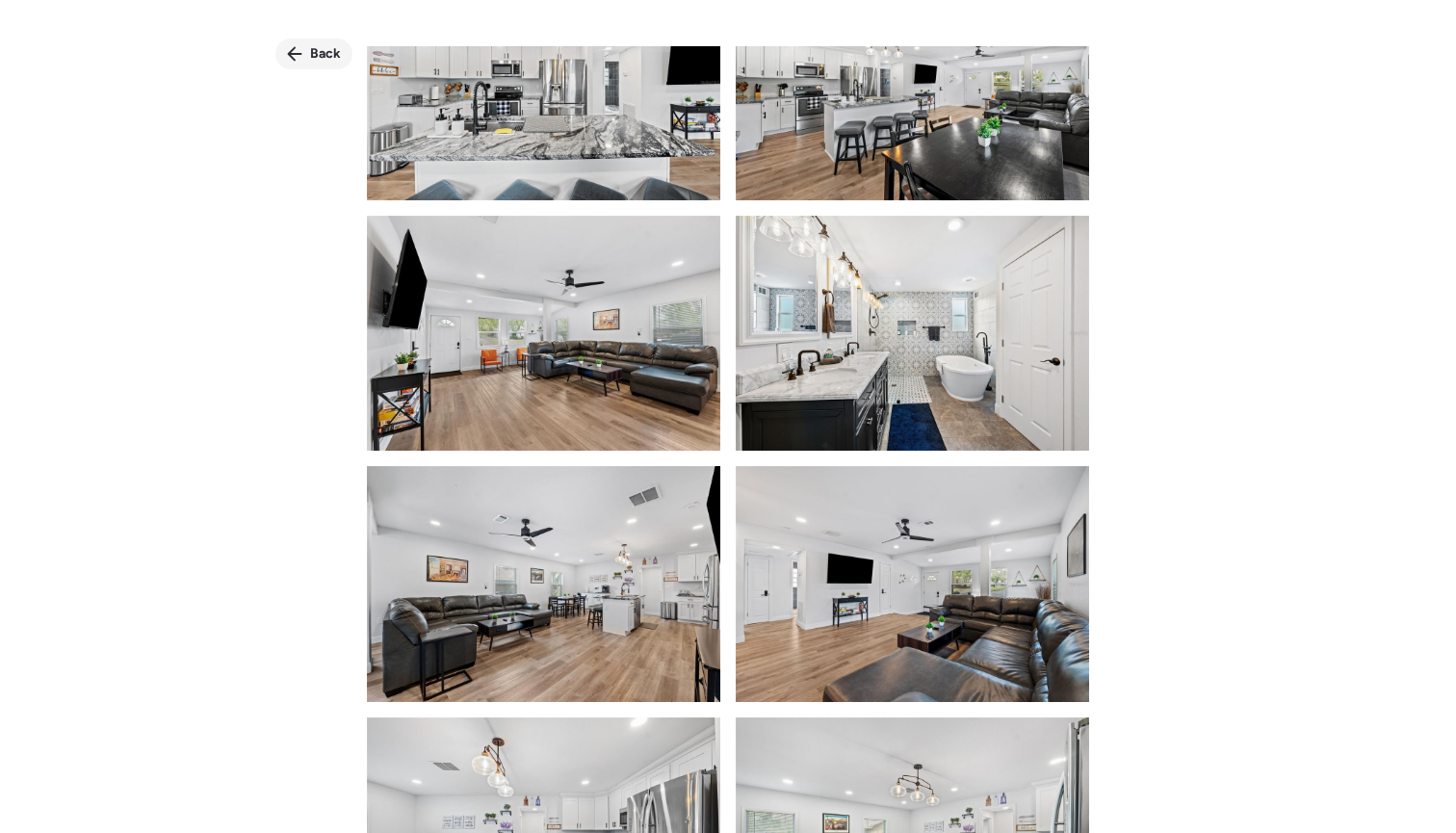 click on "Back" at bounding box center [325, 54] 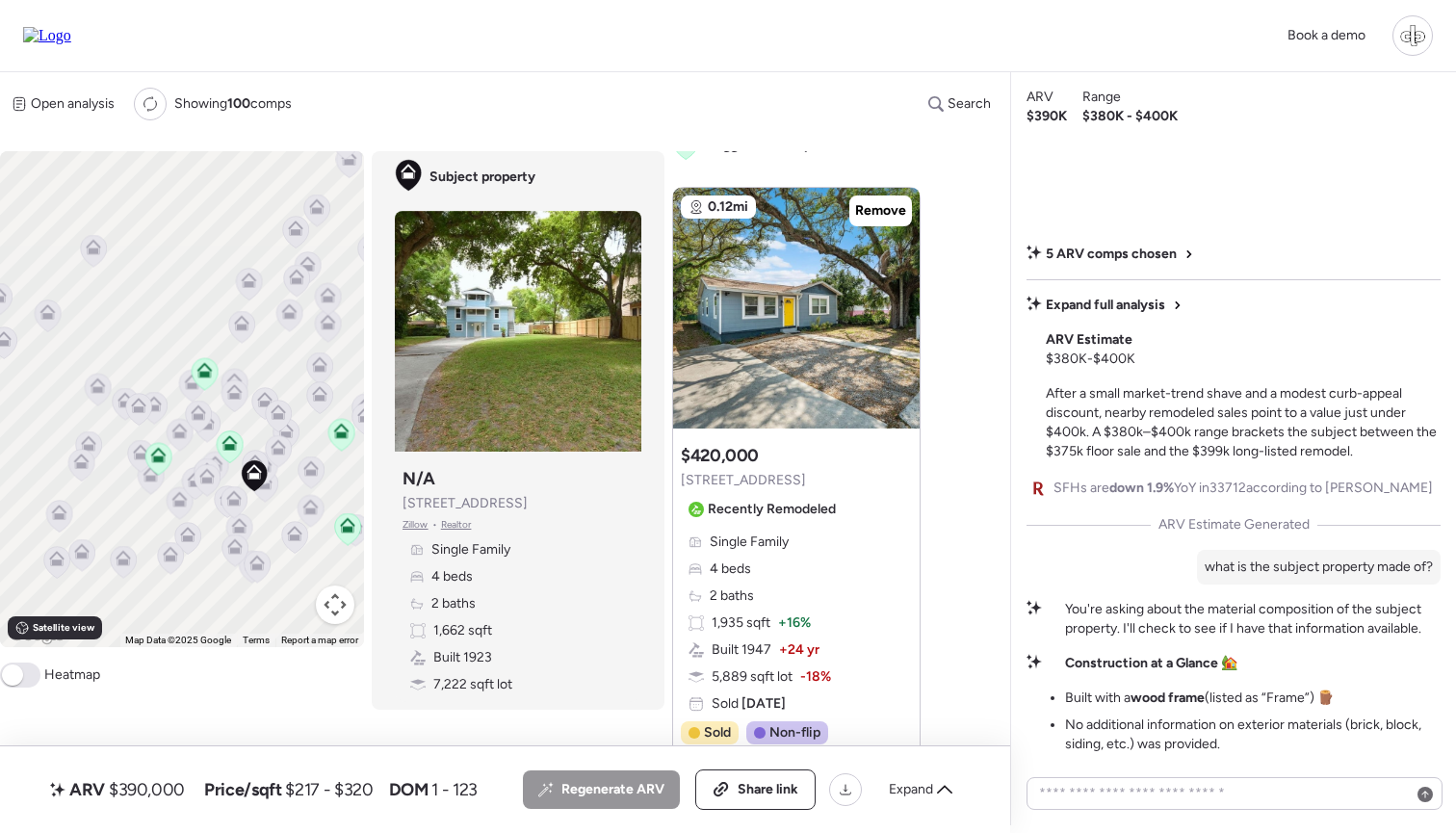 drag, startPoint x: 297, startPoint y: 434, endPoint x: 251, endPoint y: 414, distance: 50.15974 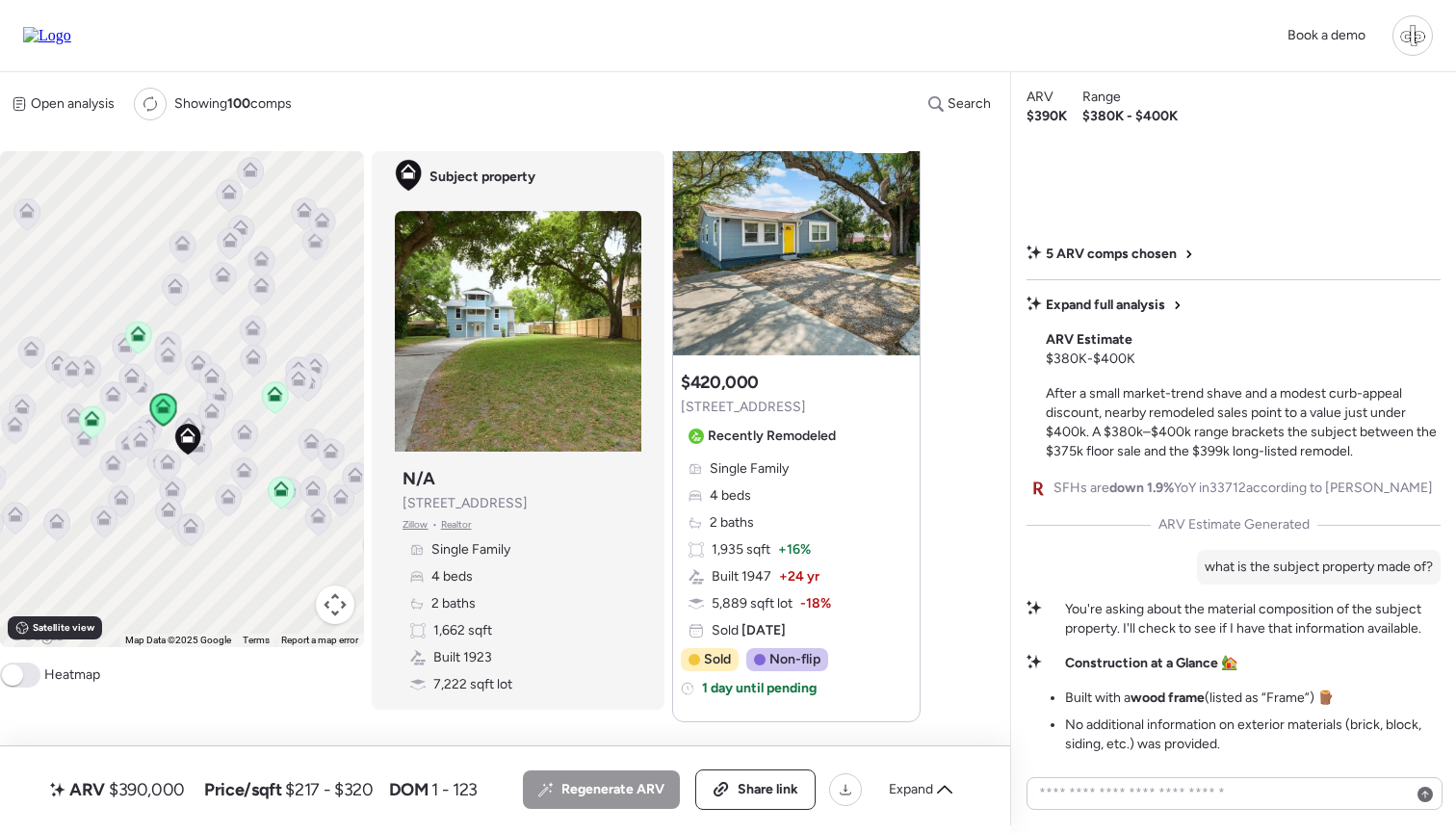 scroll, scrollTop: 145, scrollLeft: 0, axis: vertical 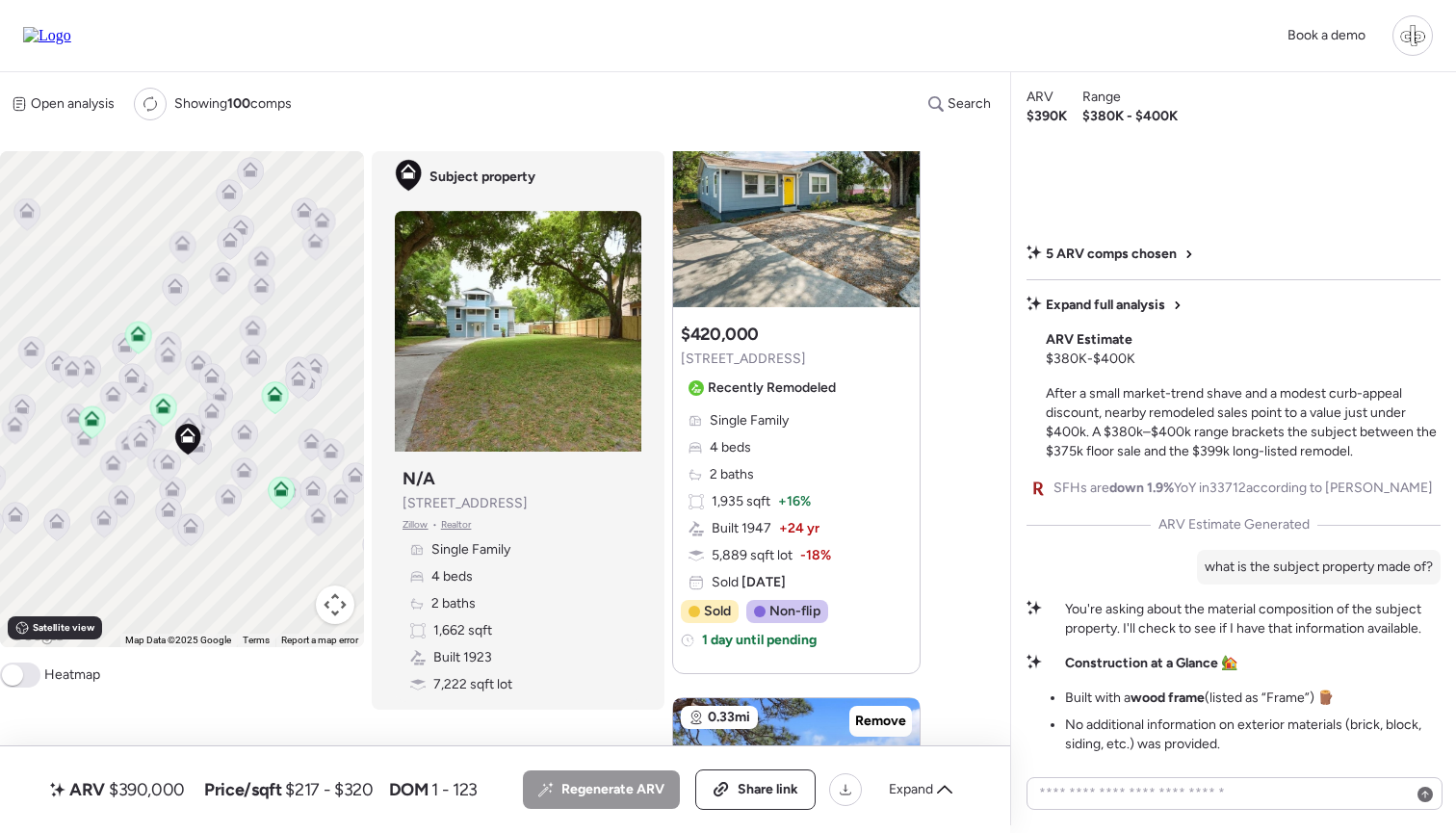 drag, startPoint x: 1053, startPoint y: 482, endPoint x: 1218, endPoint y: 483, distance: 165.00303 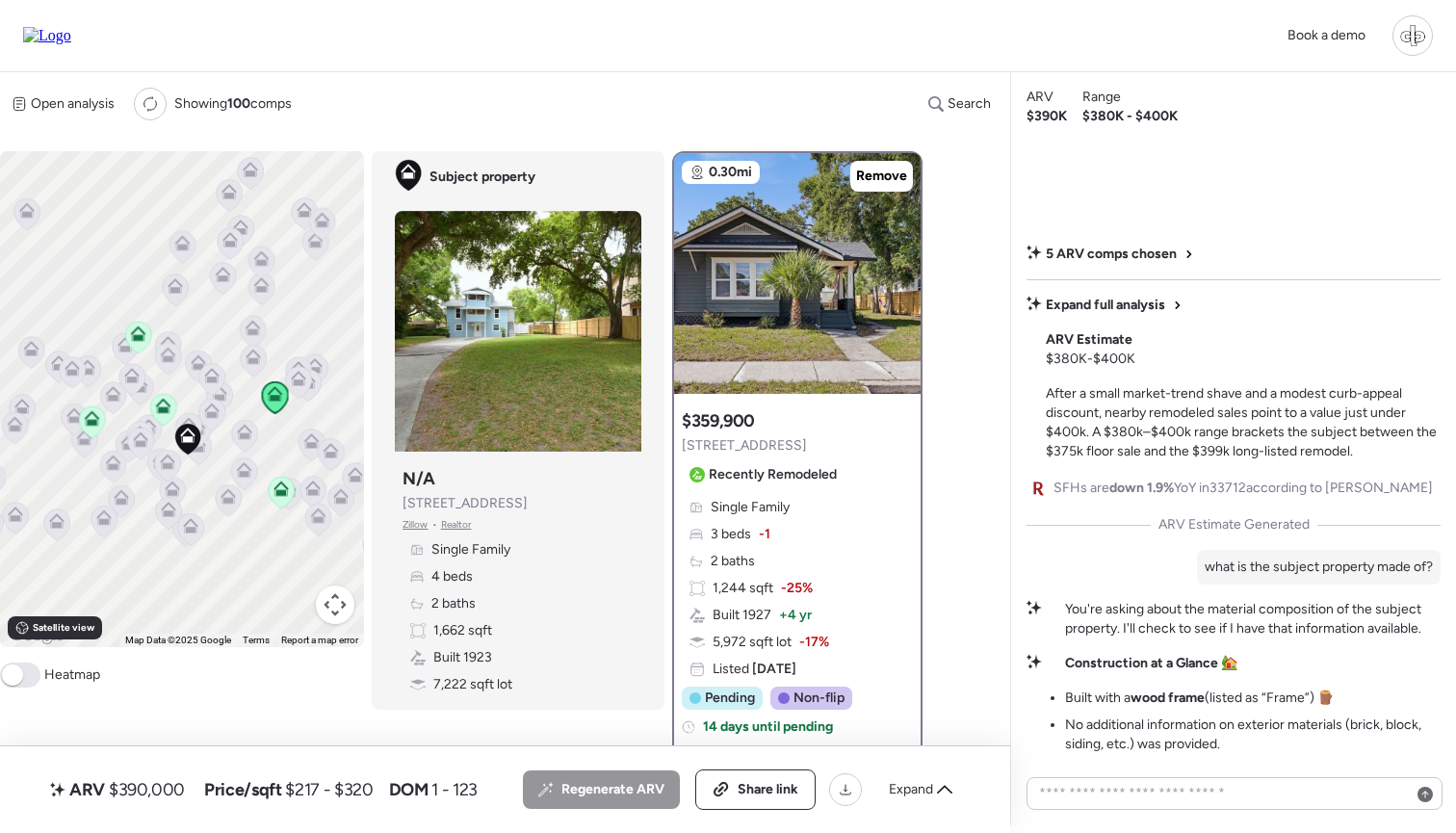 scroll, scrollTop: 69, scrollLeft: 0, axis: vertical 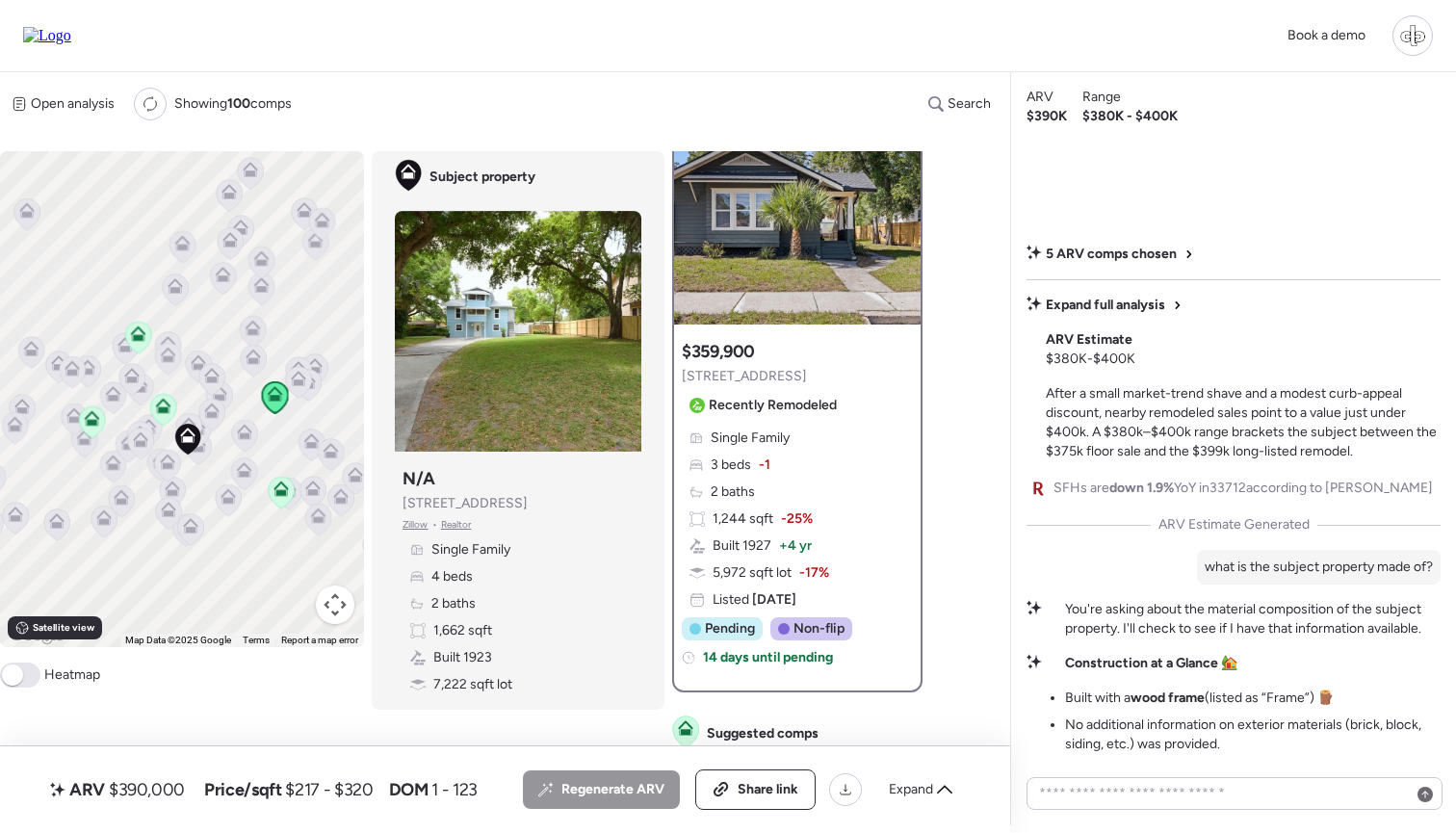click 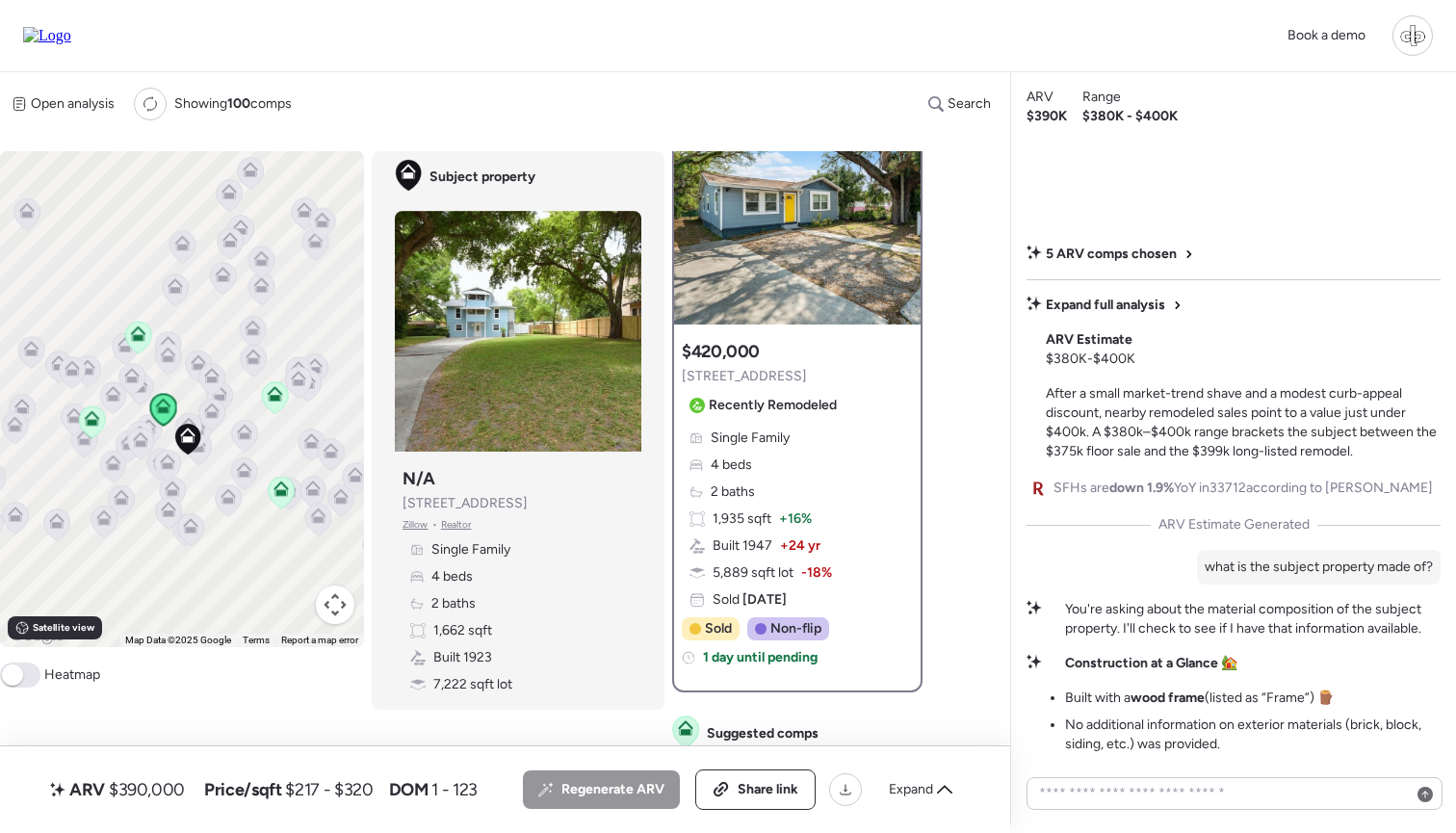 scroll, scrollTop: 0, scrollLeft: 0, axis: both 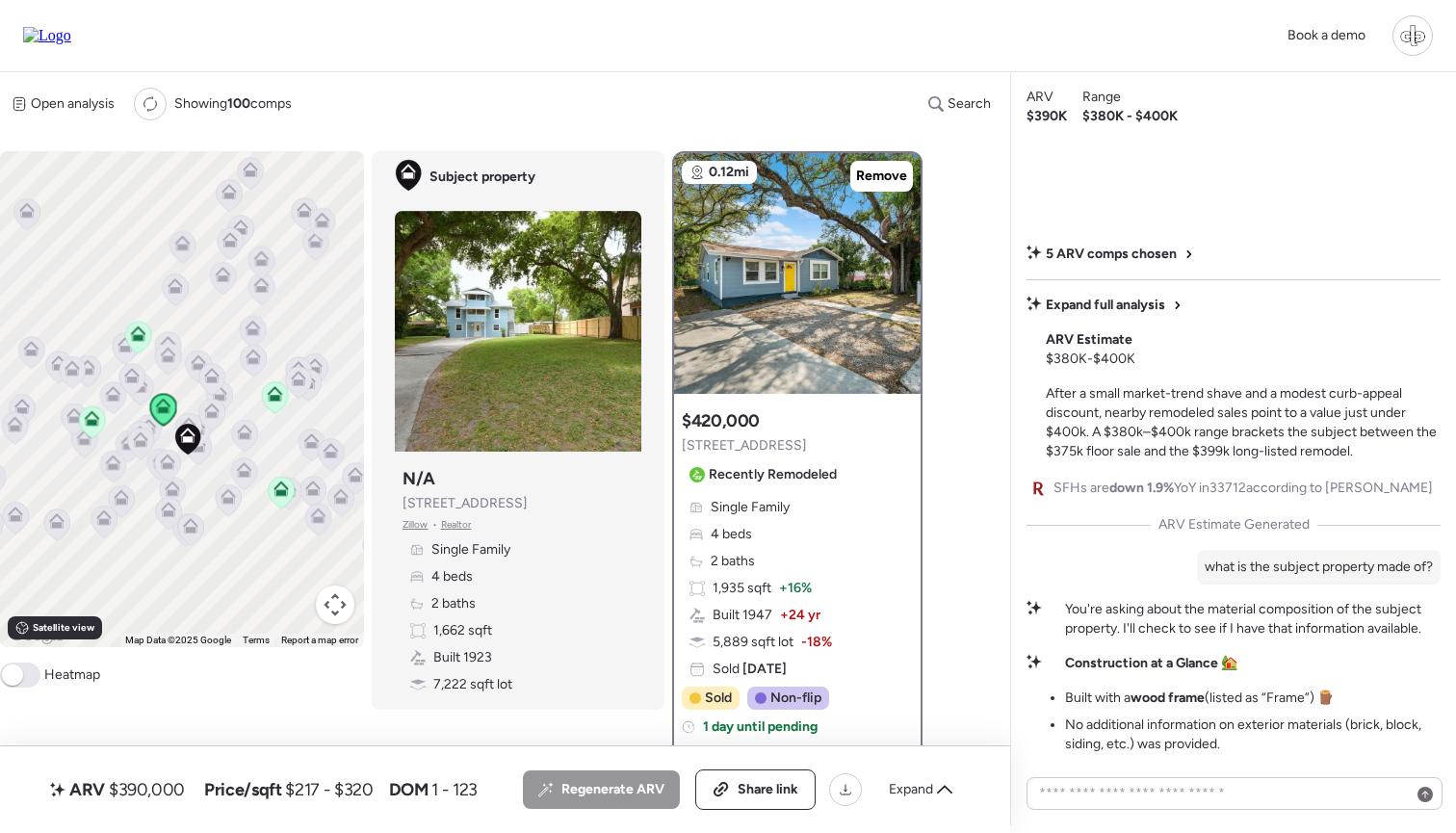 click 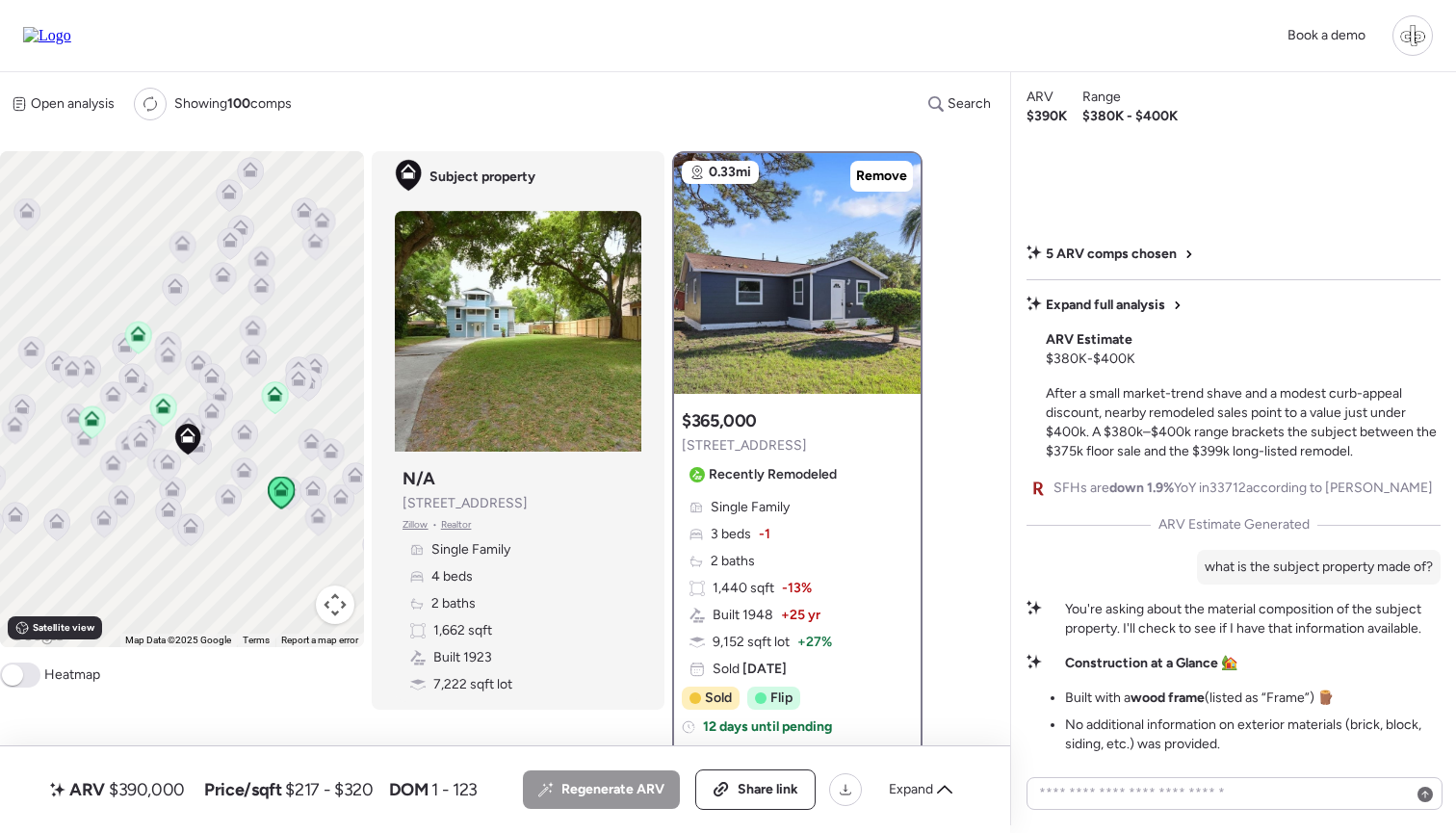 scroll, scrollTop: 84, scrollLeft: 0, axis: vertical 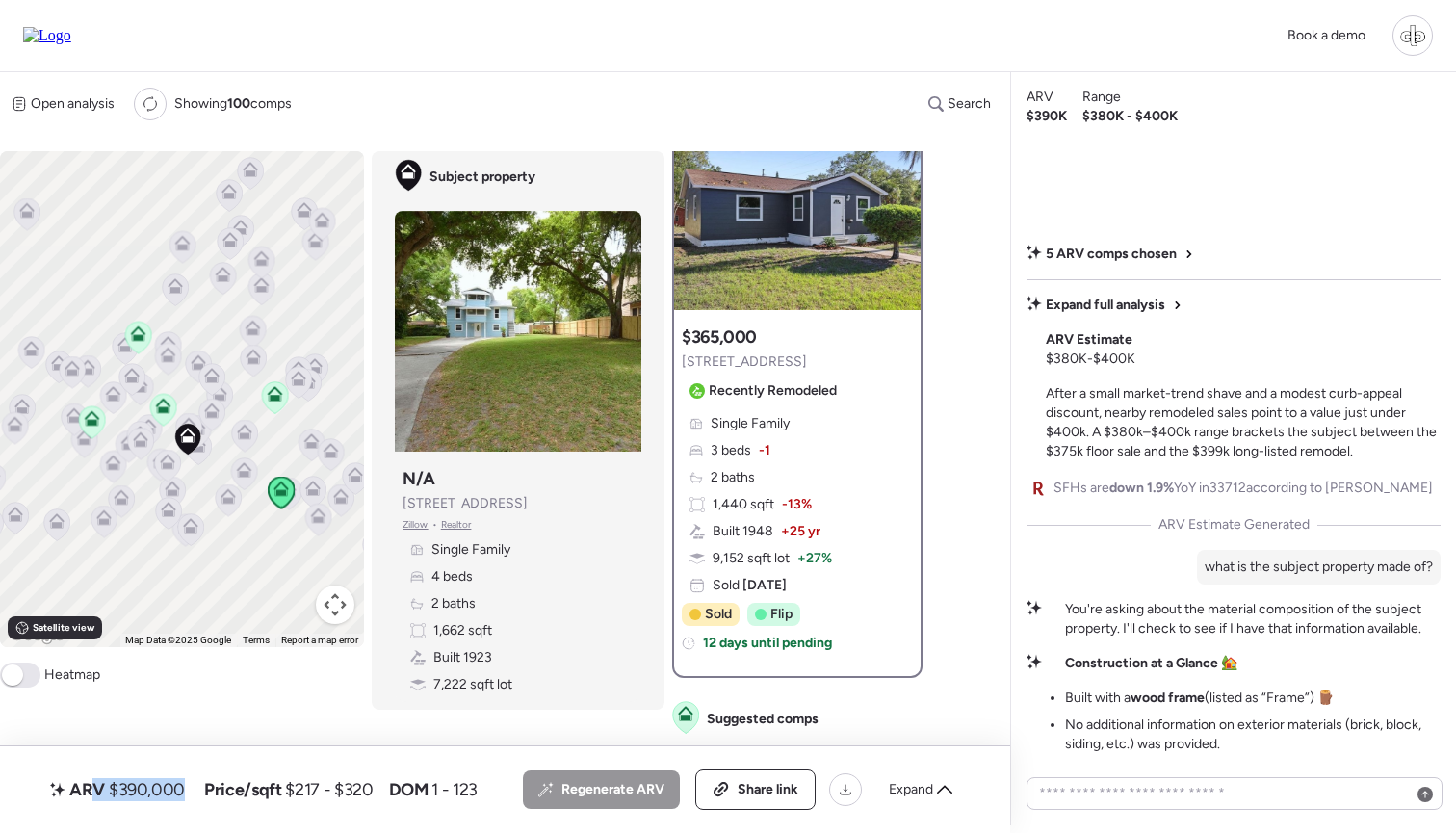 drag, startPoint x: 92, startPoint y: 792, endPoint x: 177, endPoint y: 792, distance: 85 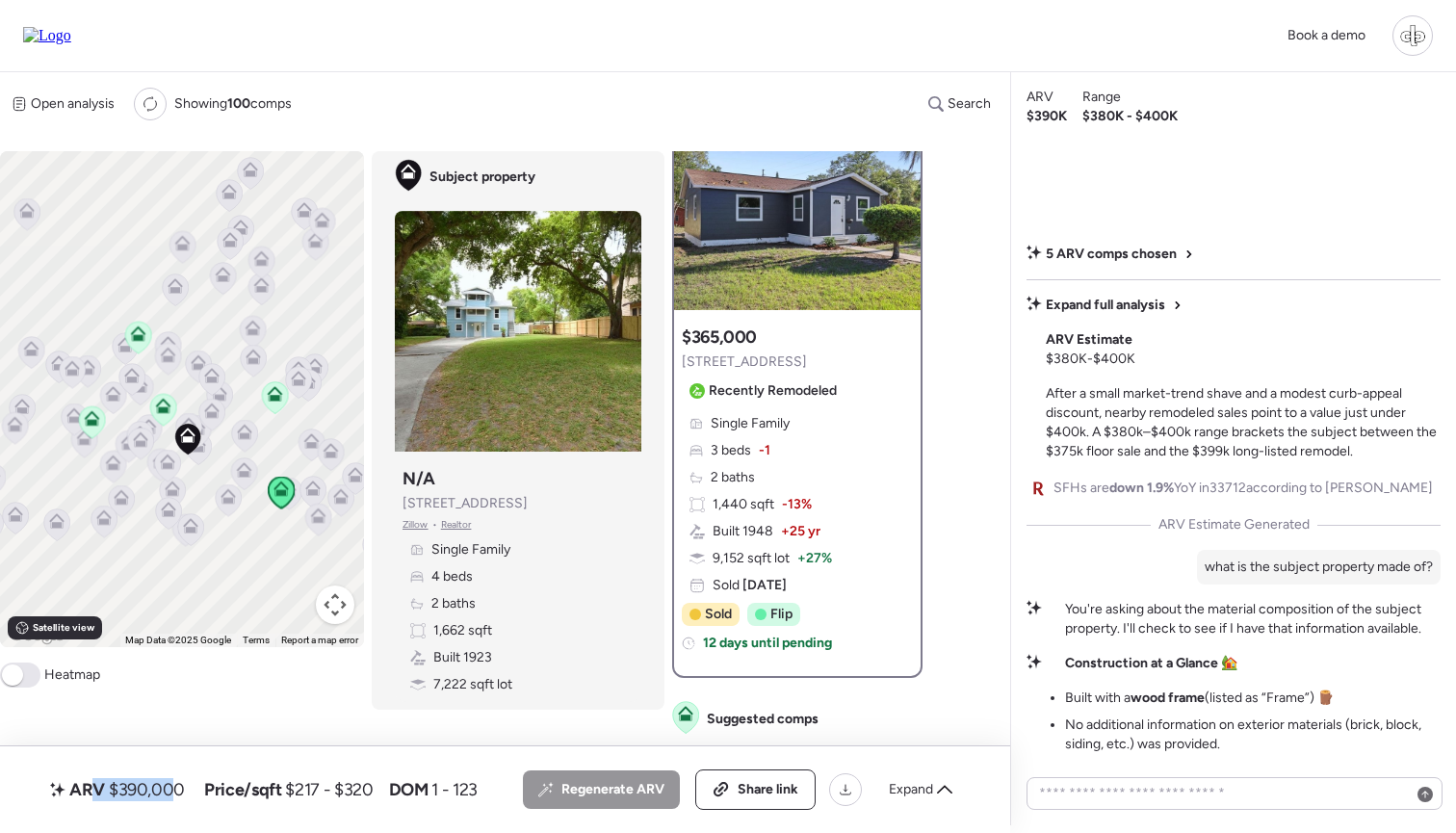 click on "$390,000" at bounding box center (146, 790) 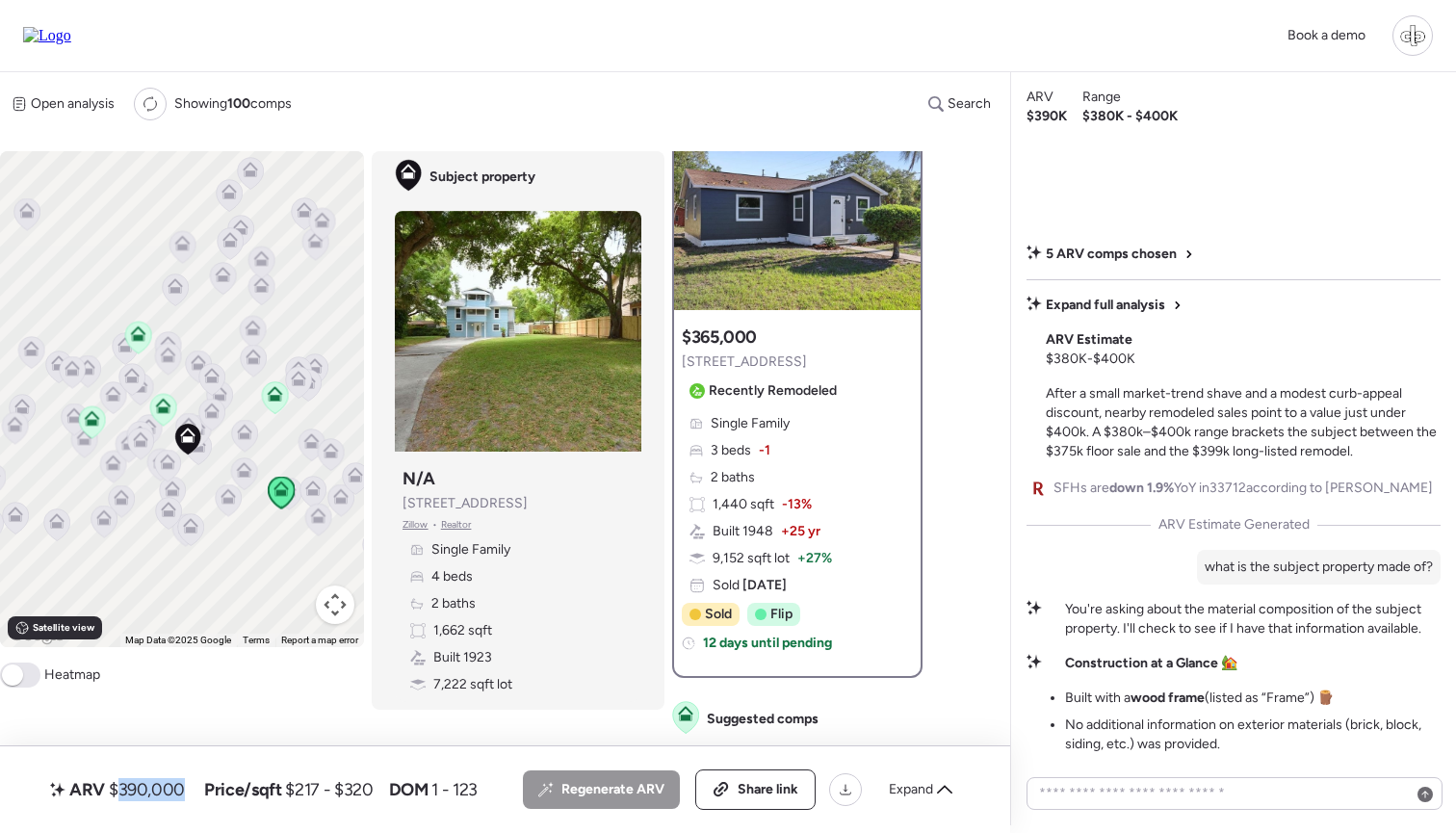 drag, startPoint x: 117, startPoint y: 792, endPoint x: 186, endPoint y: 792, distance: 69 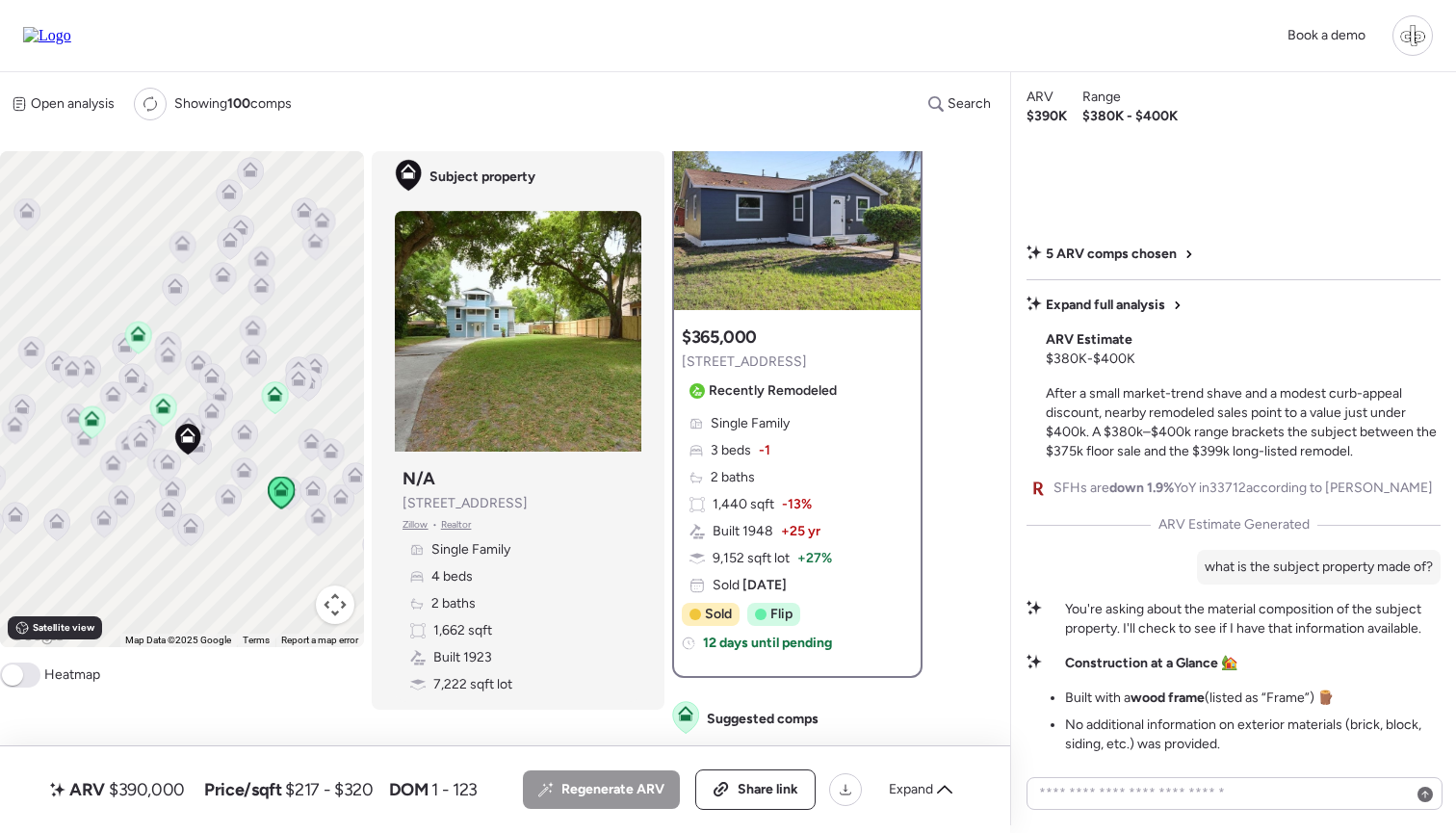 scroll, scrollTop: 0, scrollLeft: 0, axis: both 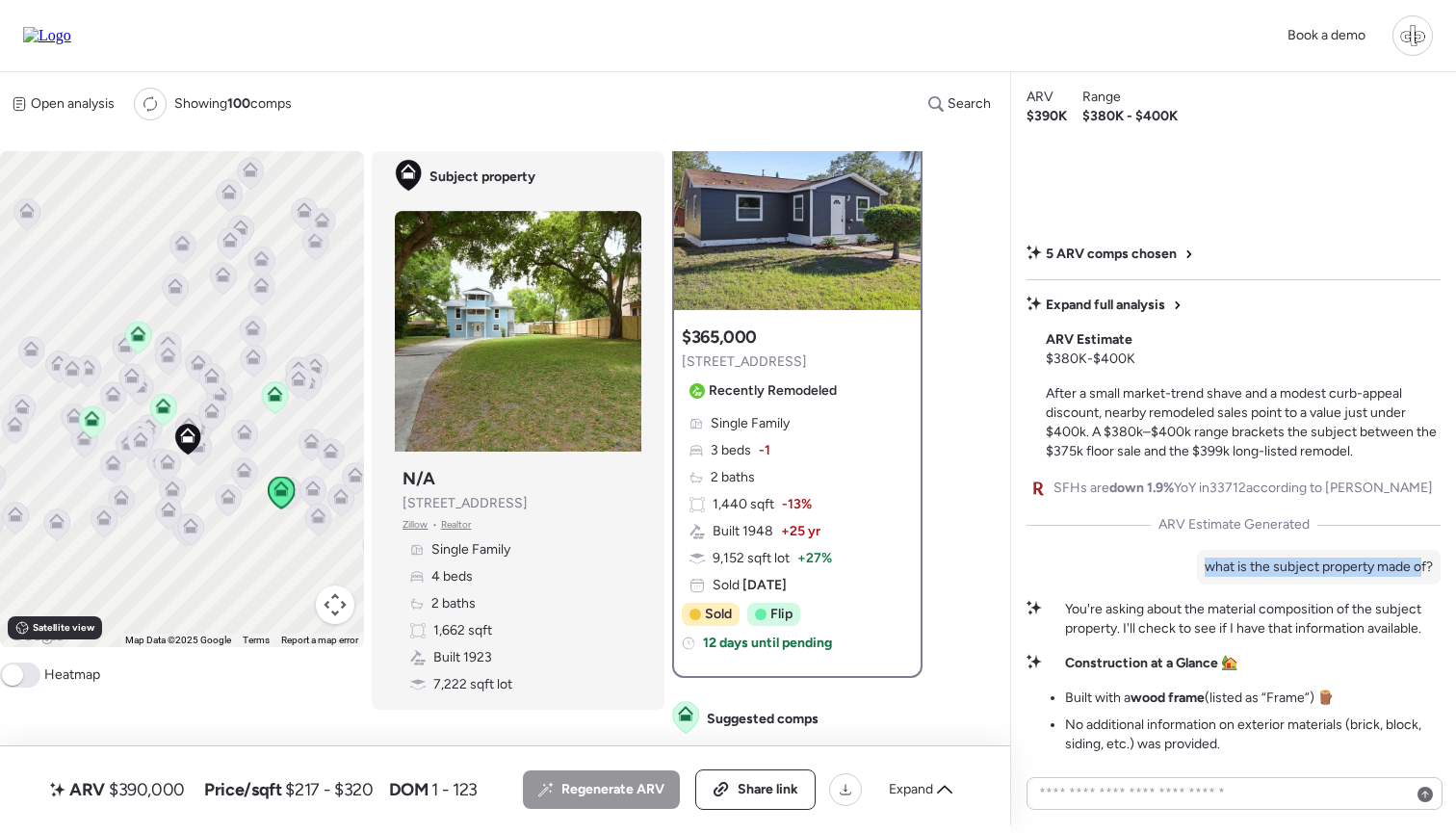 drag, startPoint x: 1199, startPoint y: 566, endPoint x: 1419, endPoint y: 570, distance: 220.03636 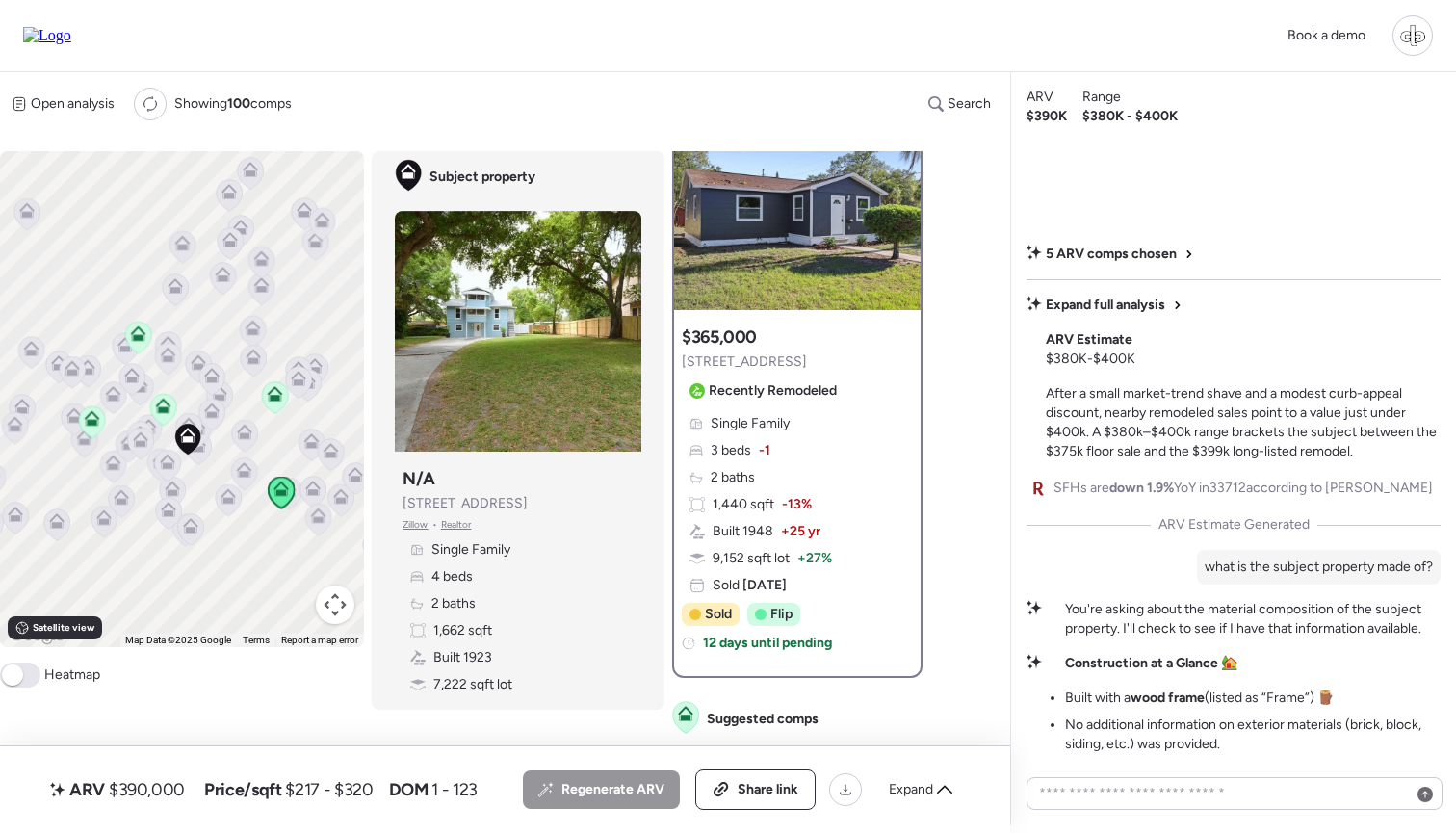 scroll, scrollTop: 0, scrollLeft: 0, axis: both 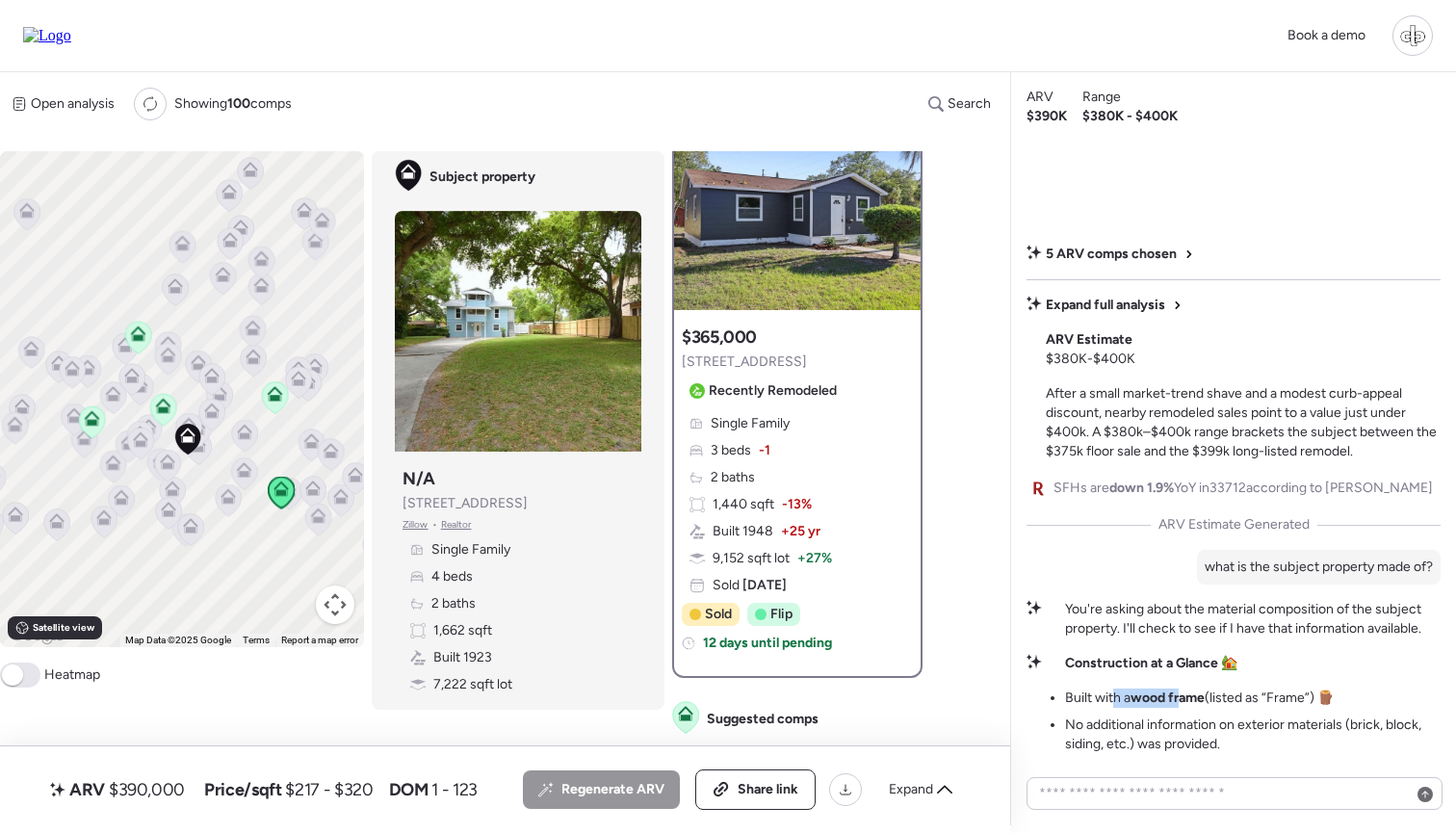 drag, startPoint x: 1117, startPoint y: 696, endPoint x: 1182, endPoint y: 697, distance: 65.00769 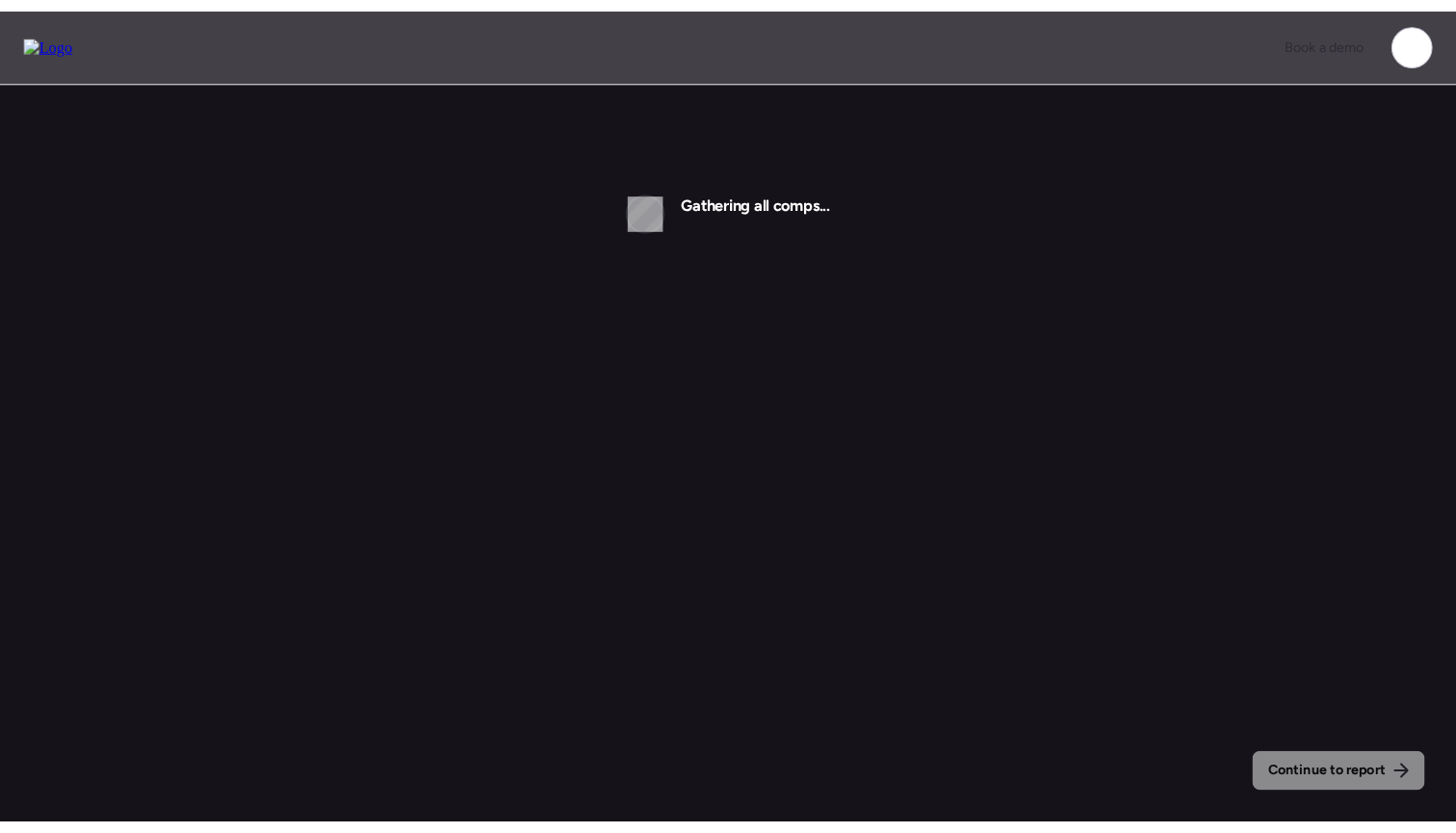 scroll, scrollTop: 0, scrollLeft: 0, axis: both 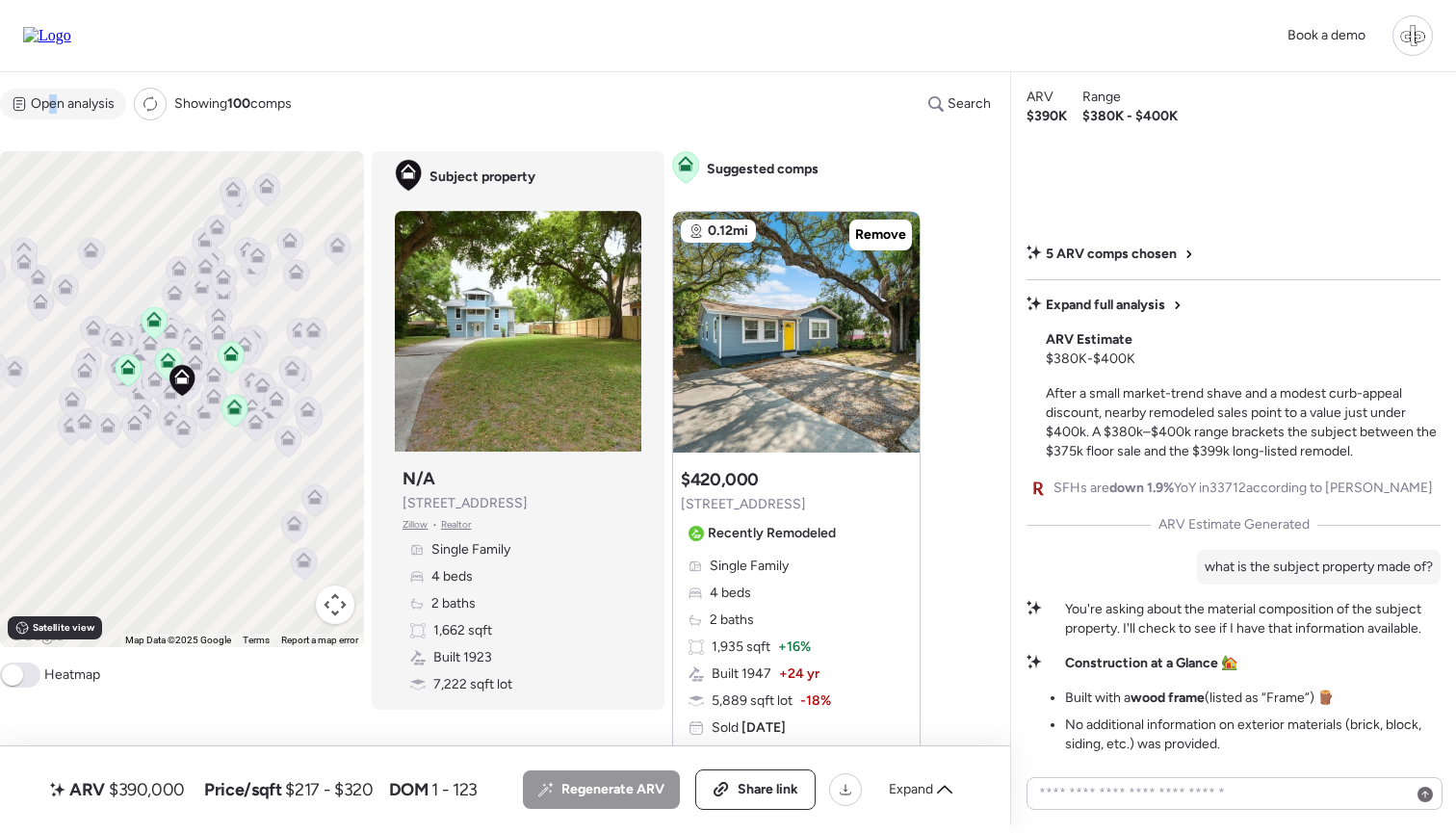 click on "Open analysis" at bounding box center (72, 104) 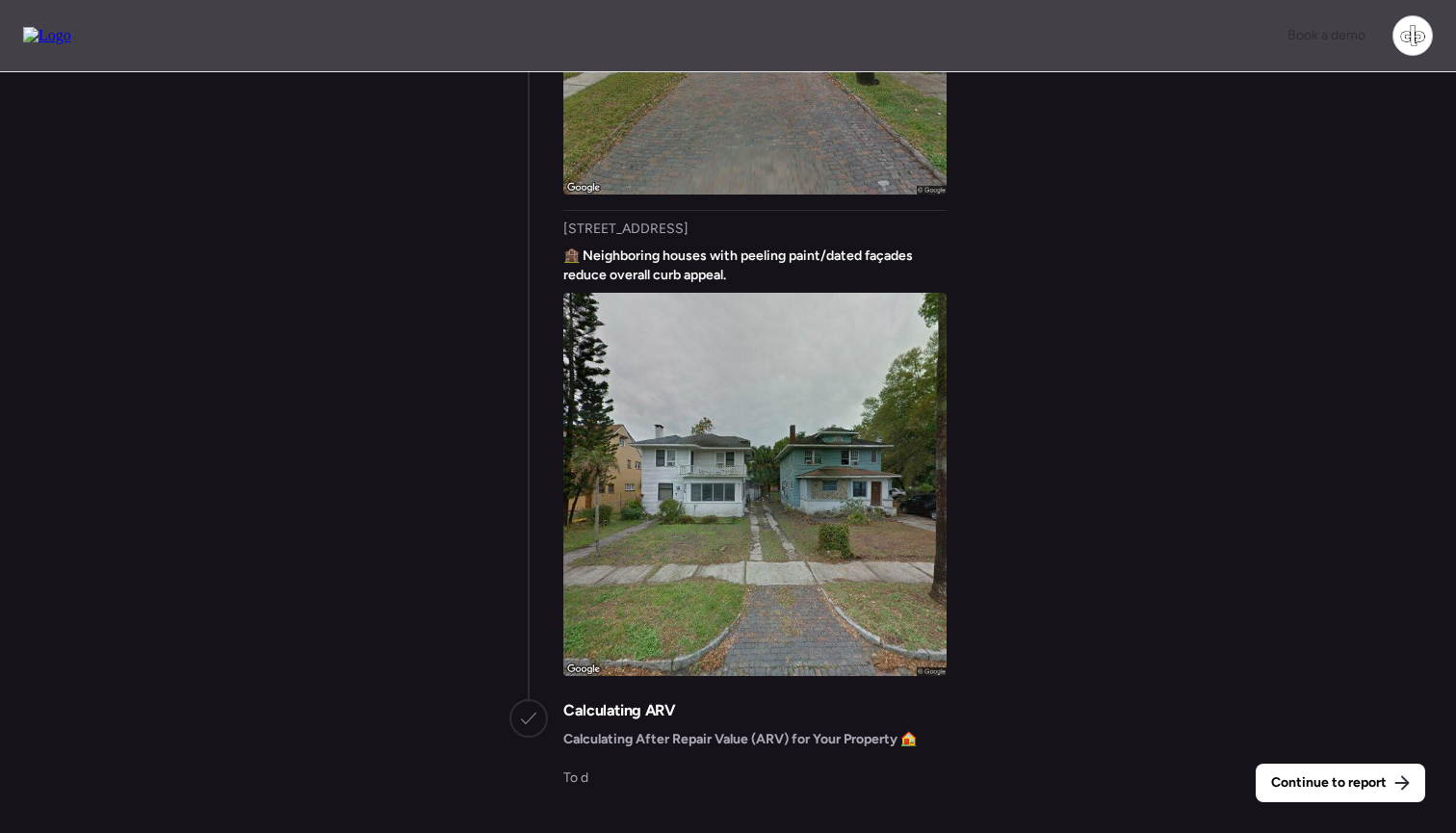 click on "We analyzed street view & satellite images  near  each comp to determine the curb appeal of each property. [STREET_ADDRESS] 🚮 Construction debris and bare lawn across street signal poor upkeep in immediate surroundings. [STREET_ADDRESS] 🚗 Major multi-lane road only a house away, implying traffic noise and safety concerns. [STREET_ADDRESS] 🏚️ Neighboring houses with peeling paint/dated façades reduce overall curb appeal." at bounding box center (755, -65) 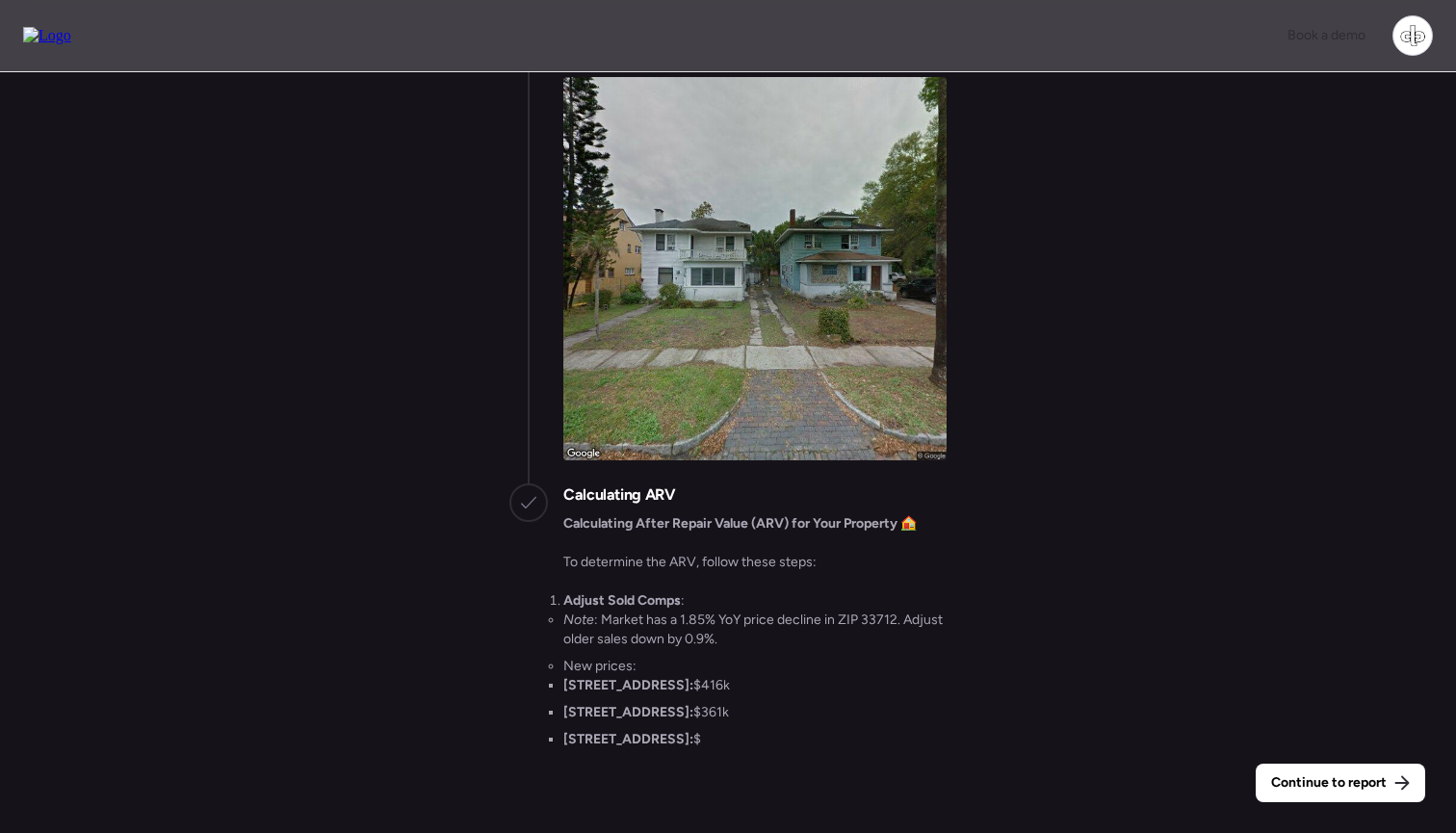 scroll, scrollTop: 0, scrollLeft: 0, axis: both 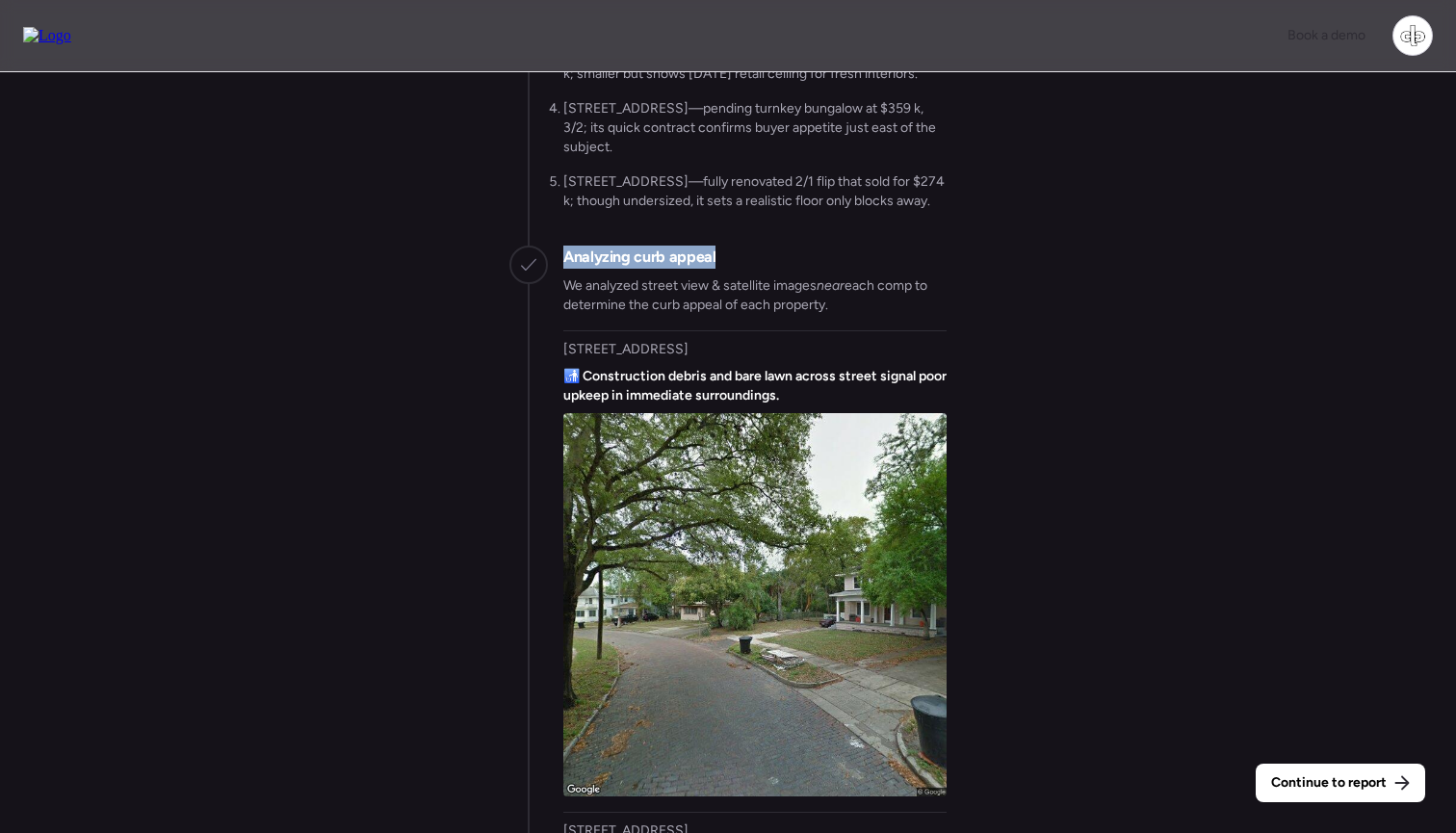 drag, startPoint x: 559, startPoint y: 259, endPoint x: 722, endPoint y: 255, distance: 163.04907 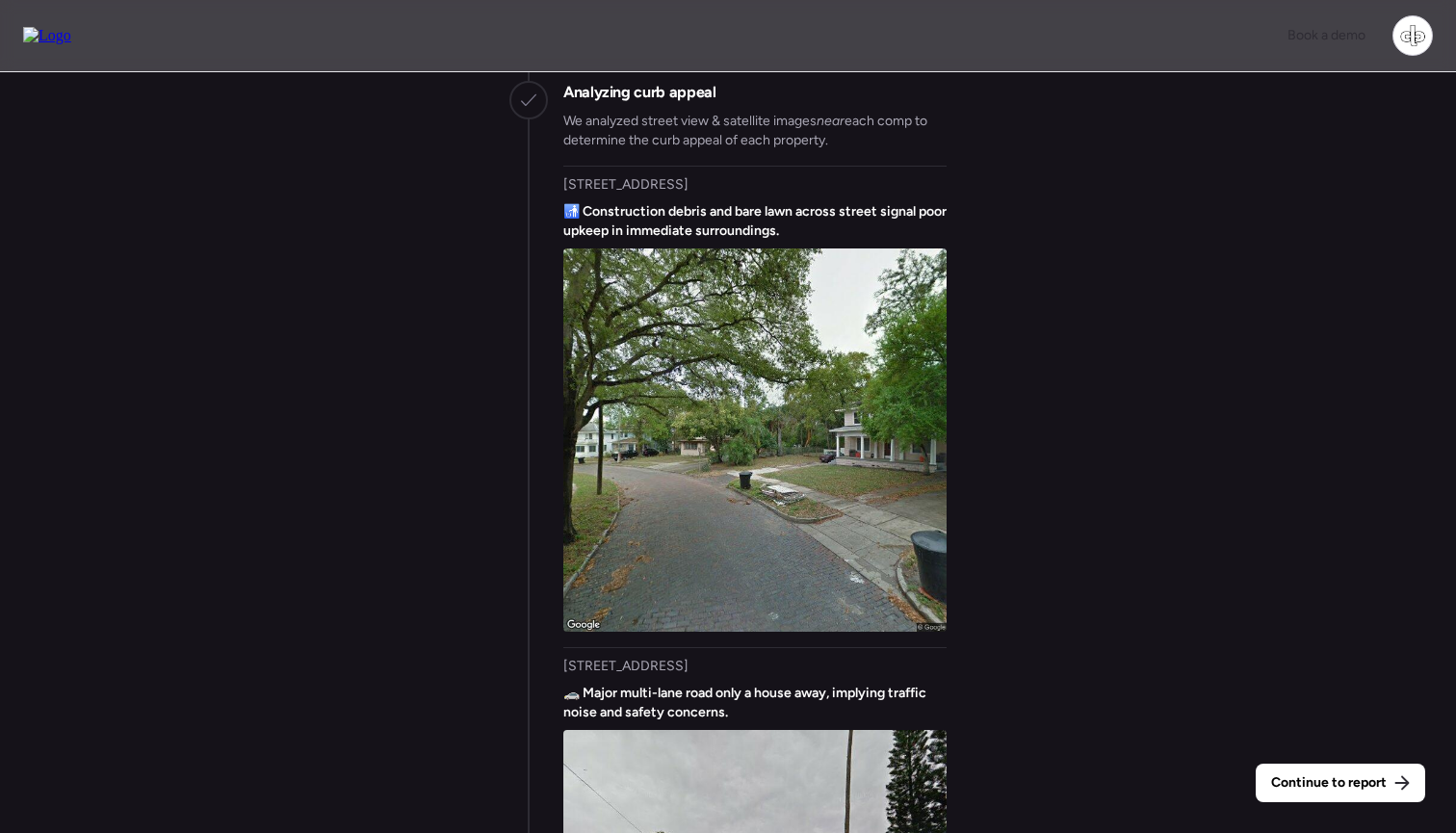 scroll, scrollTop: -1869, scrollLeft: 0, axis: vertical 